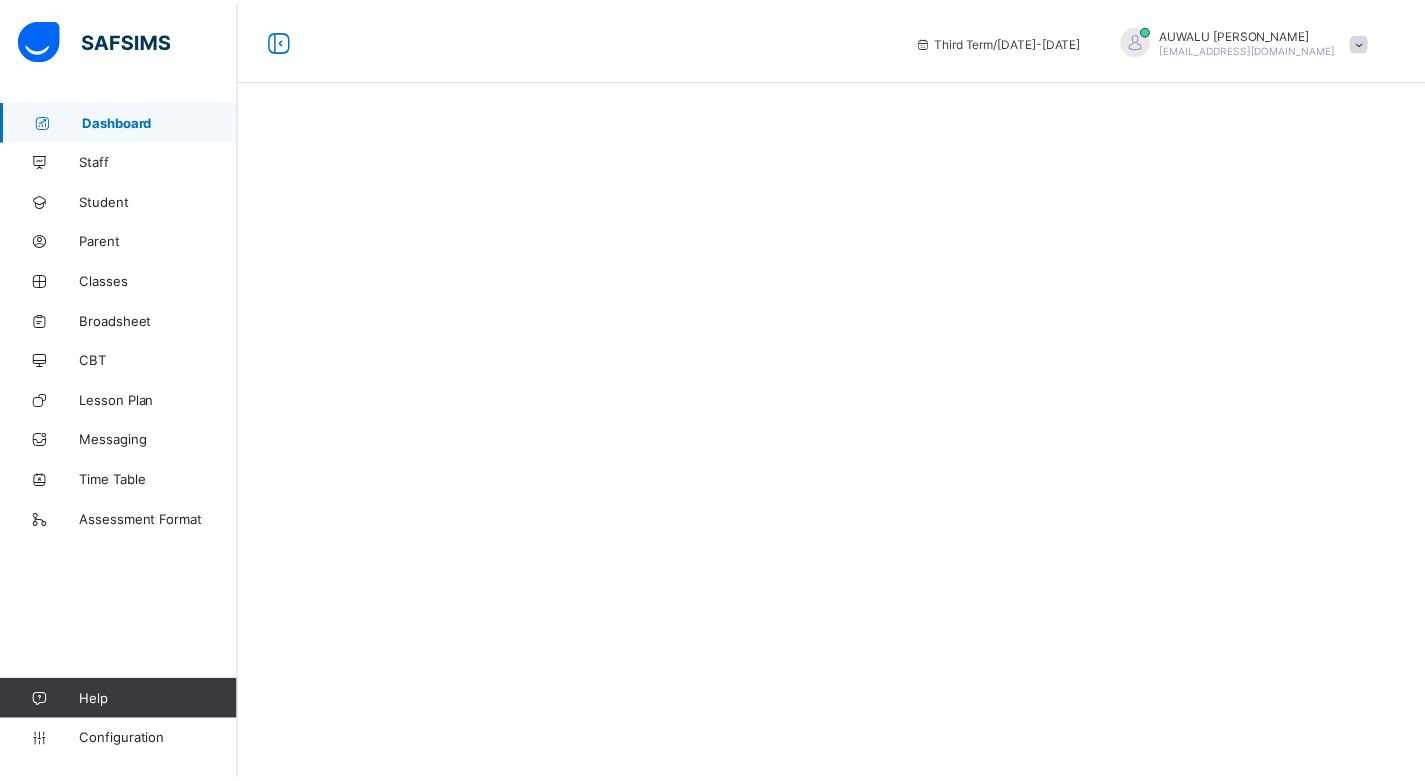 scroll, scrollTop: 0, scrollLeft: 0, axis: both 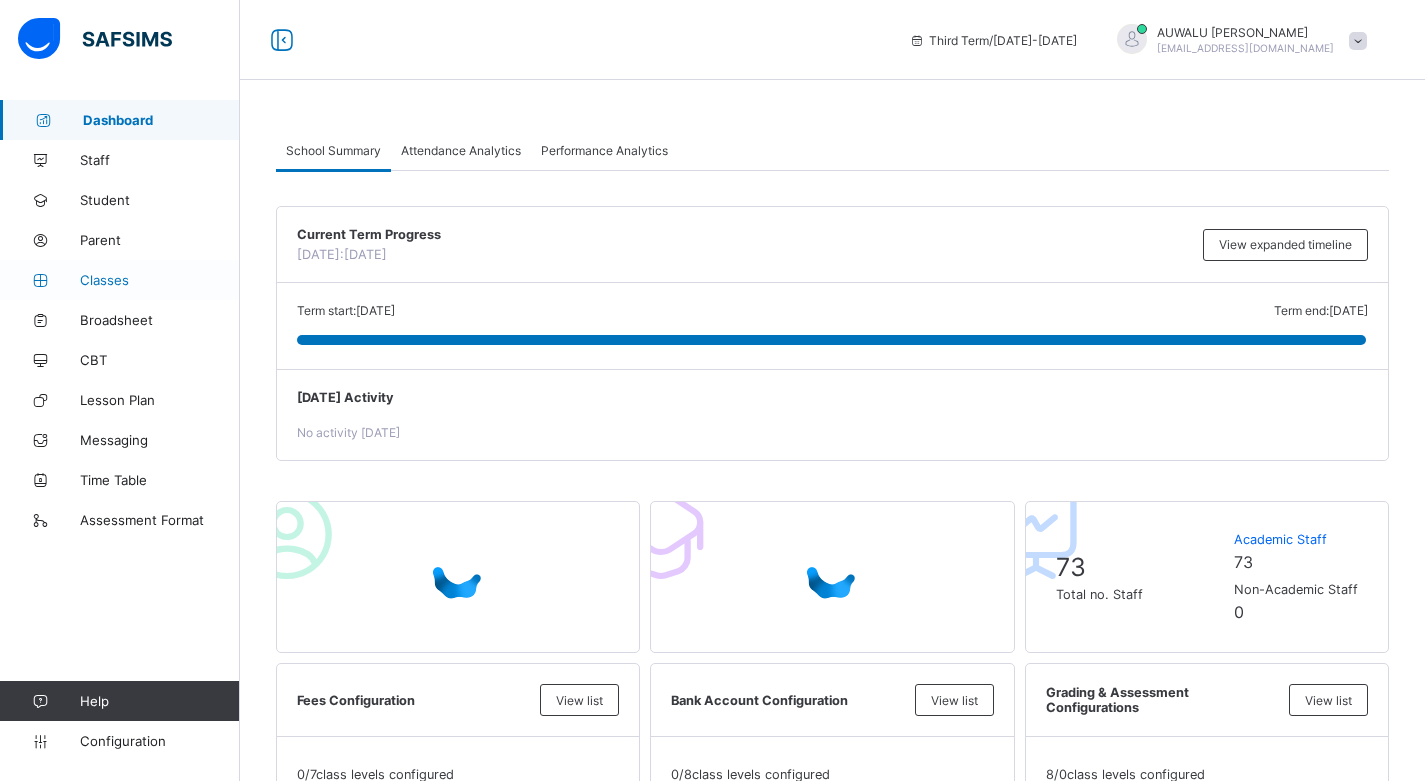 click on "Classes" at bounding box center [160, 280] 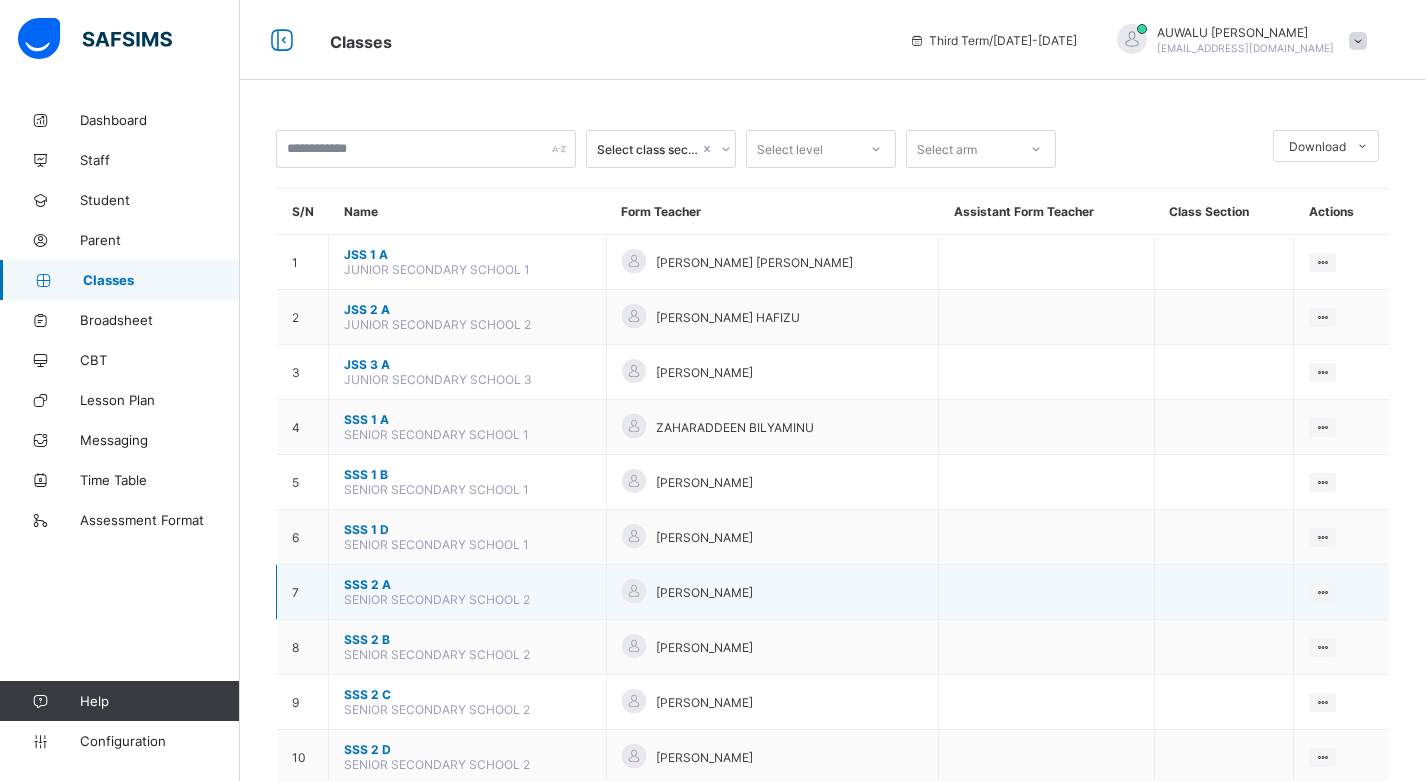 click on "SSS 2   A" at bounding box center (467, 584) 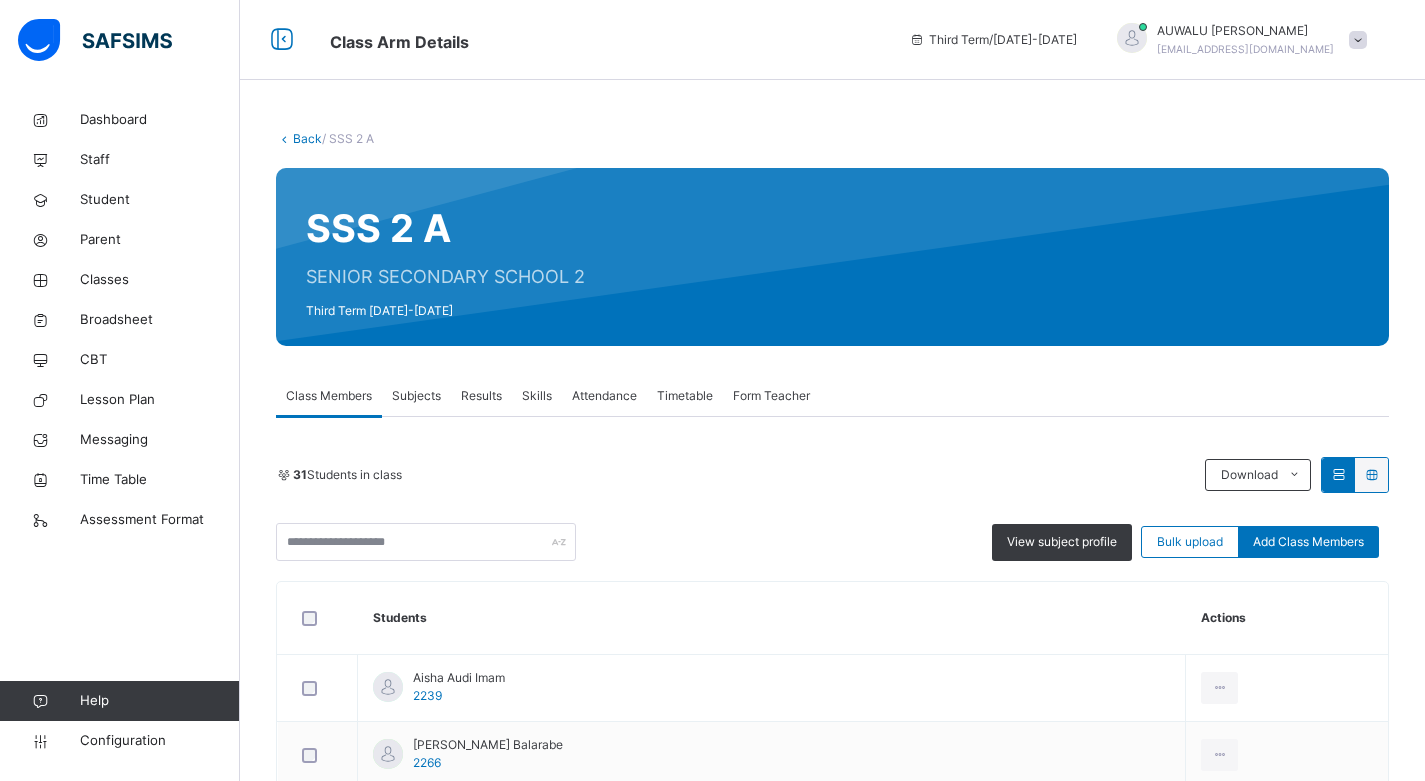 click on "Subjects" at bounding box center [416, 396] 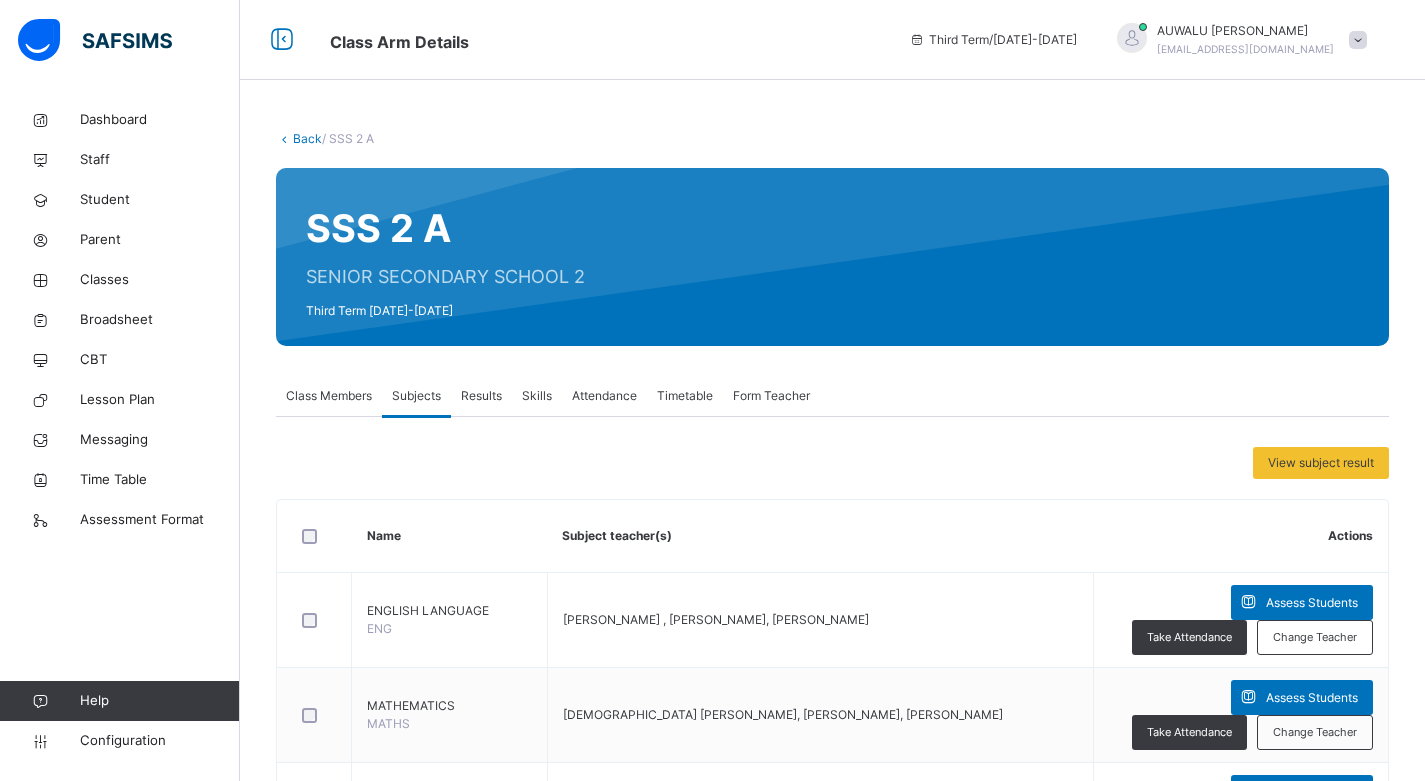 scroll, scrollTop: 400, scrollLeft: 0, axis: vertical 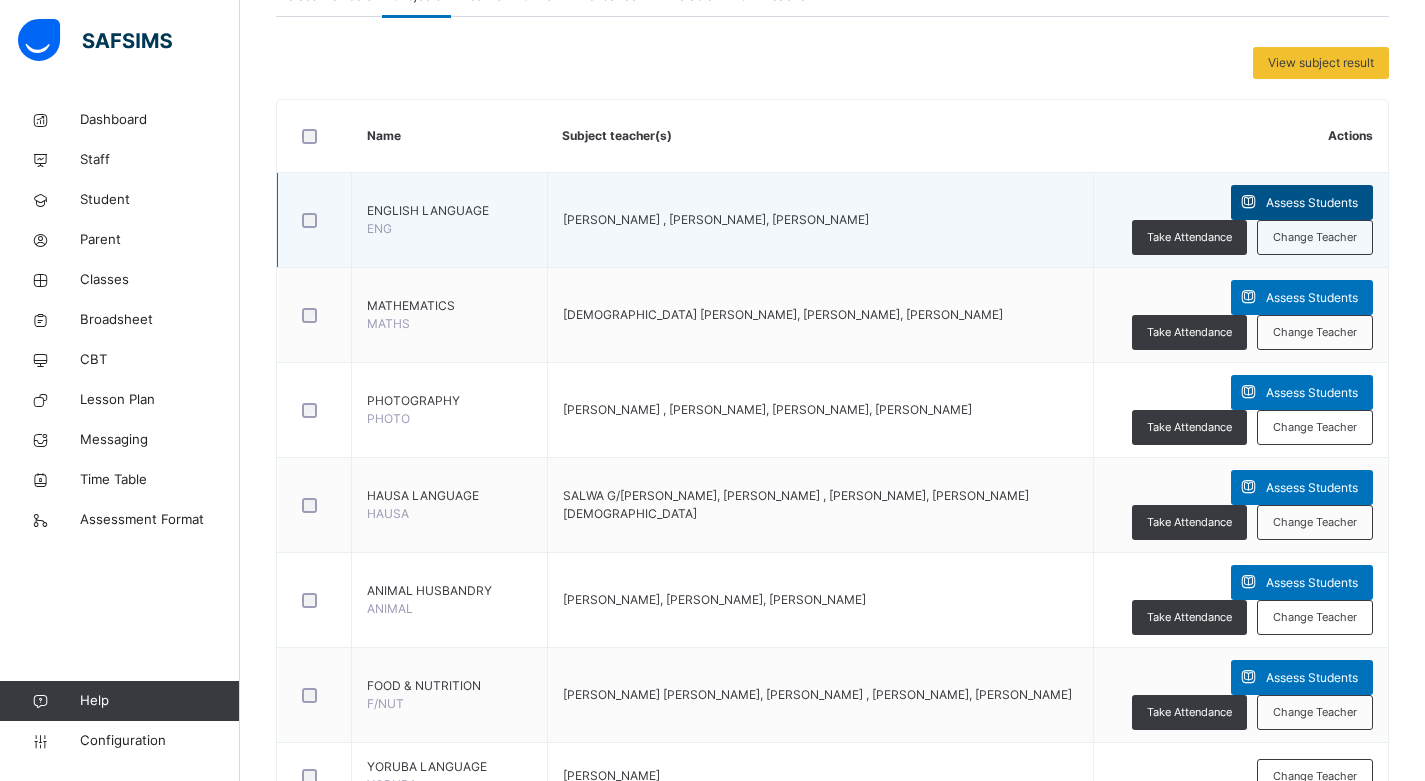 click on "Assess Students" at bounding box center (1312, 203) 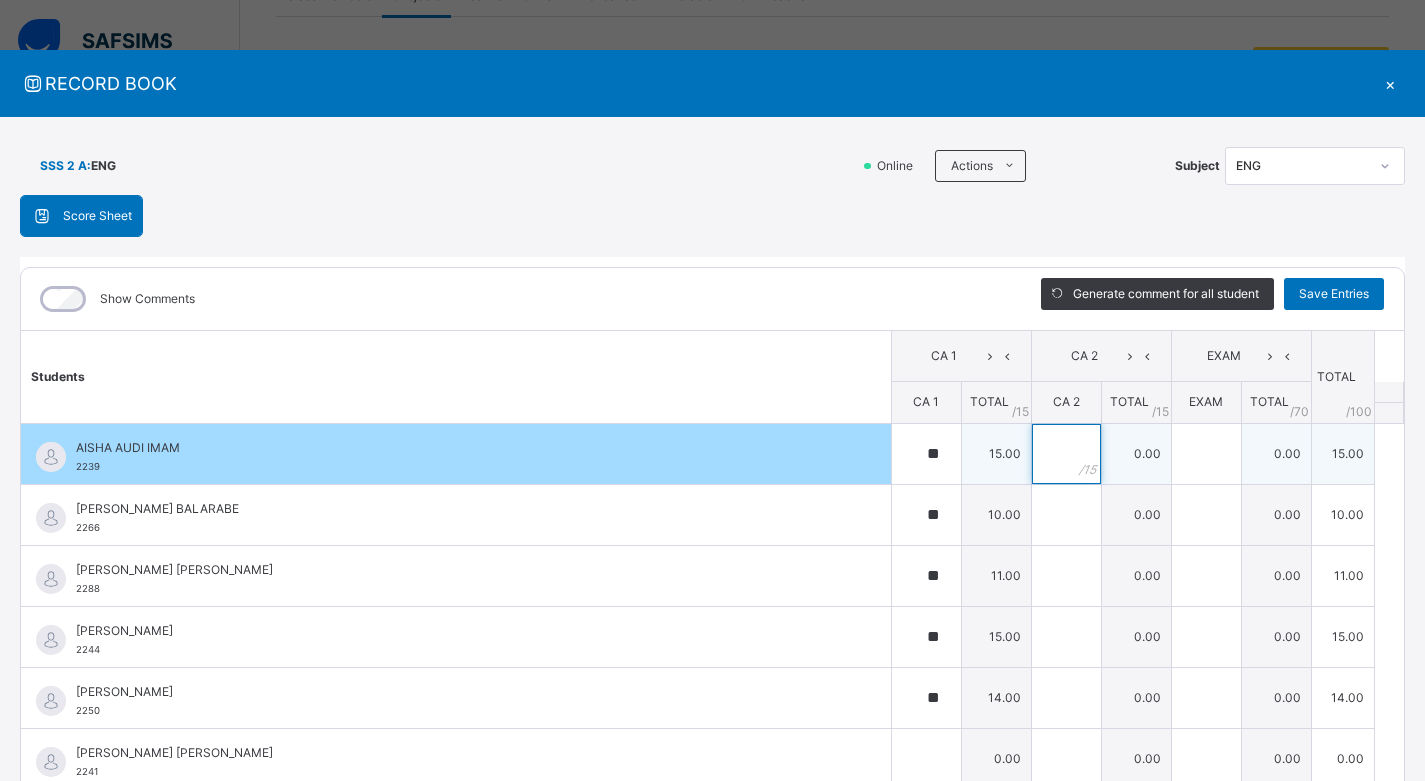 click at bounding box center [1066, 454] 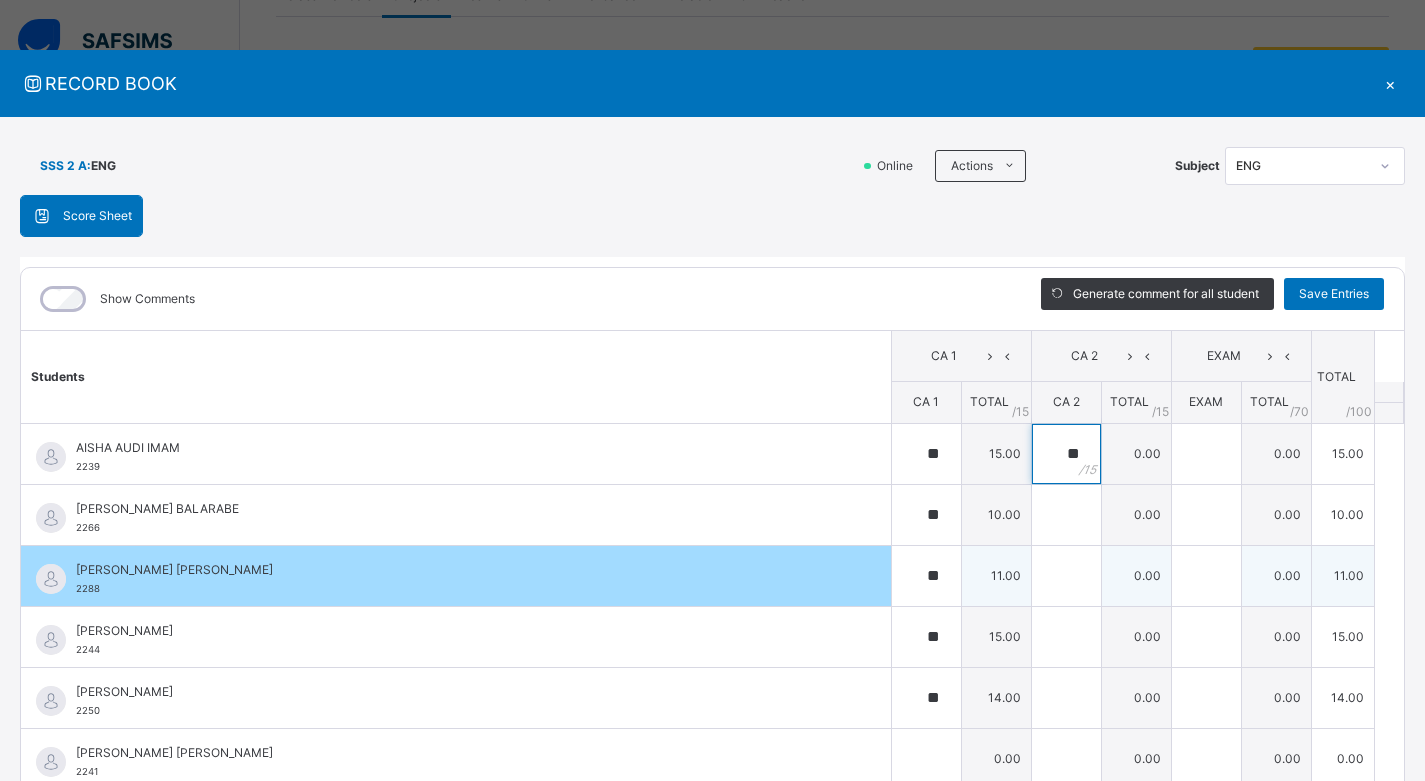 type on "**" 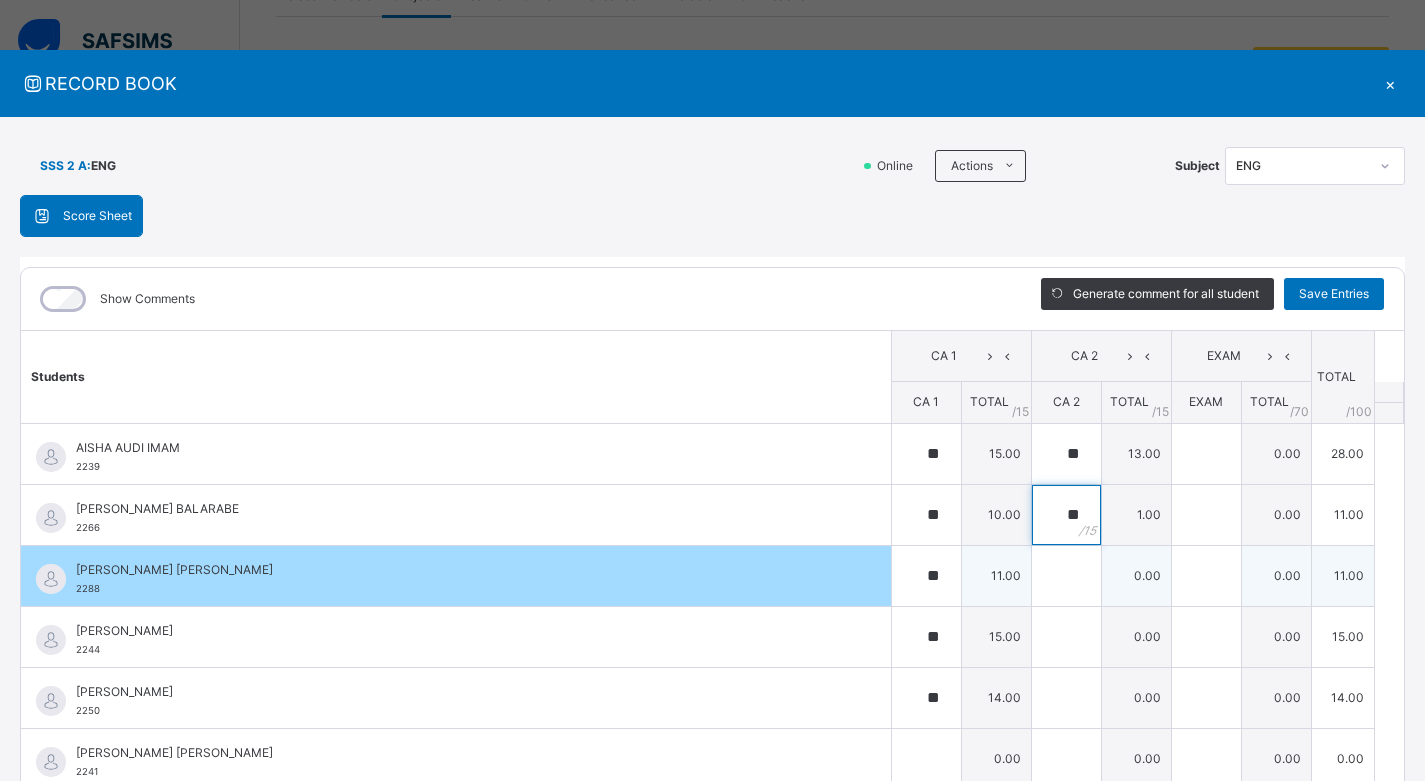 type on "**" 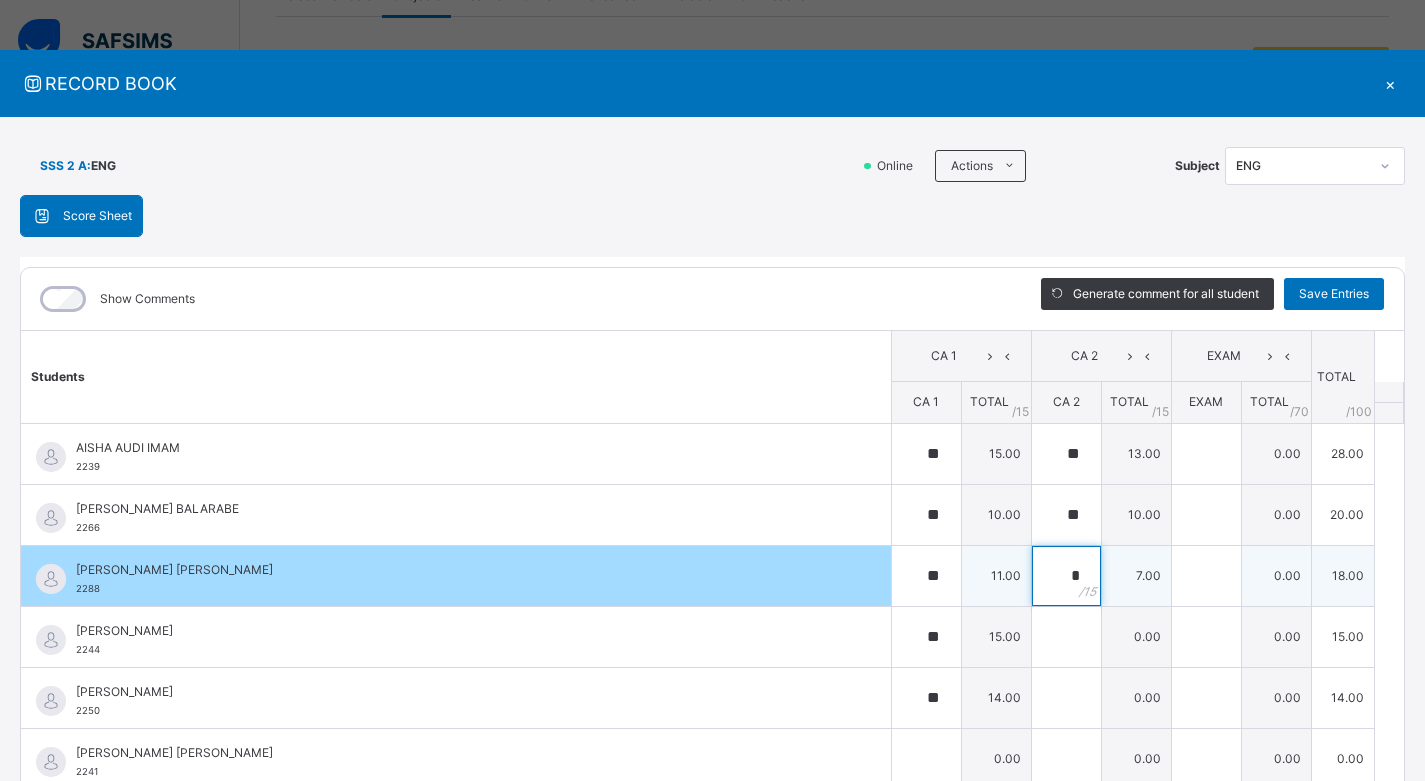 type on "*" 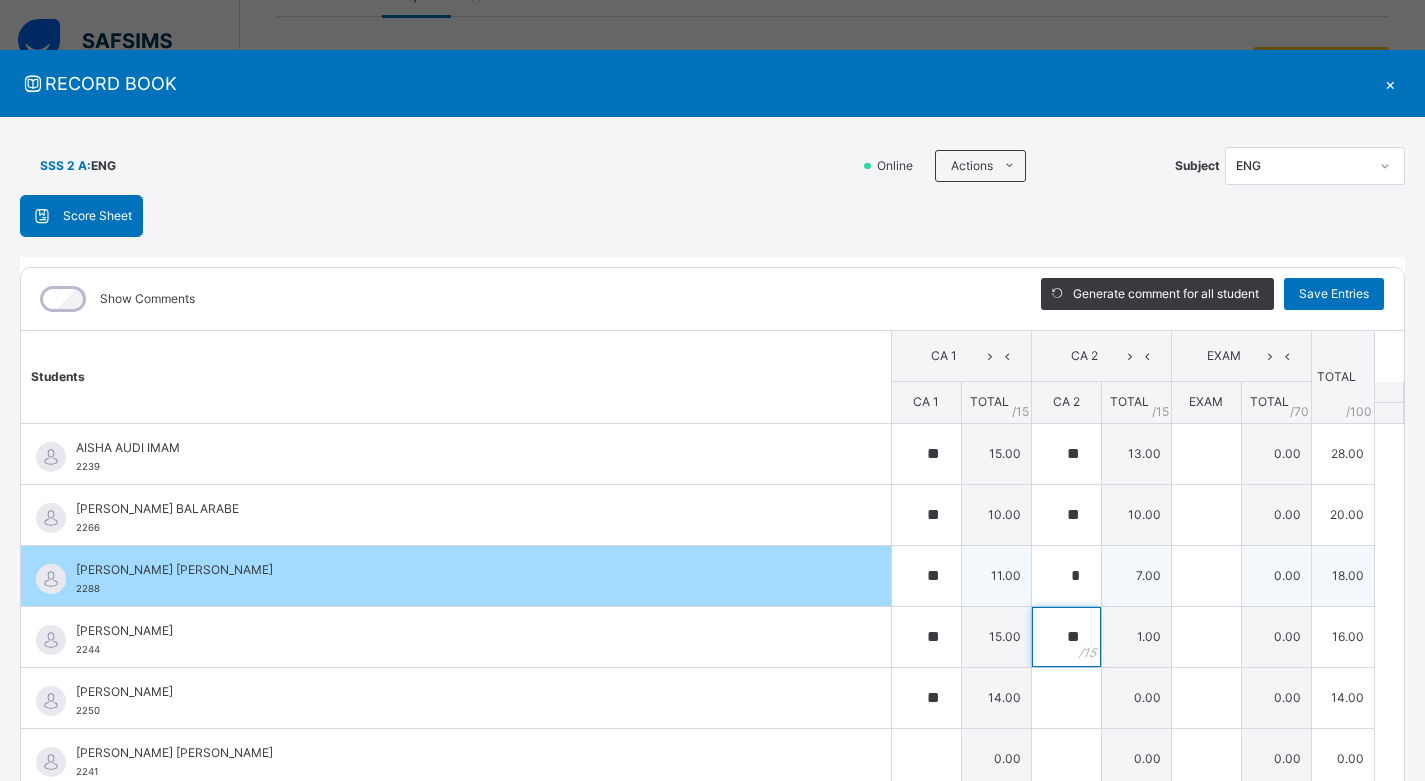 type on "**" 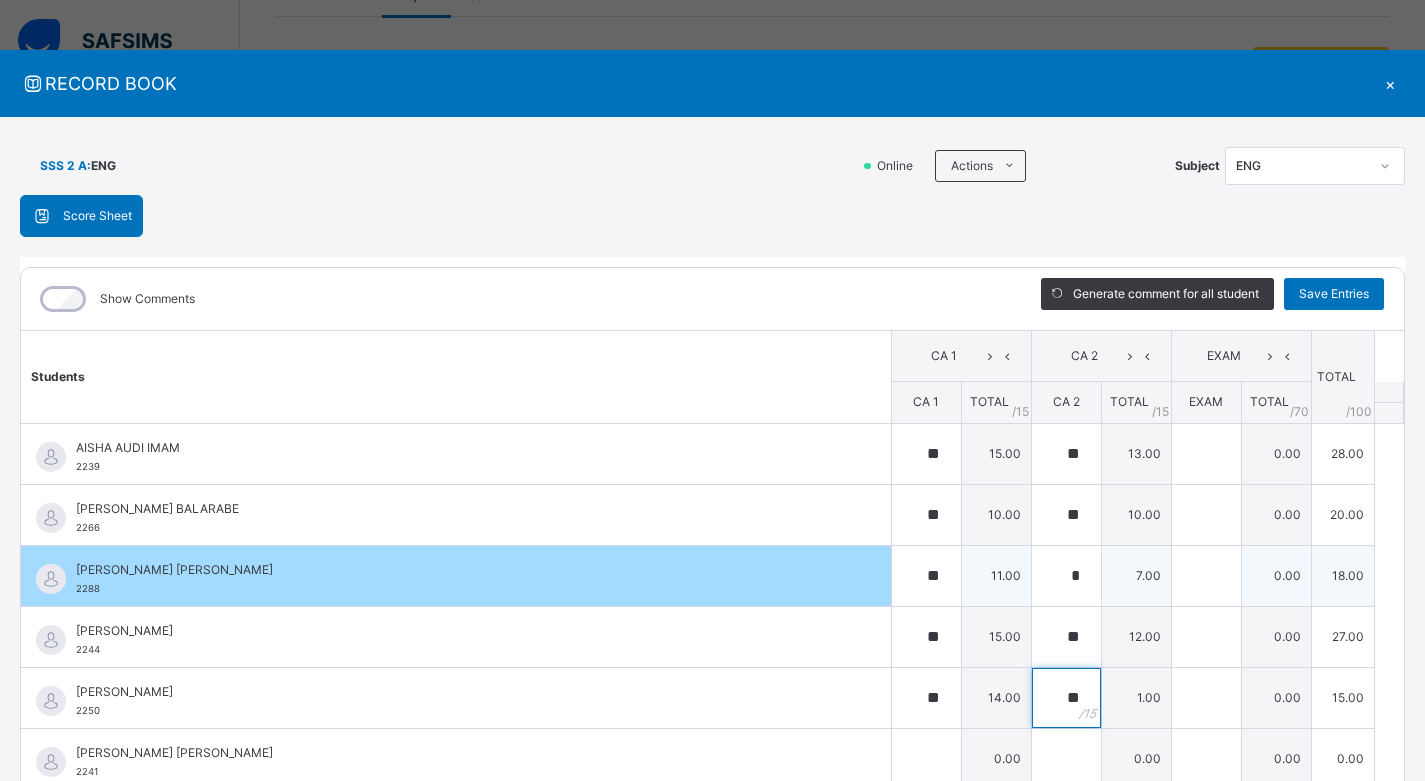type on "**" 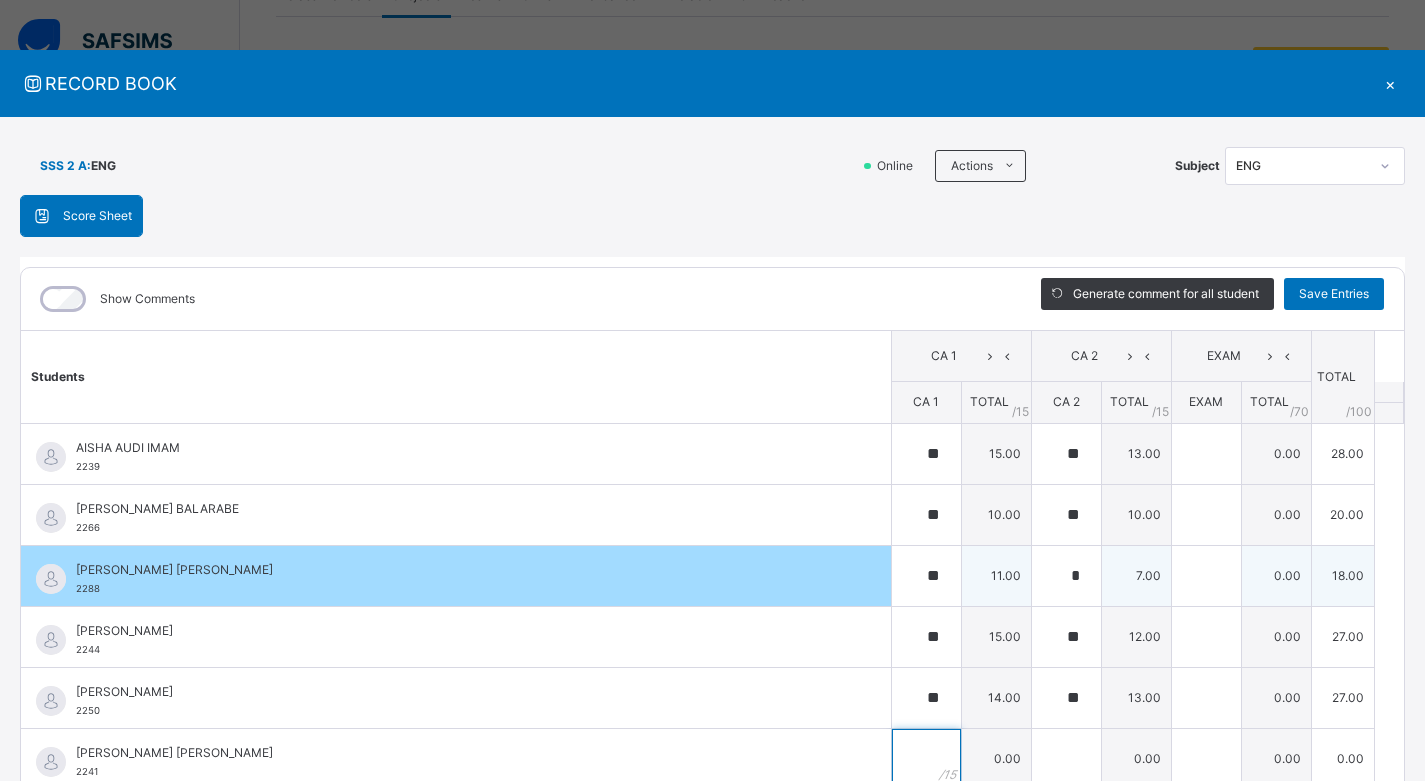 scroll, scrollTop: 8, scrollLeft: 0, axis: vertical 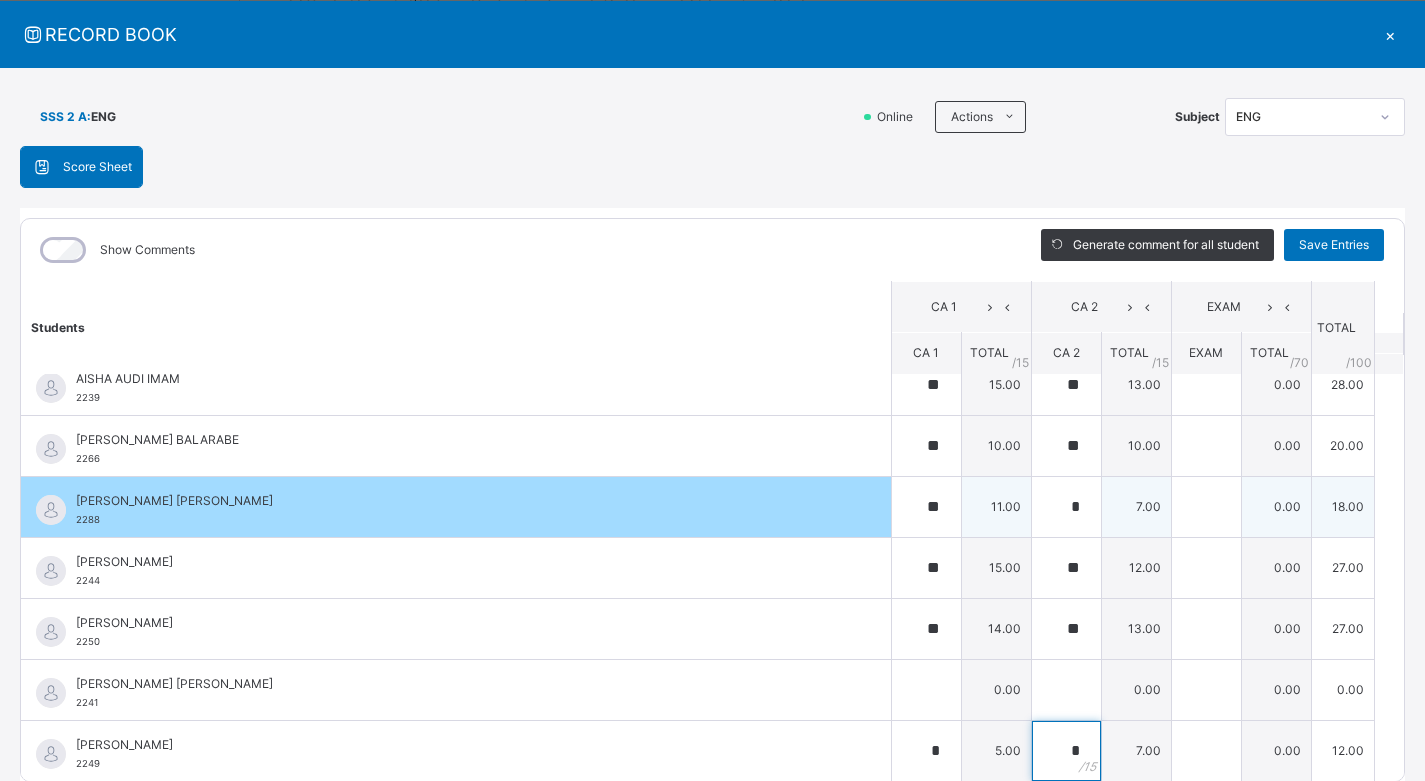 type on "*" 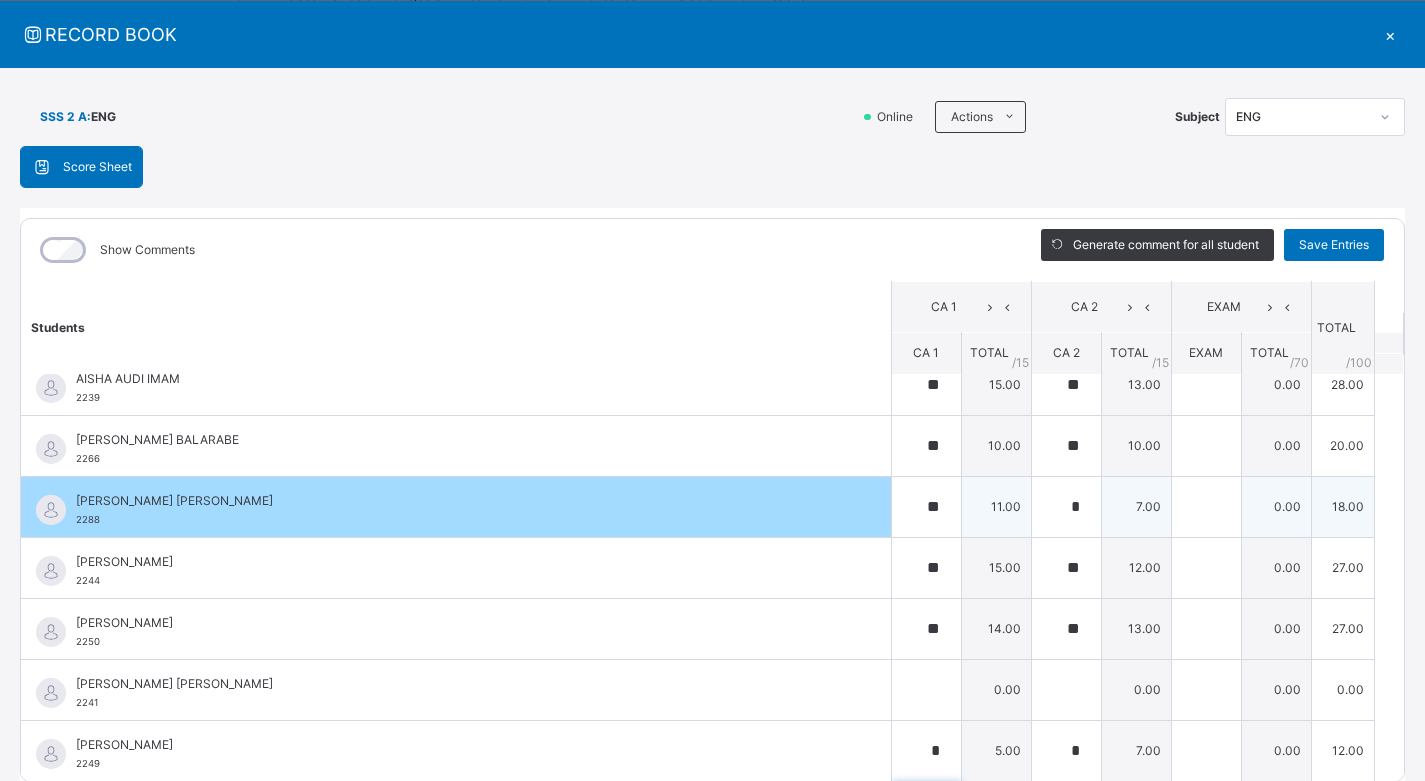 scroll, scrollTop: 301, scrollLeft: 0, axis: vertical 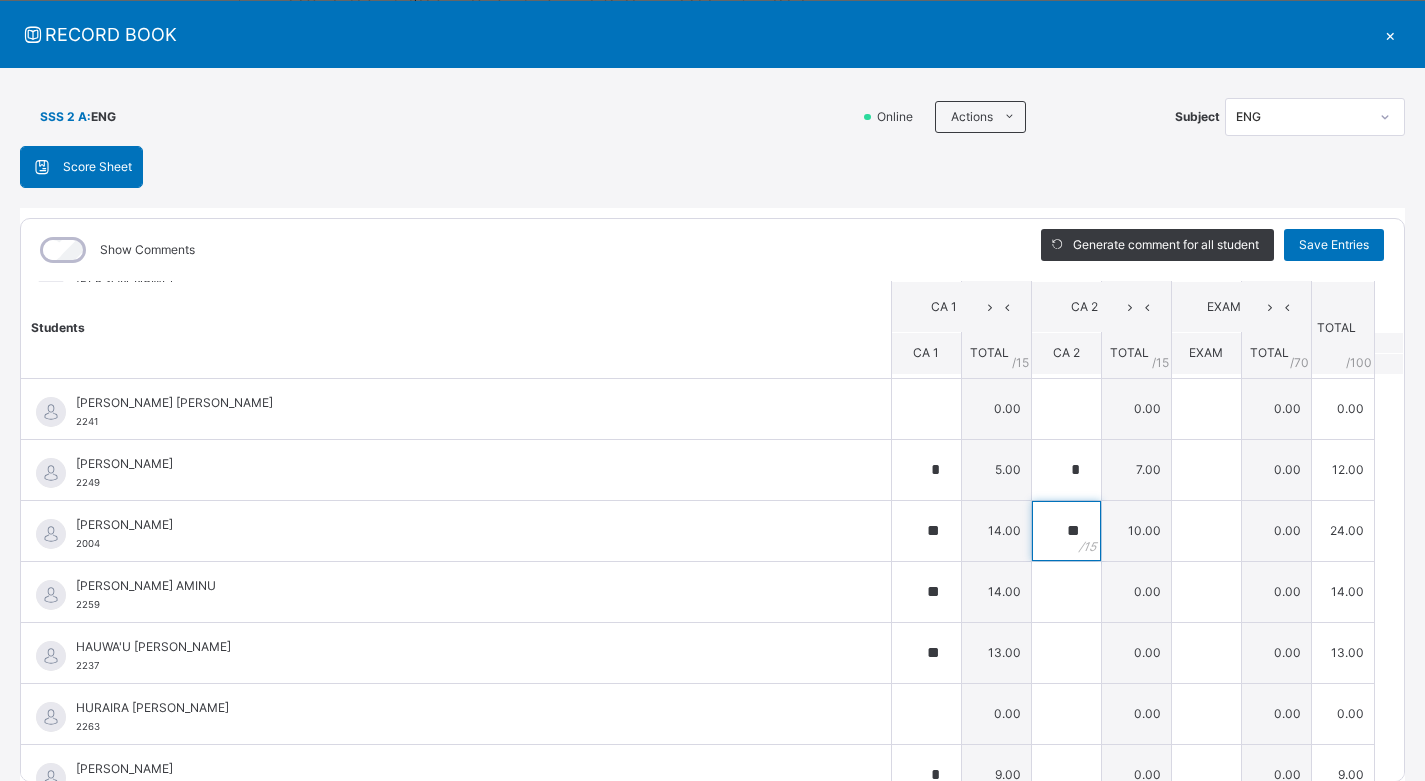 type on "**" 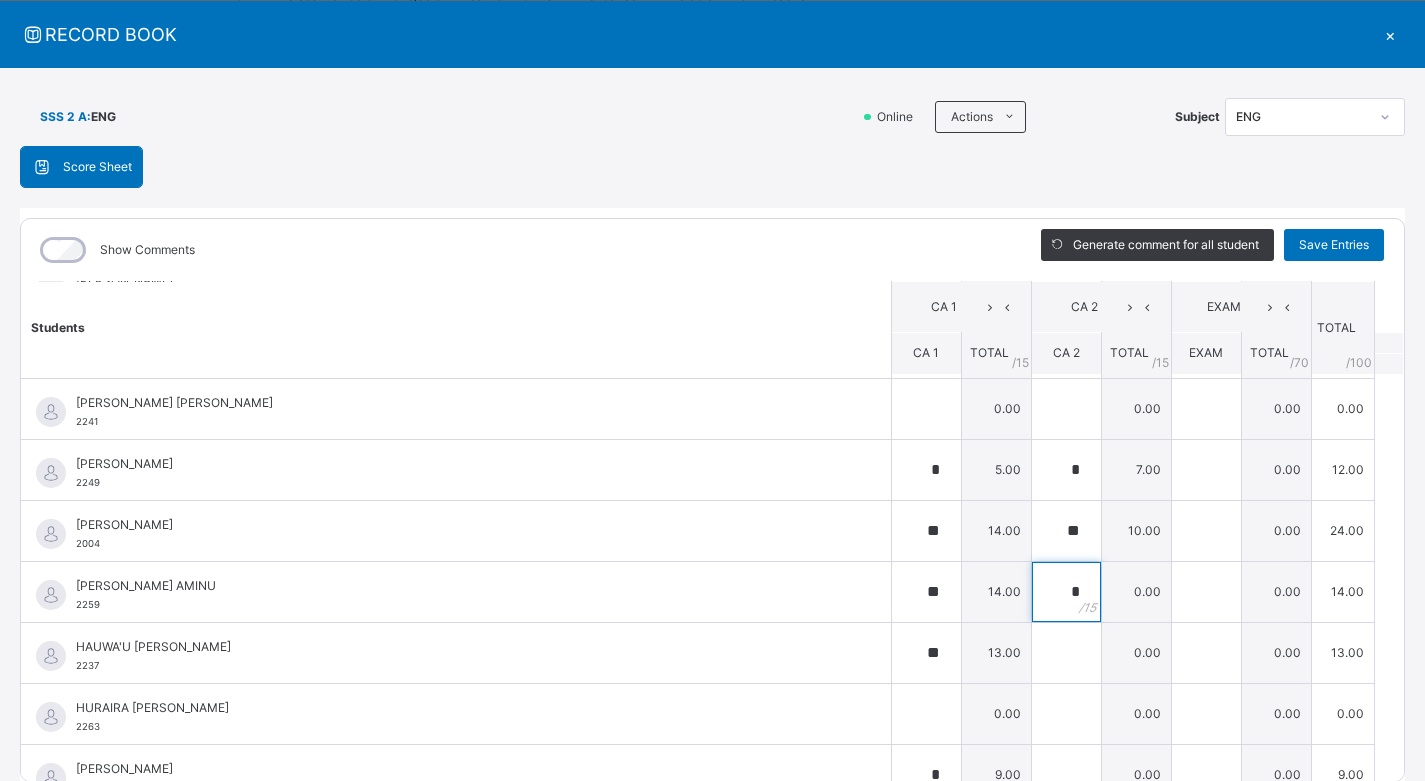 type on "*" 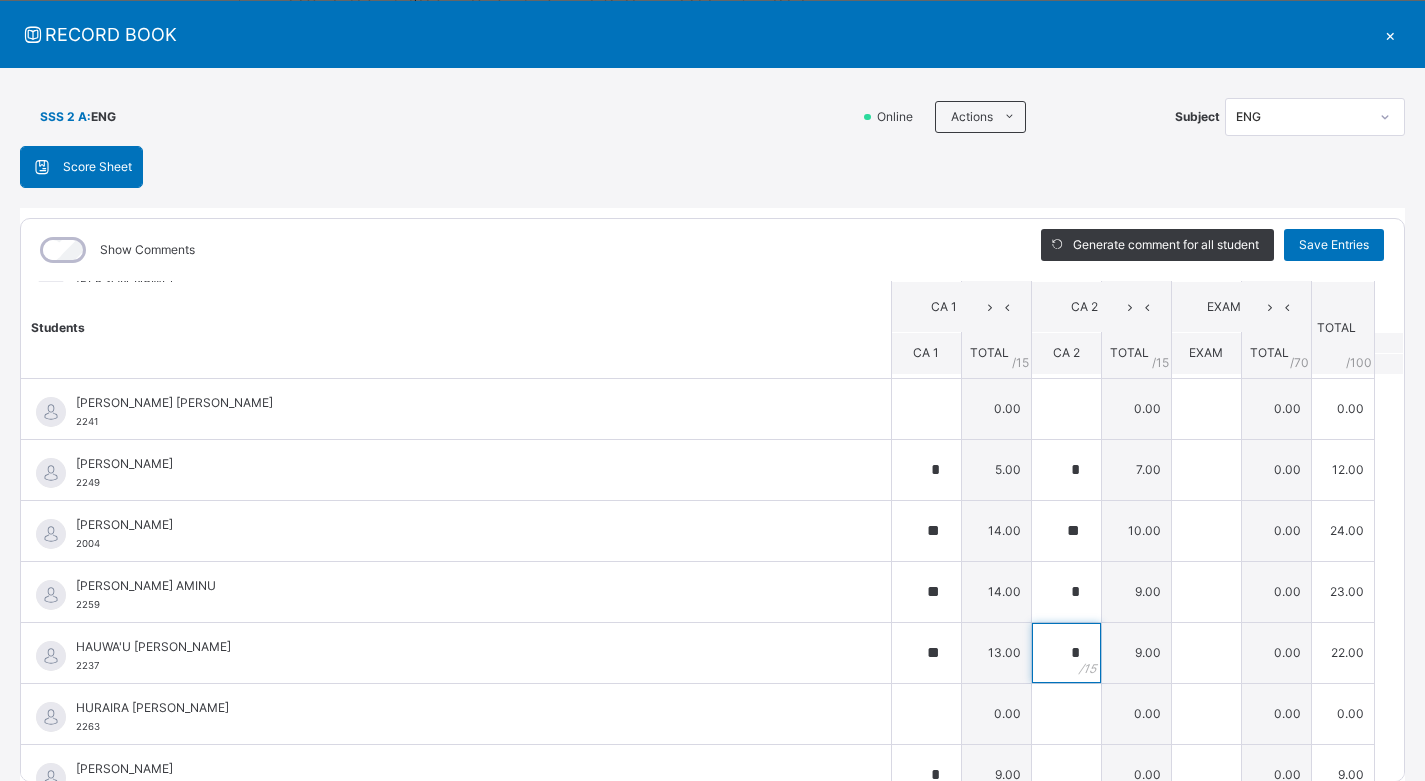 type on "*" 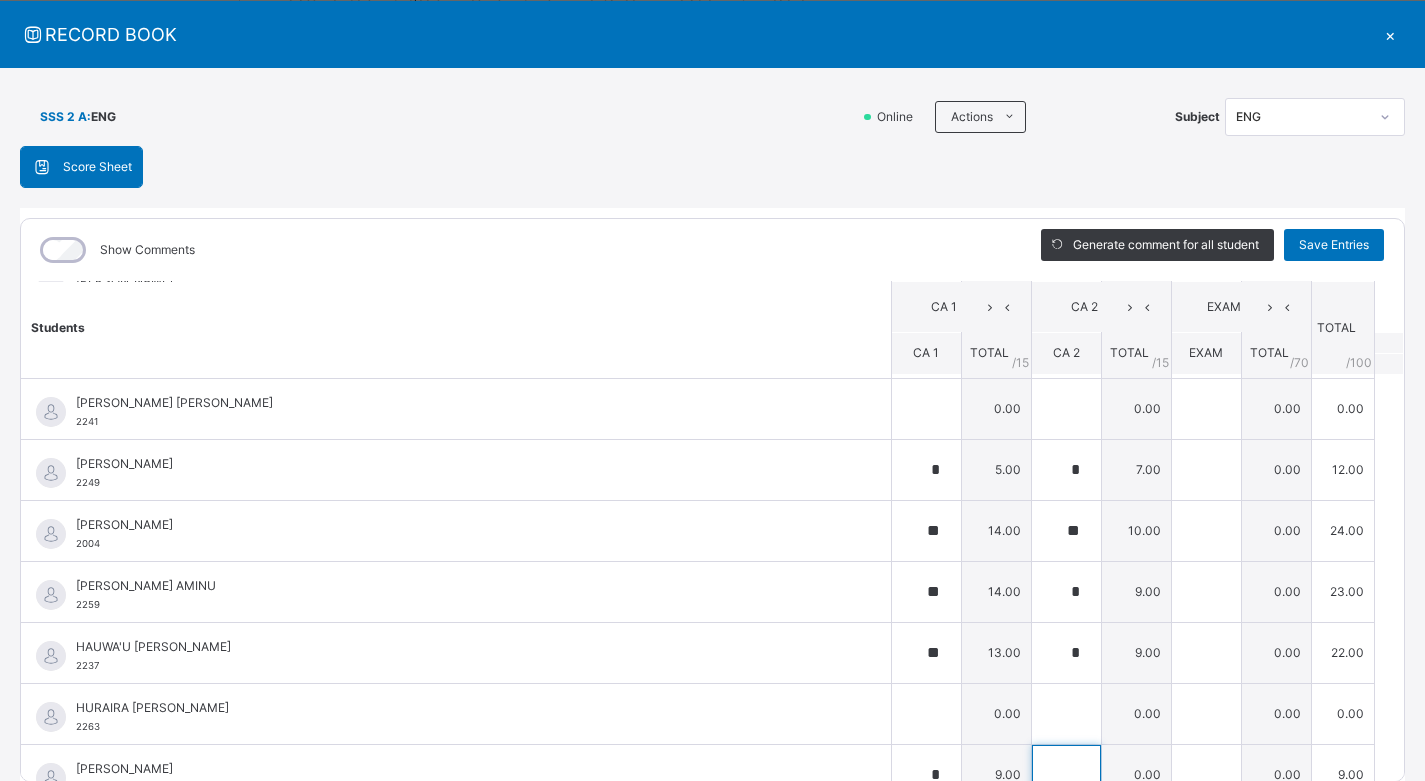 scroll, scrollTop: 325, scrollLeft: 0, axis: vertical 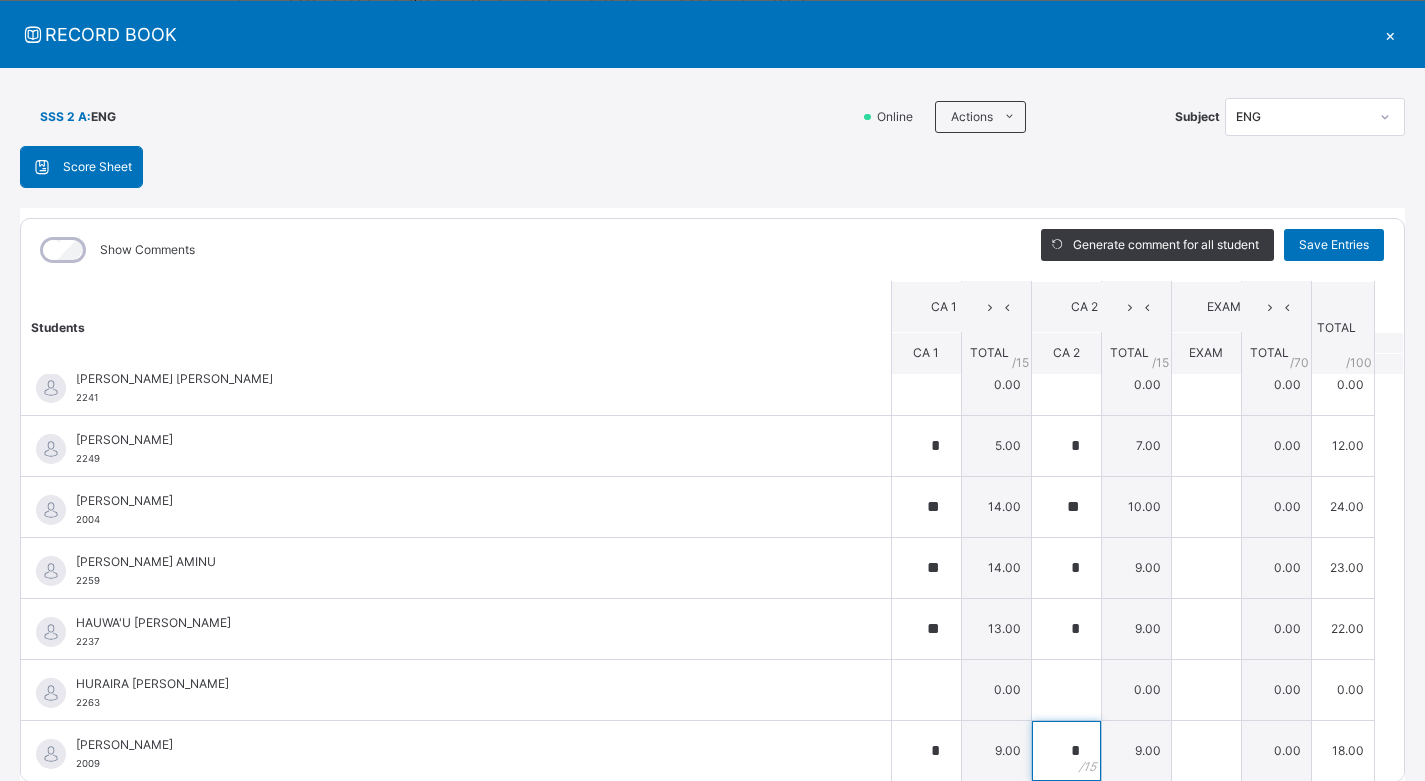 type on "*" 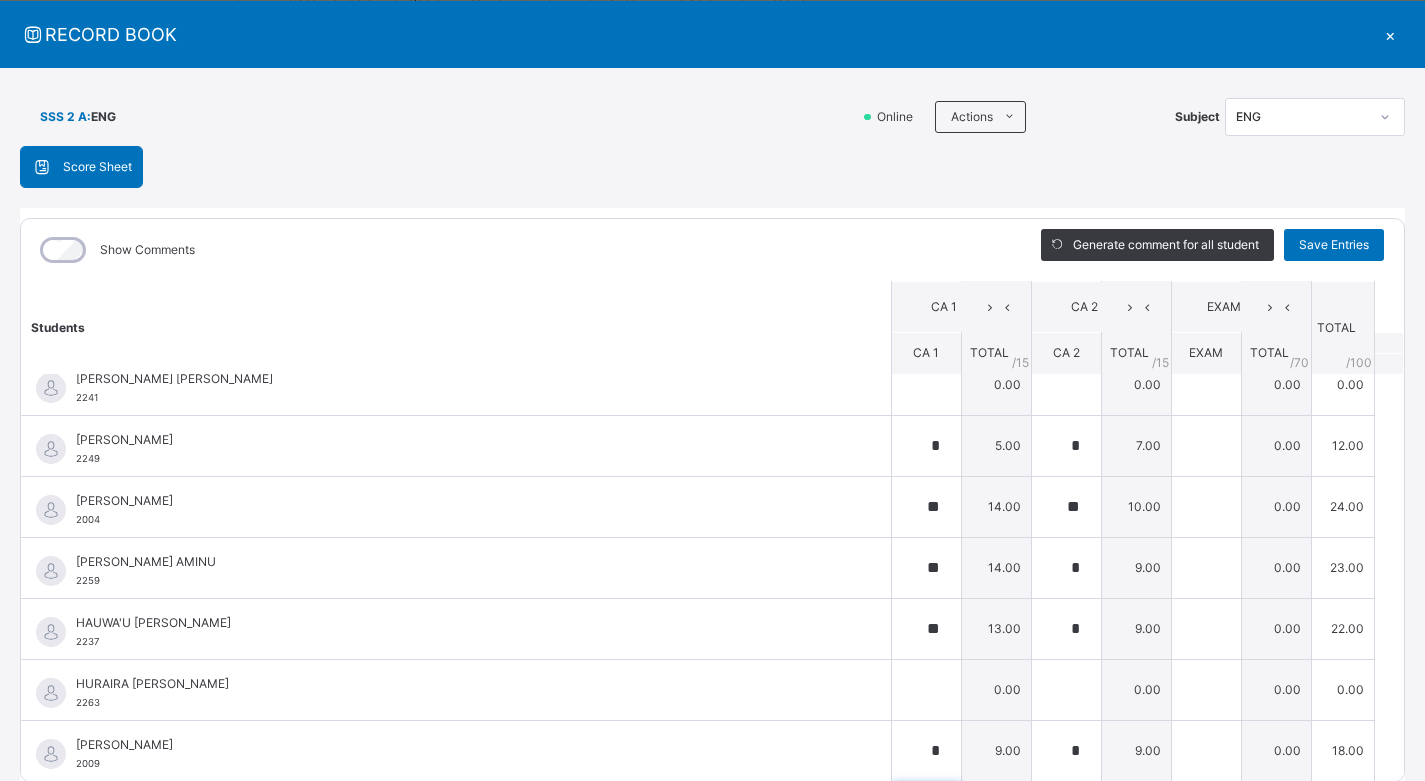 scroll, scrollTop: 606, scrollLeft: 0, axis: vertical 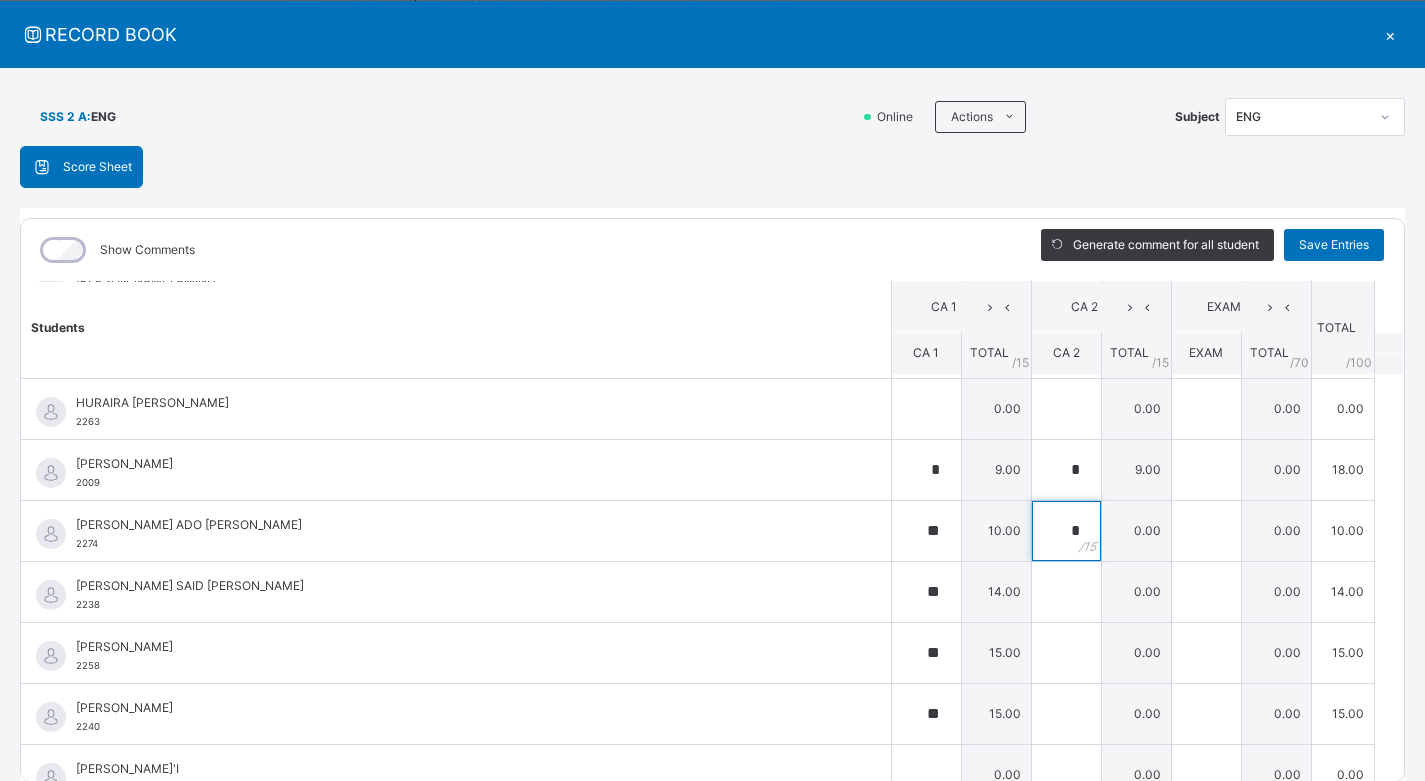 type on "*" 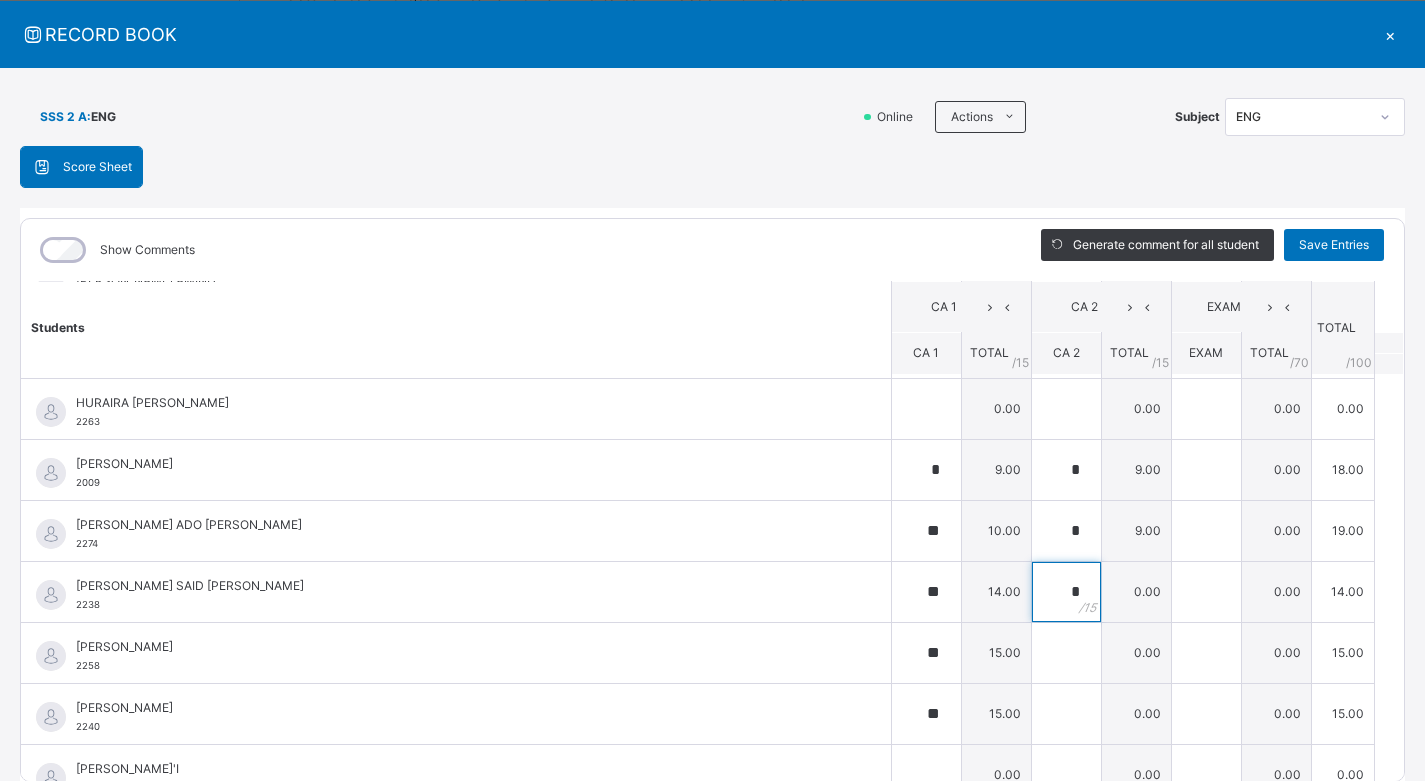 type on "*" 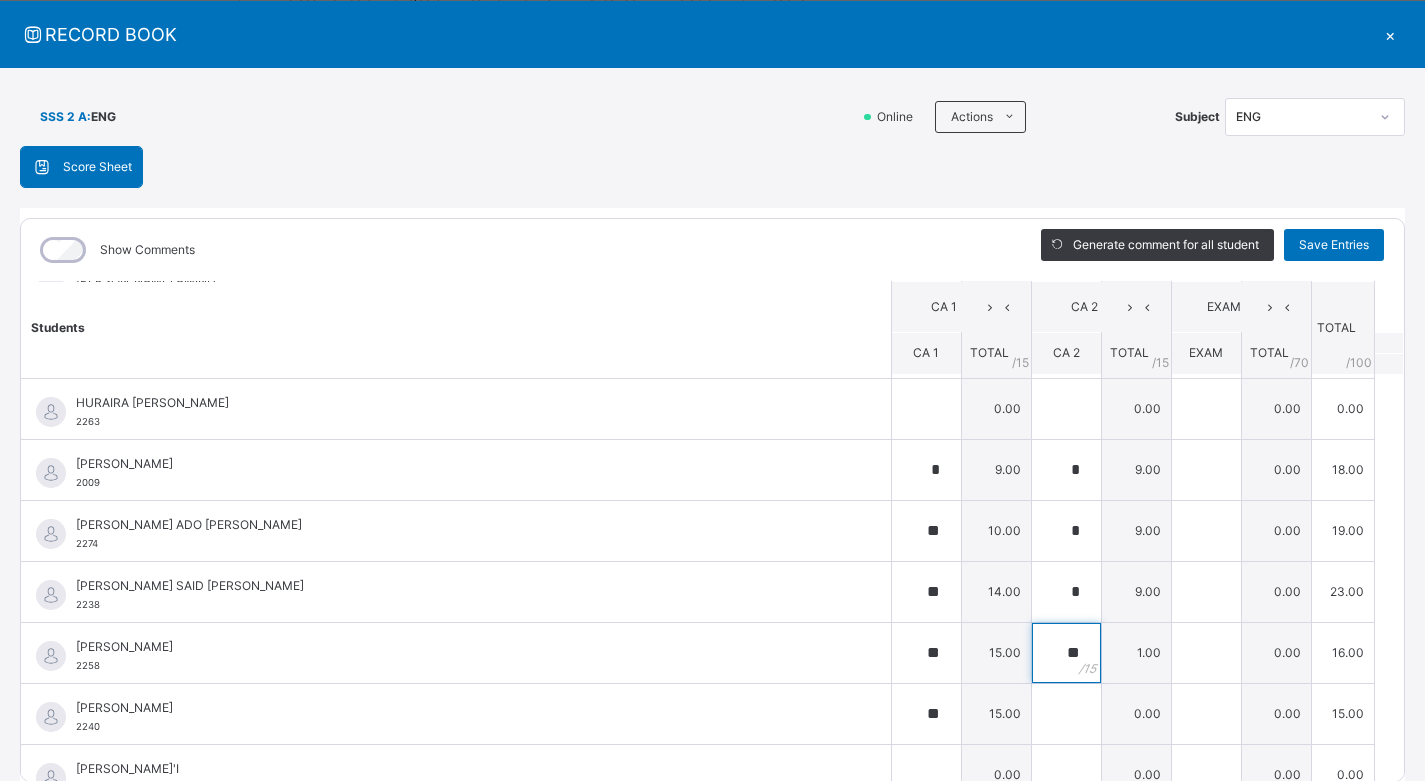 type on "**" 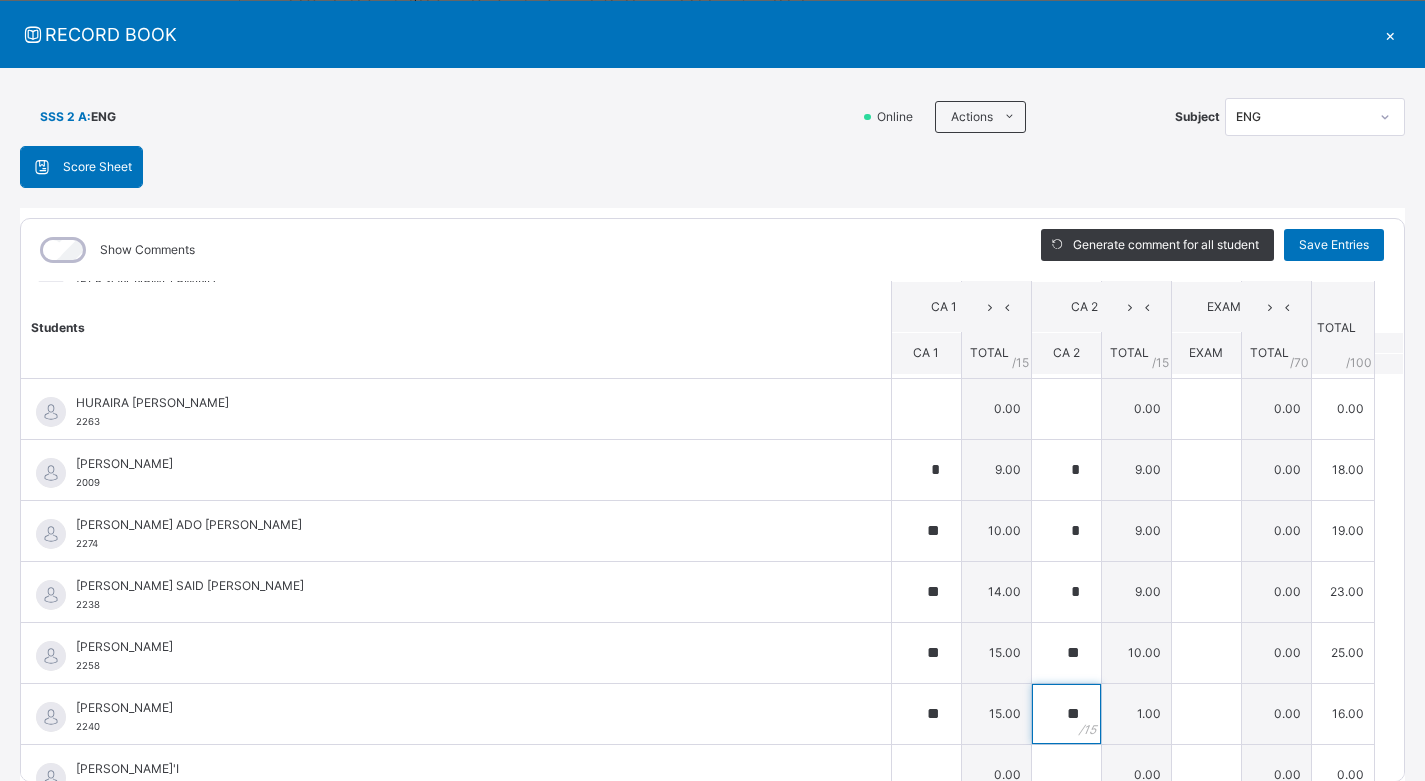 type on "**" 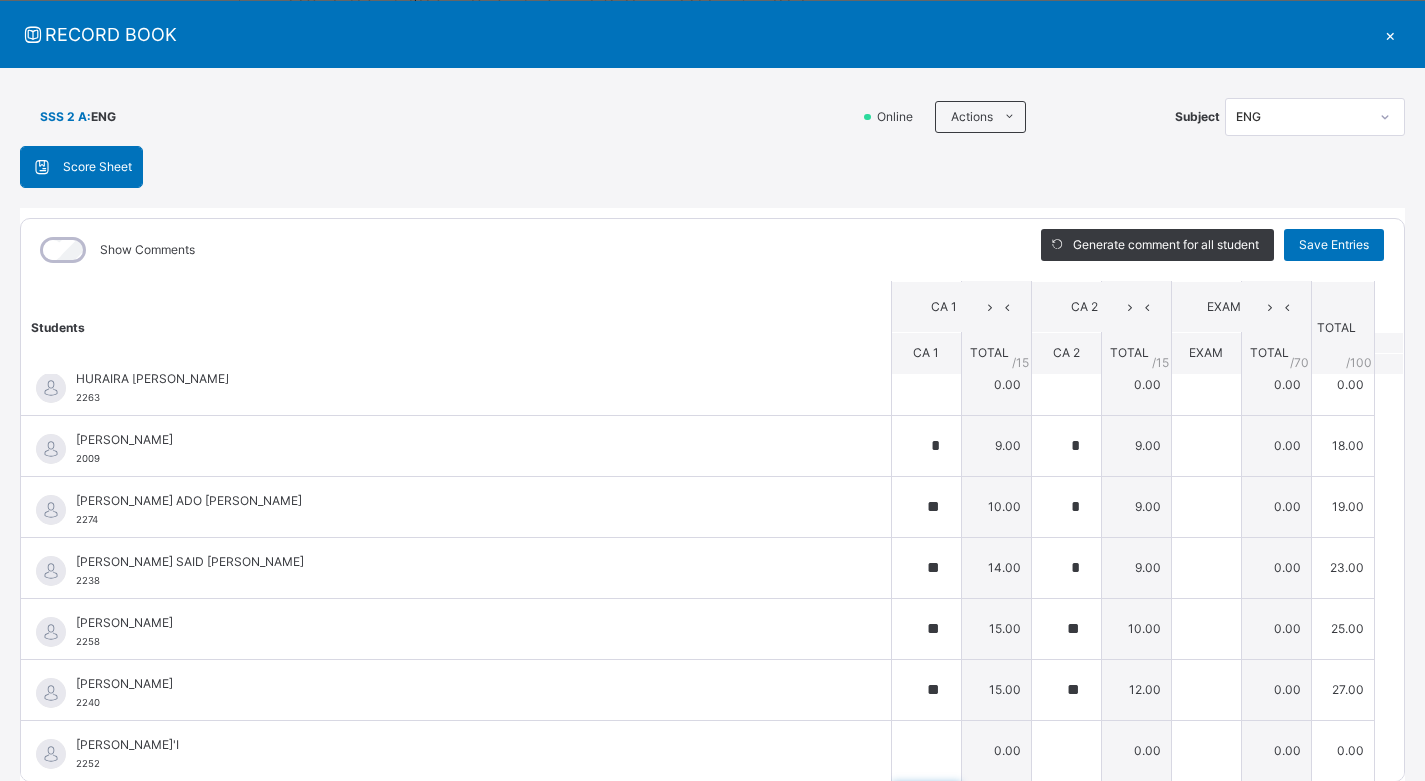scroll, scrollTop: 911, scrollLeft: 0, axis: vertical 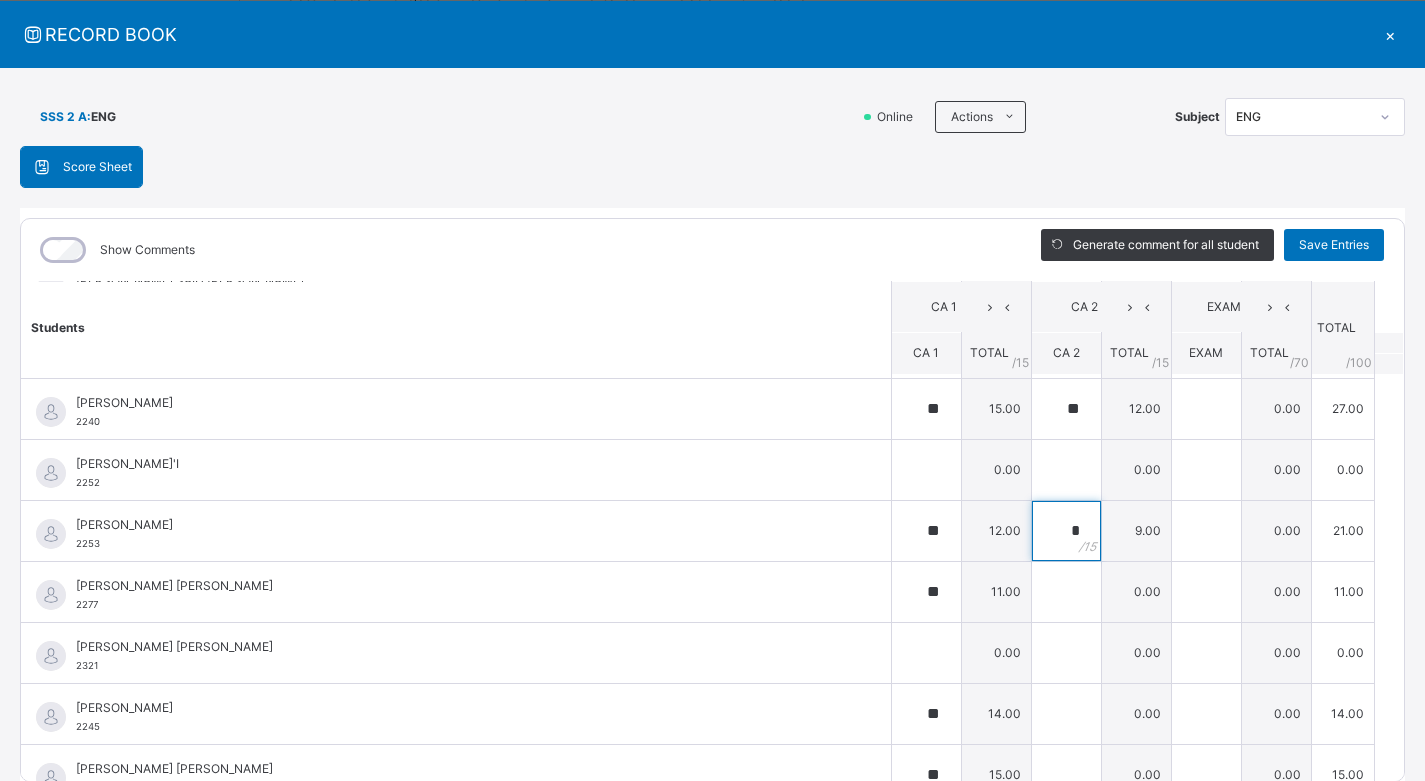 type on "*" 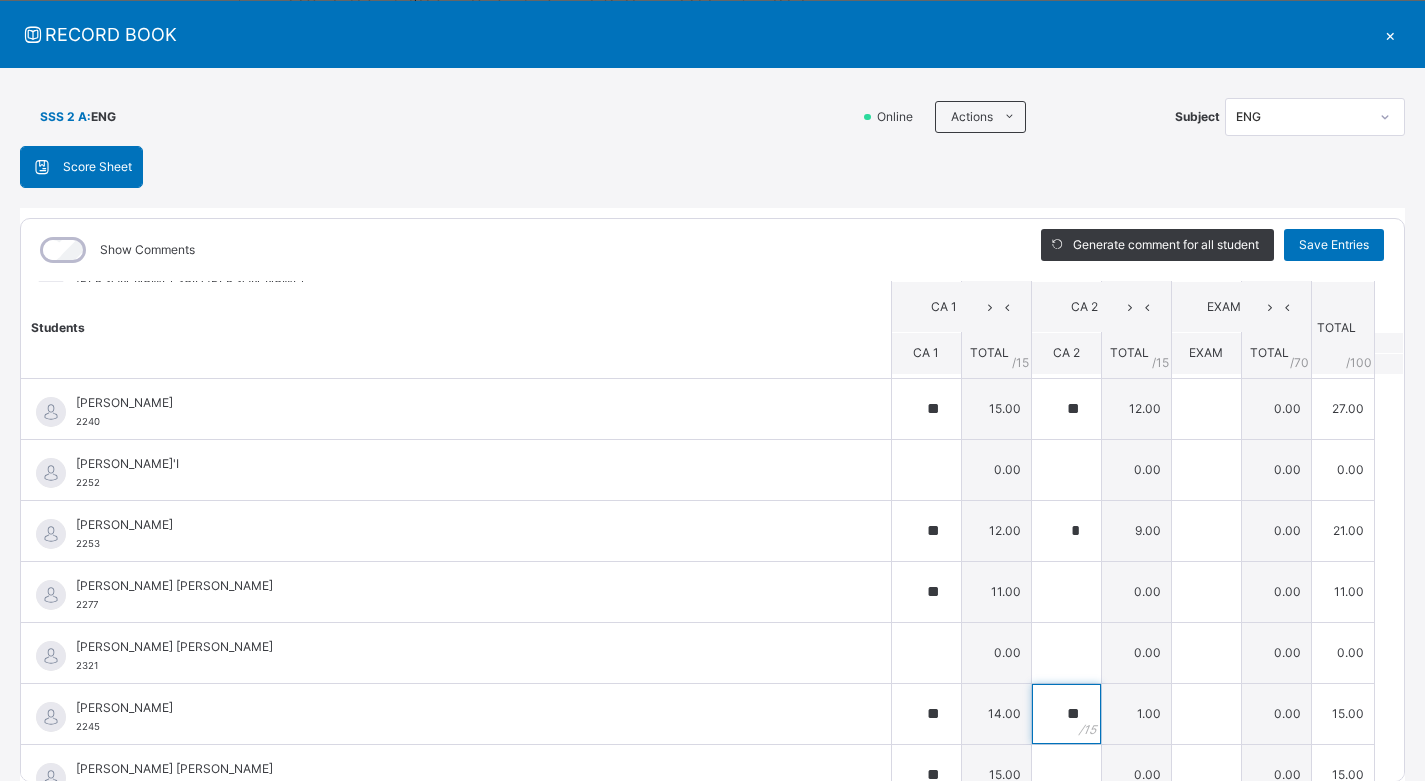 type on "**" 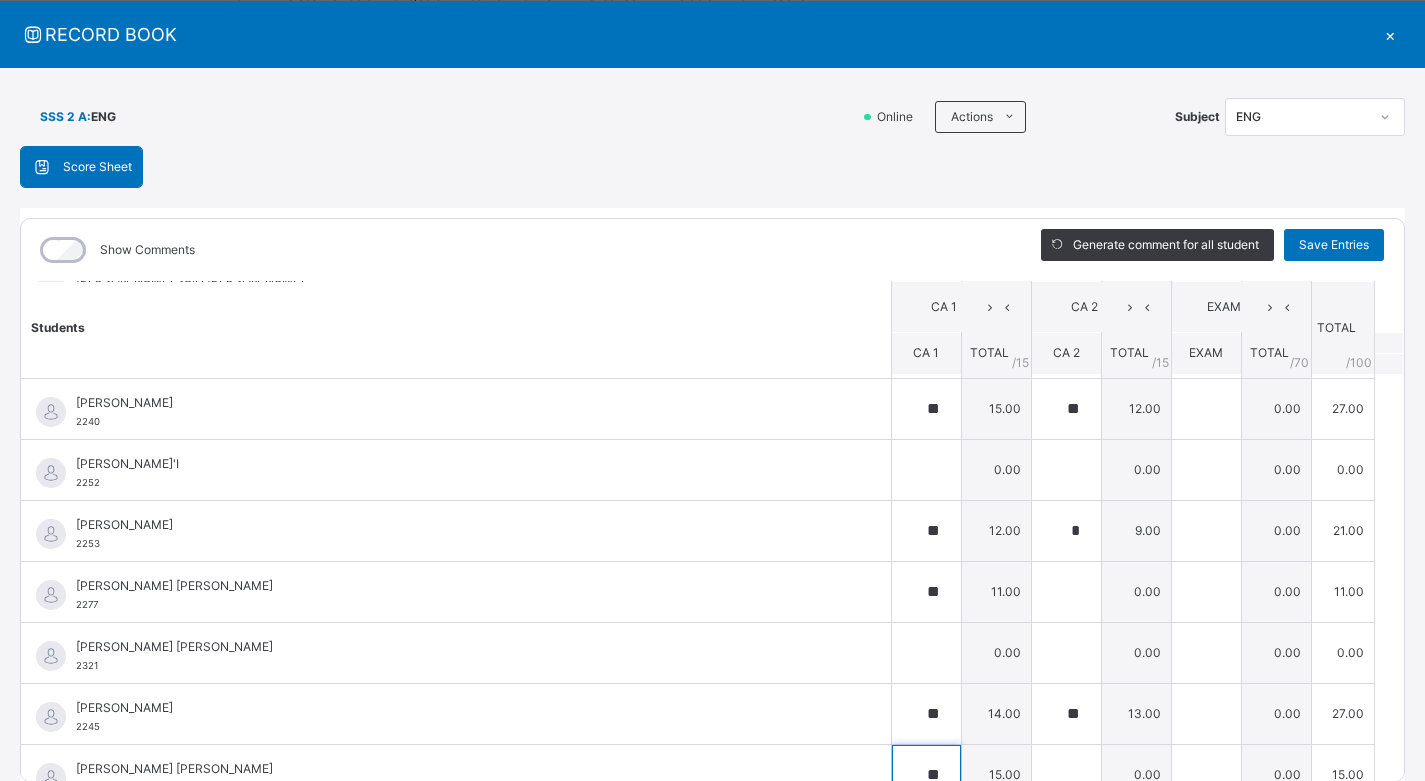 scroll, scrollTop: 935, scrollLeft: 0, axis: vertical 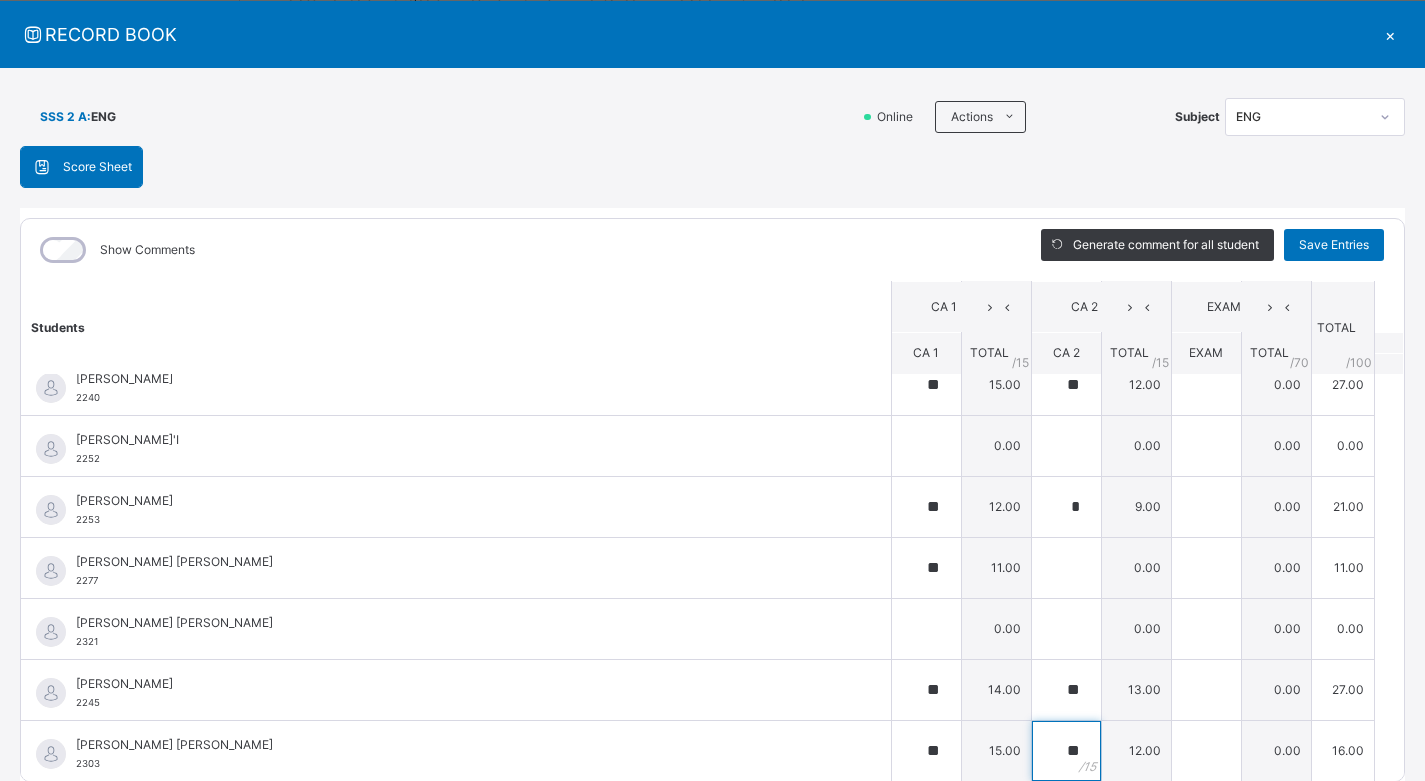 type on "**" 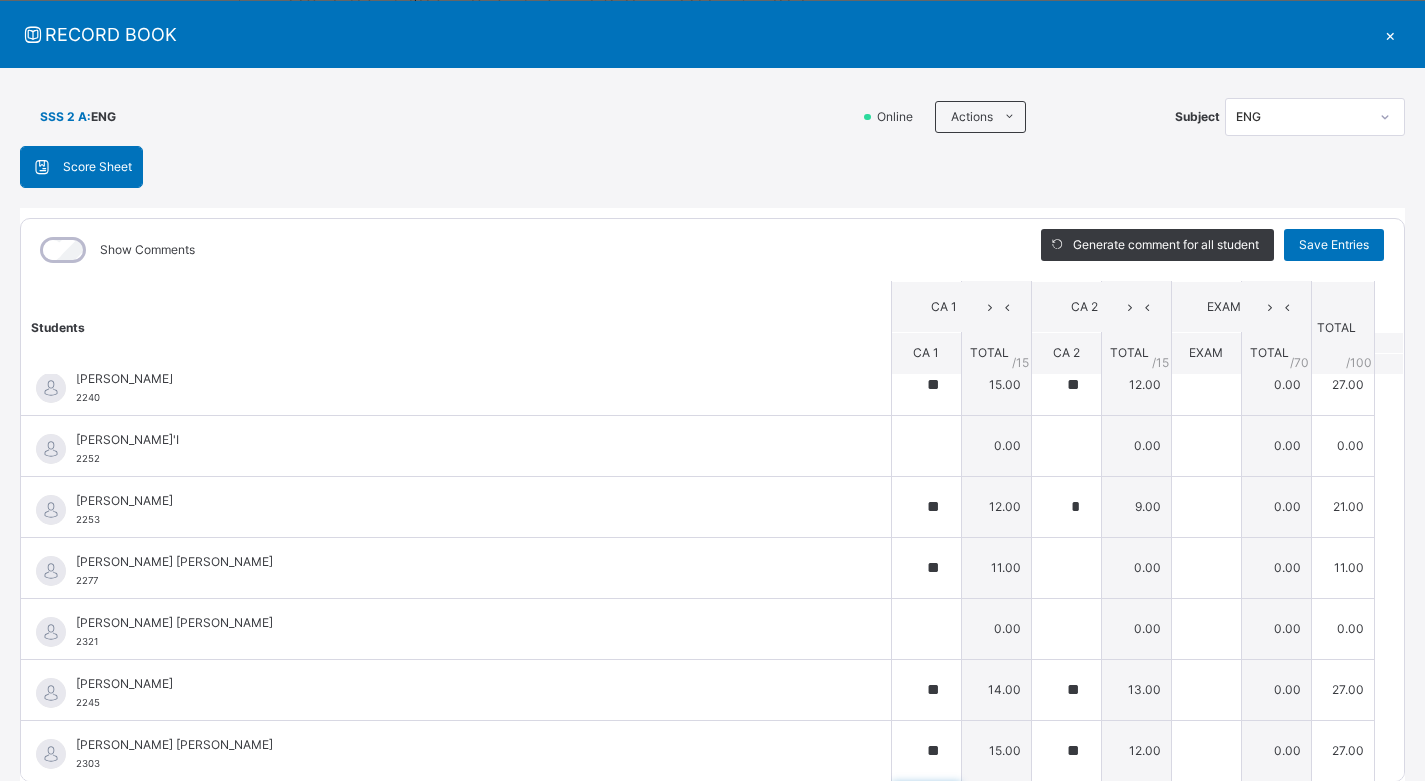 scroll, scrollTop: 1216, scrollLeft: 0, axis: vertical 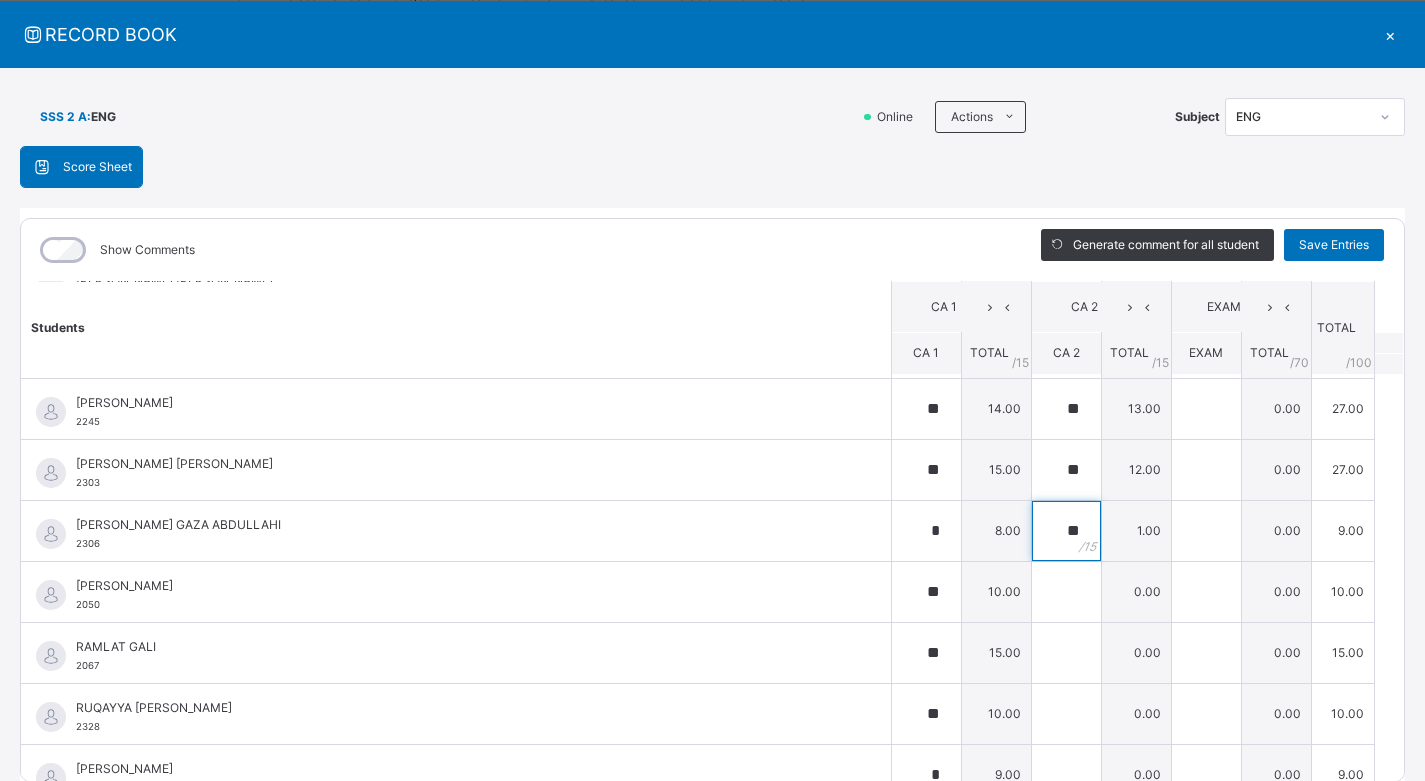 type on "**" 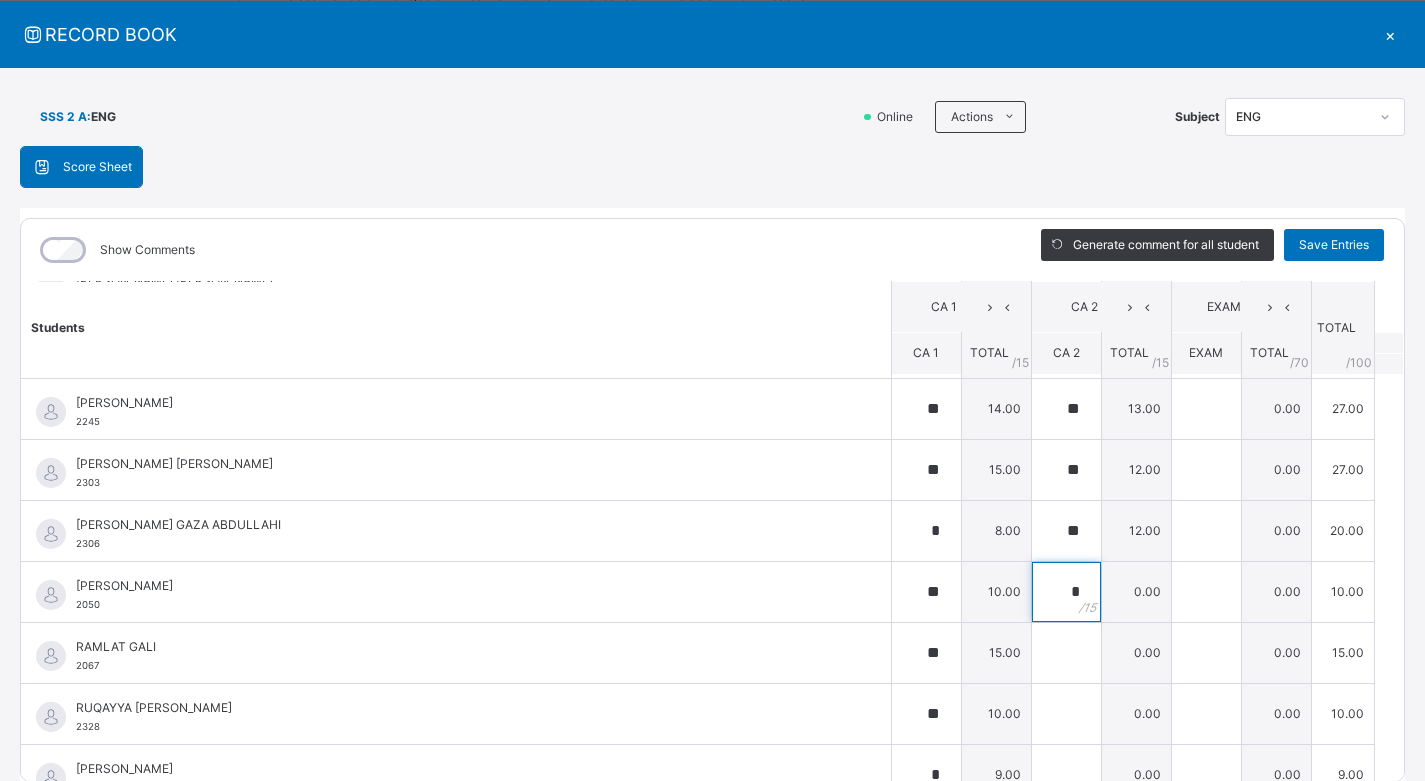 type on "*" 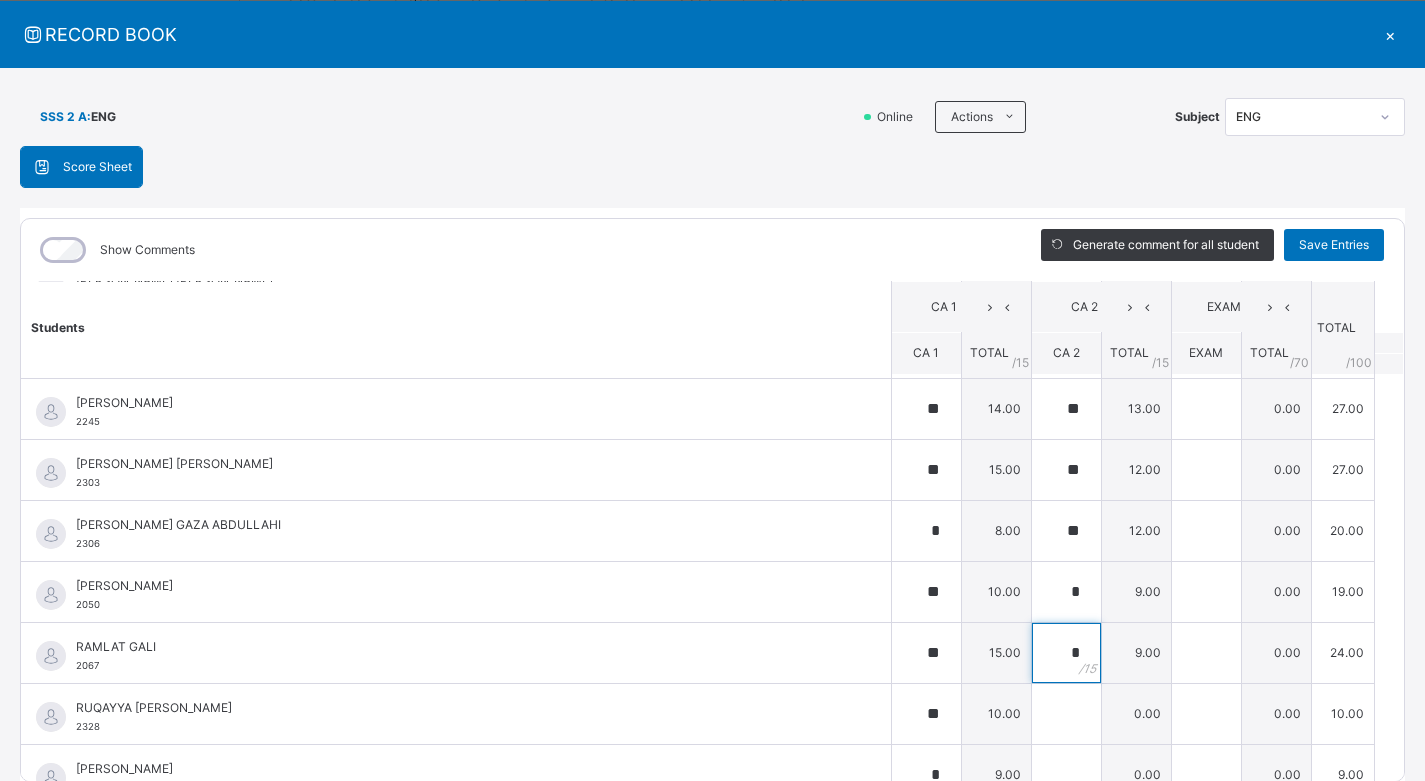 type on "*" 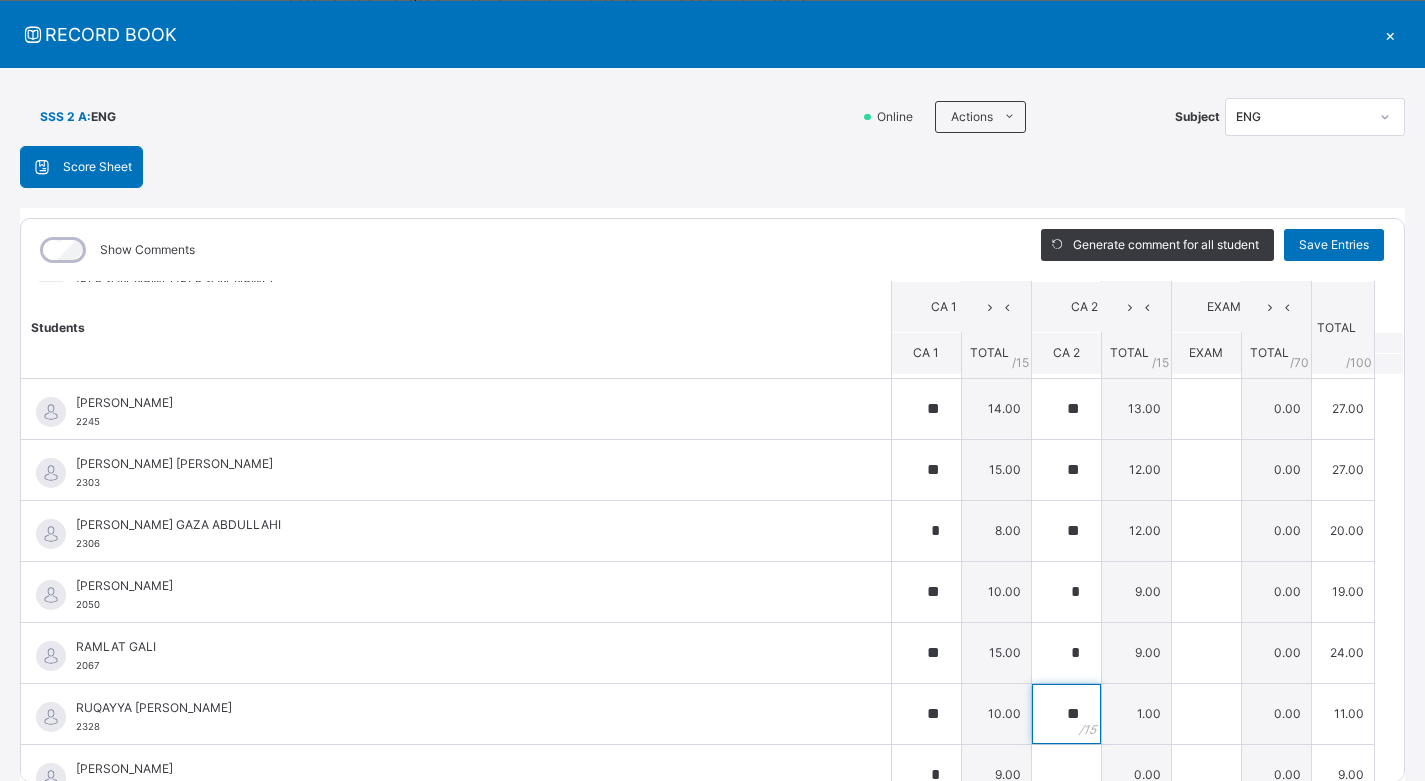 type on "**" 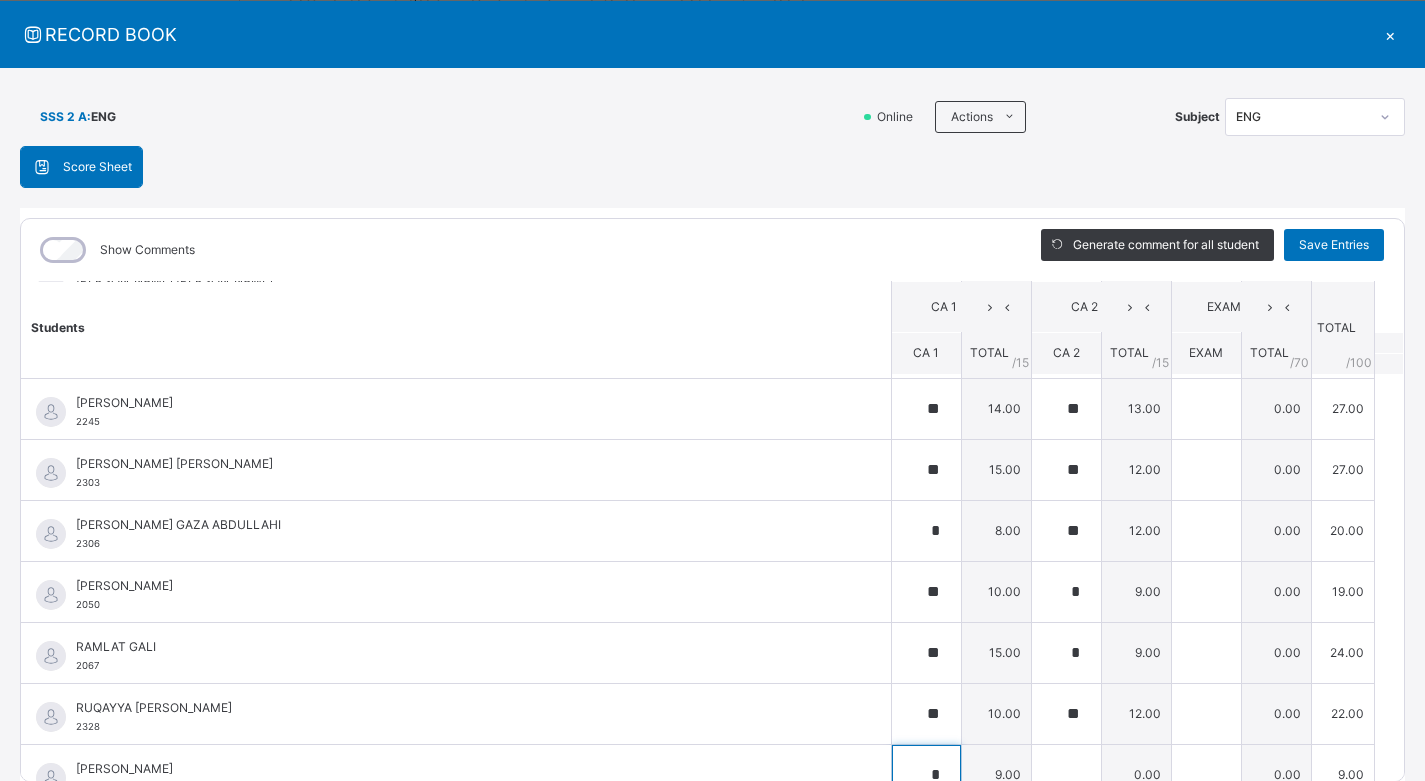 scroll, scrollTop: 1240, scrollLeft: 0, axis: vertical 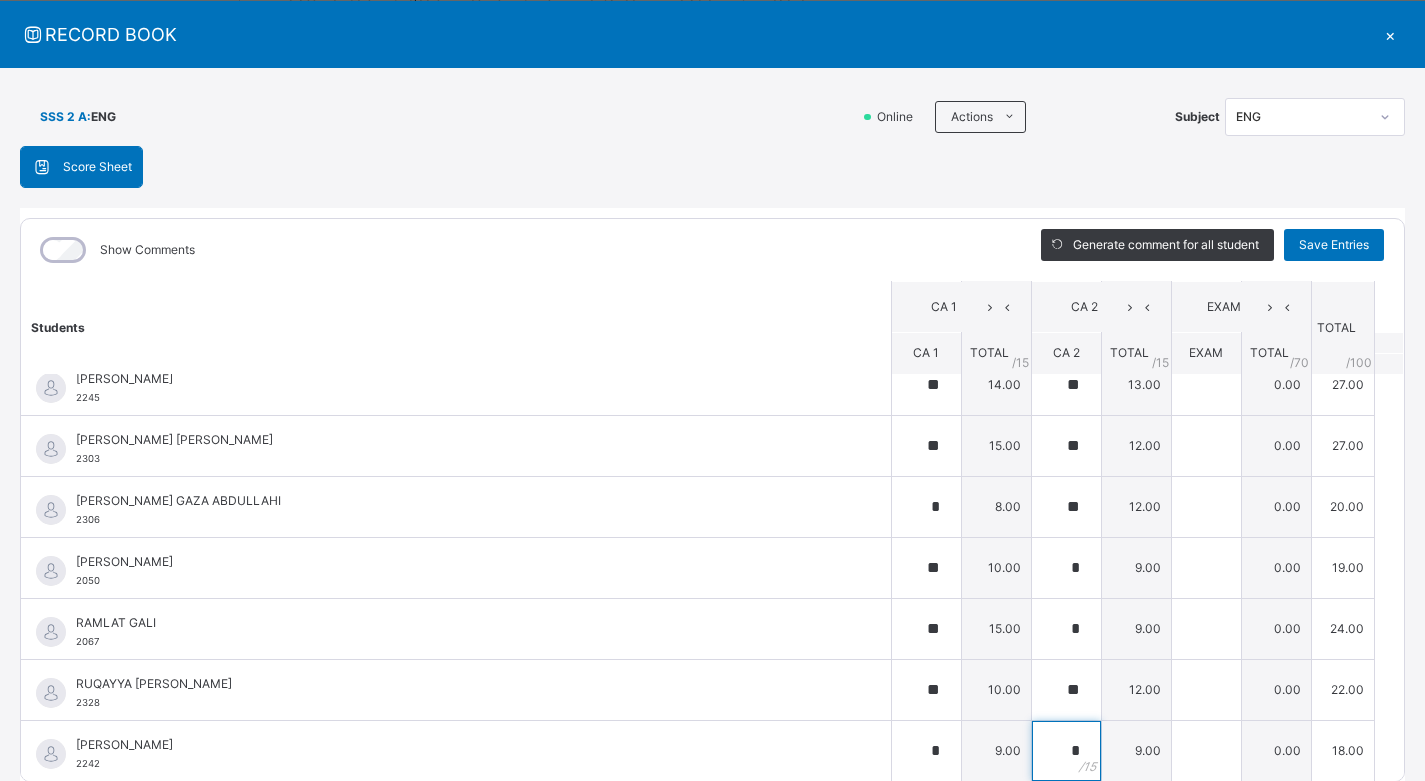 type on "*" 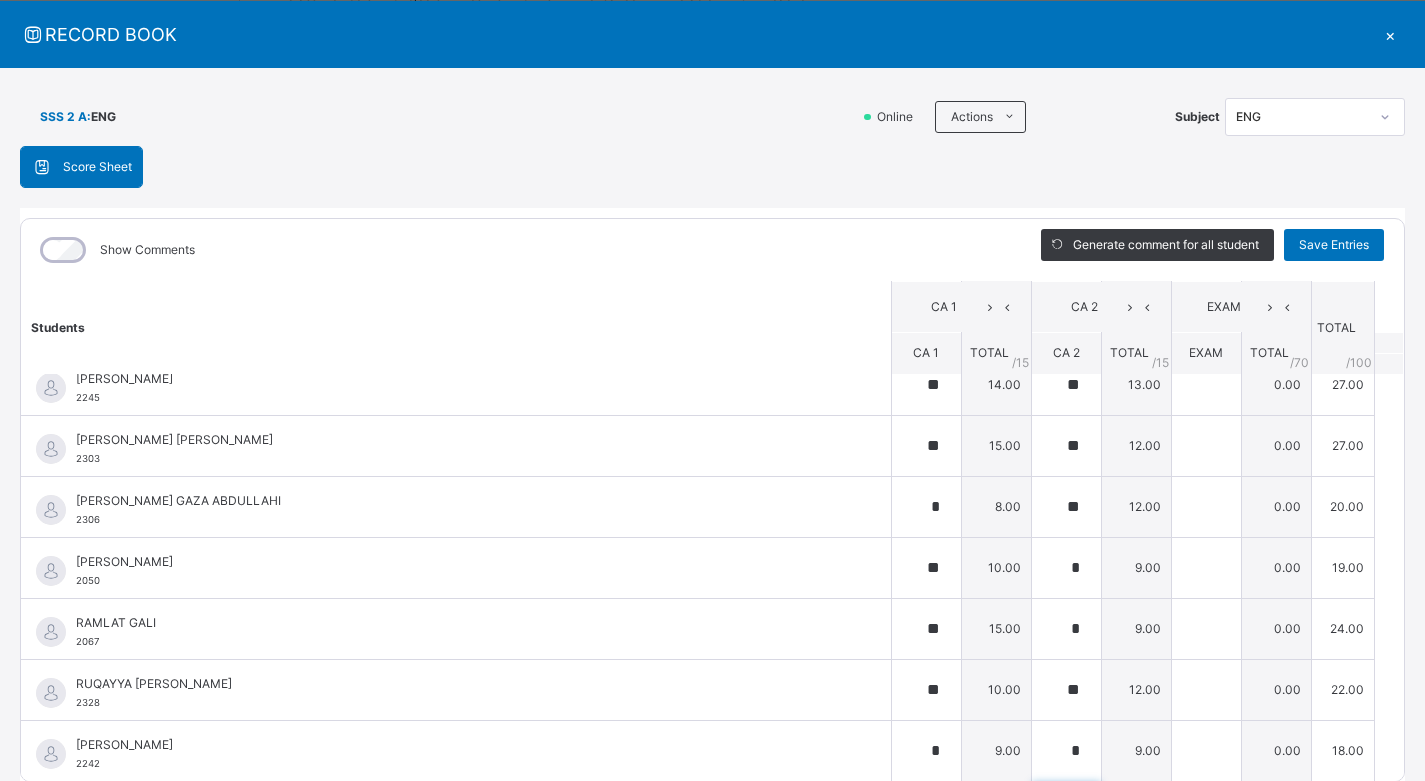 scroll, scrollTop: 1485, scrollLeft: 0, axis: vertical 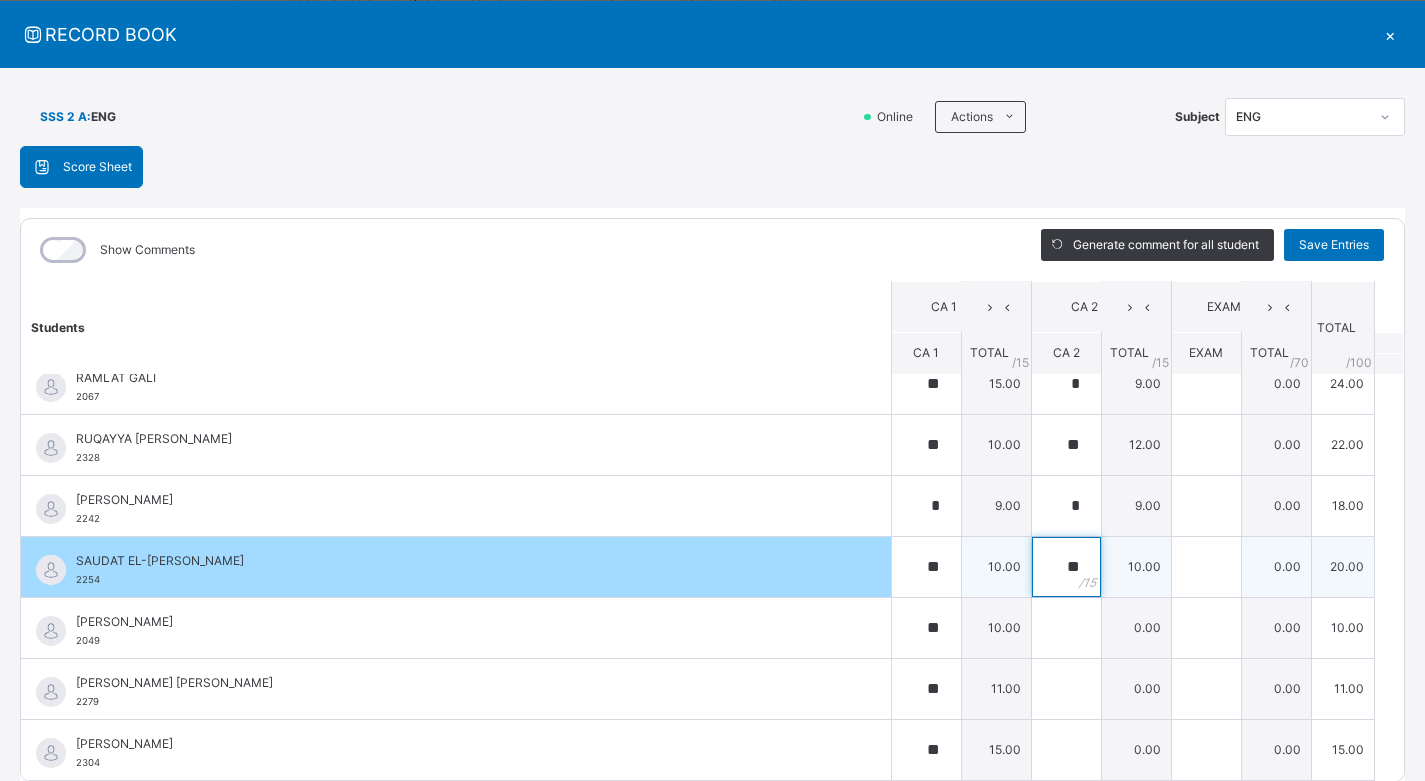 click on "**" at bounding box center [1066, 567] 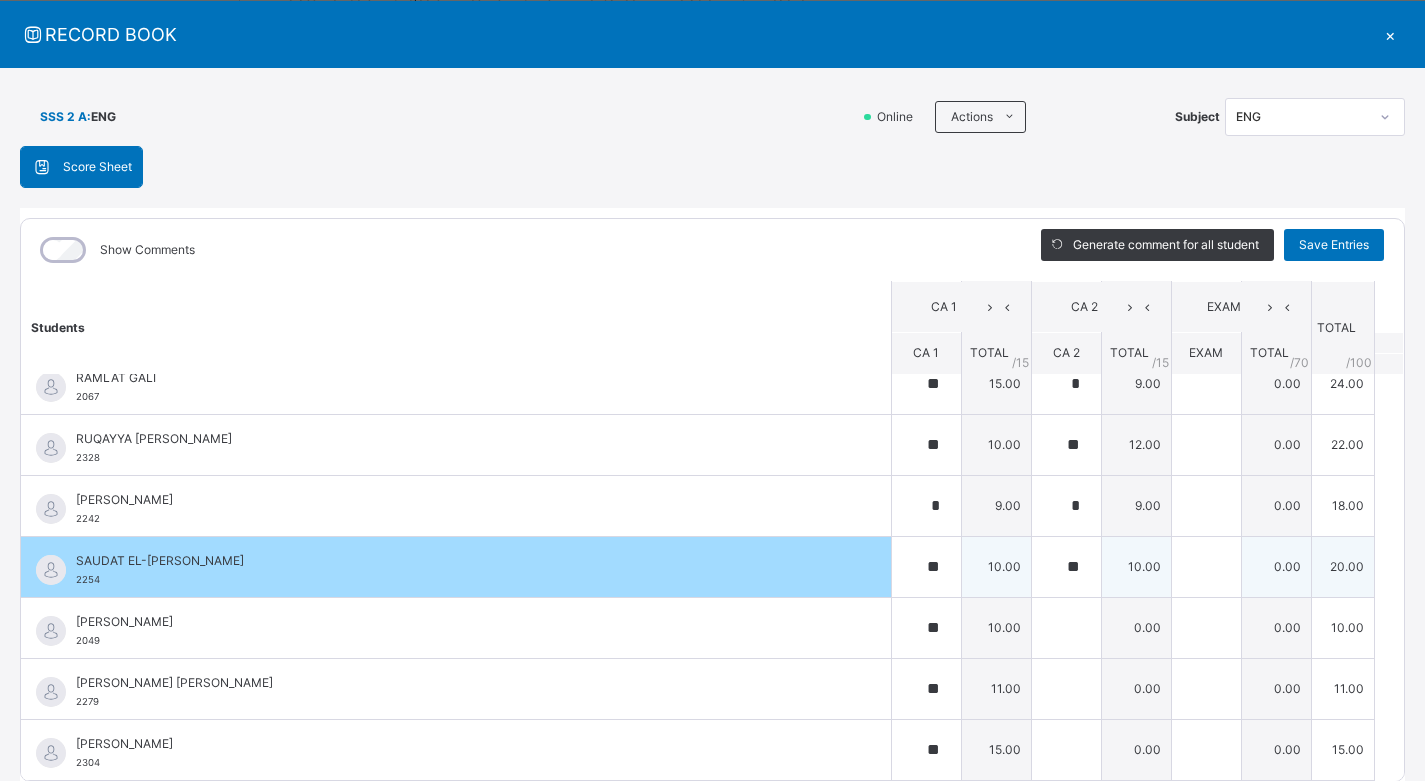 click on "**" at bounding box center (1066, 567) 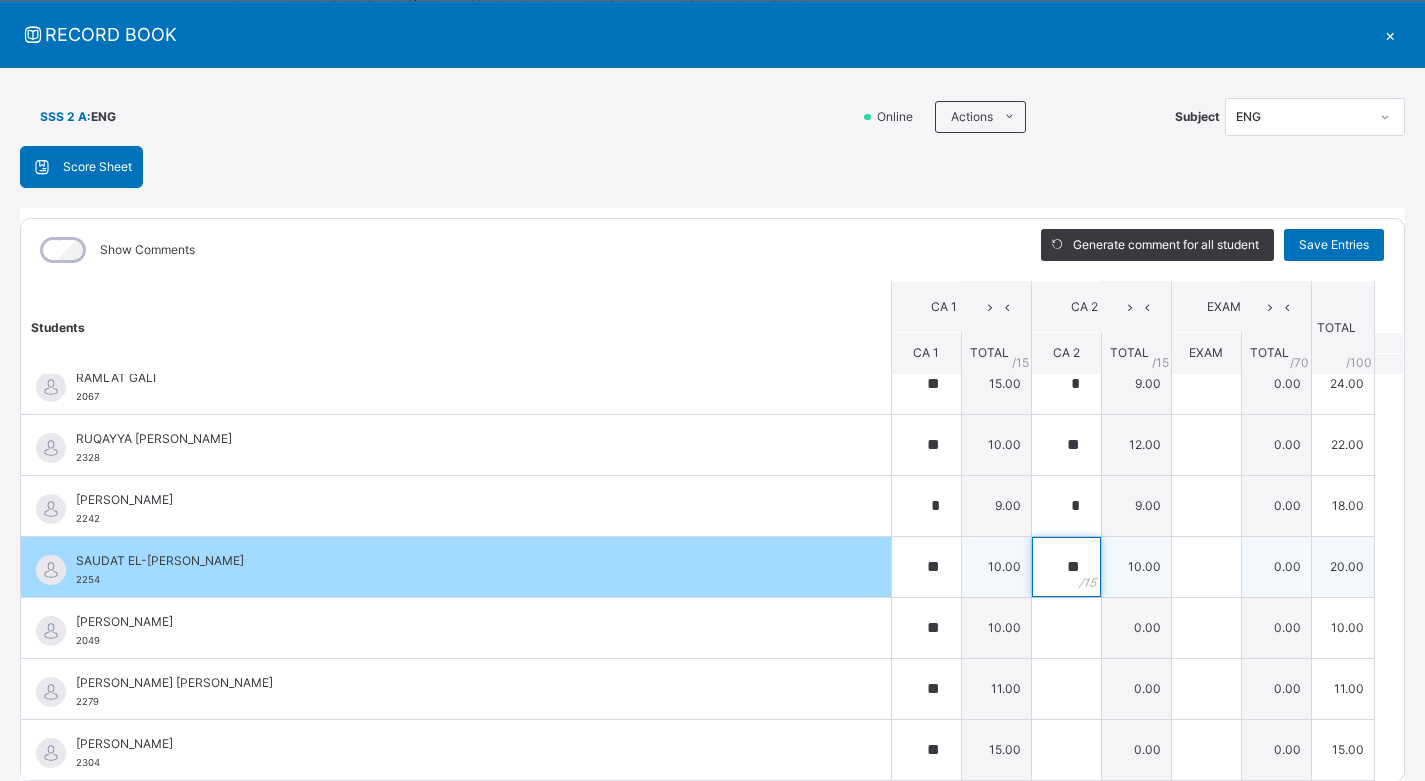 drag, startPoint x: 1048, startPoint y: 572, endPoint x: 1040, endPoint y: 561, distance: 13.601471 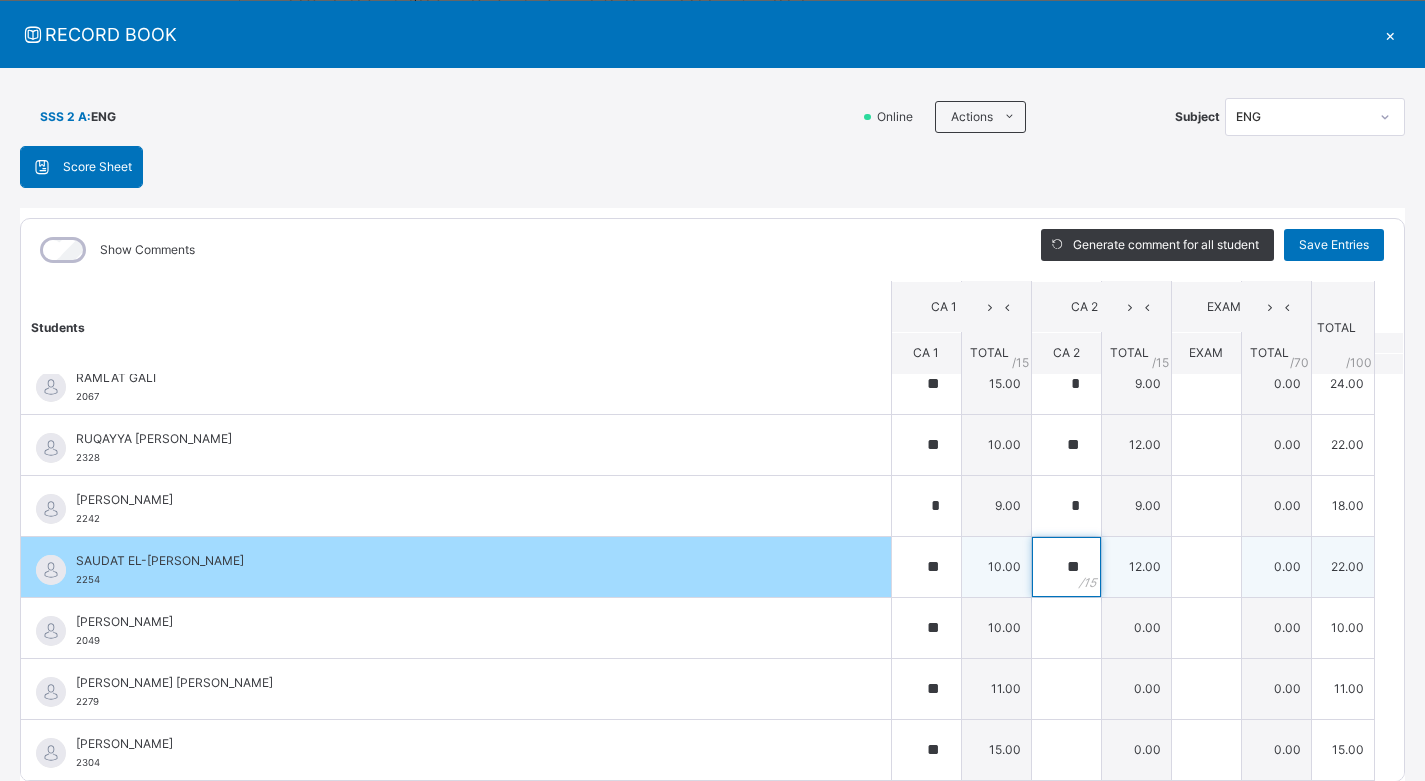 type on "**" 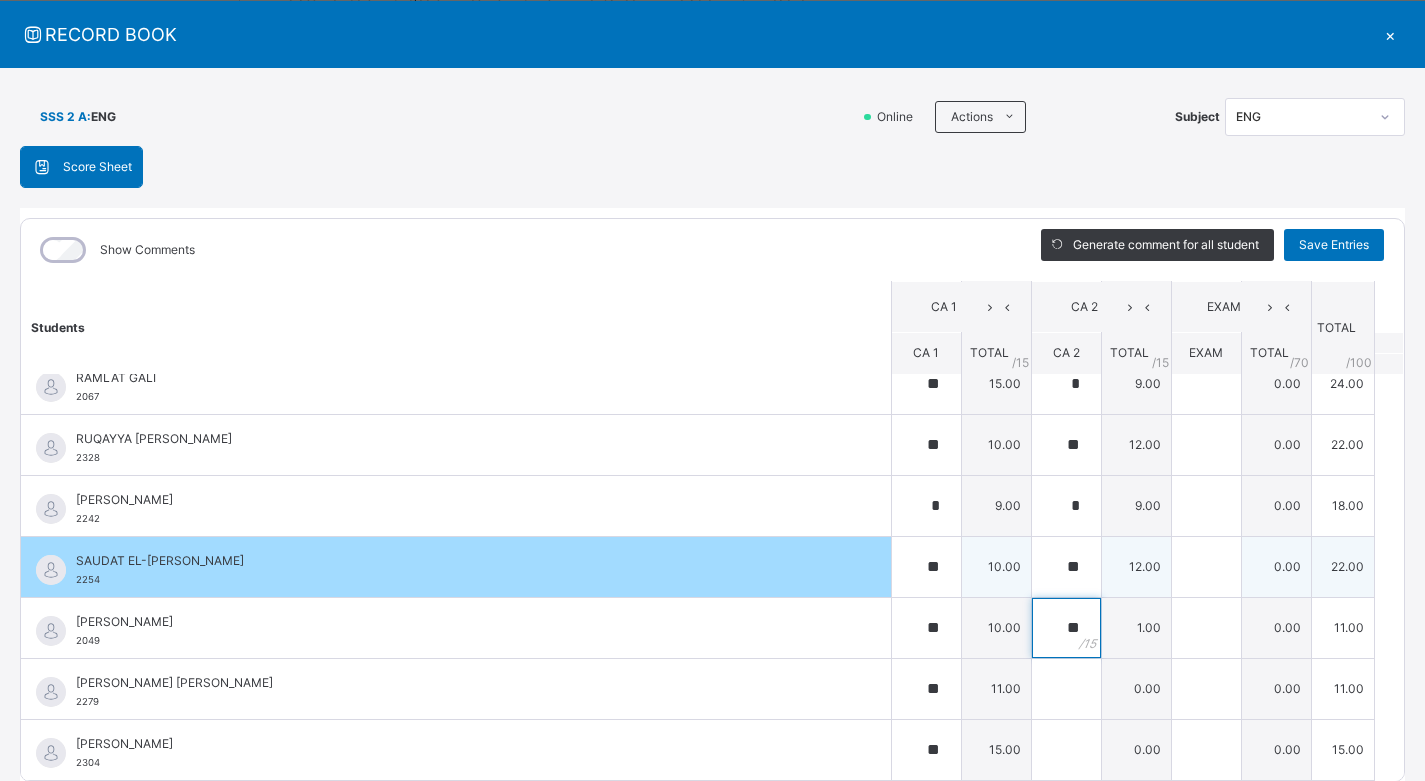 type on "**" 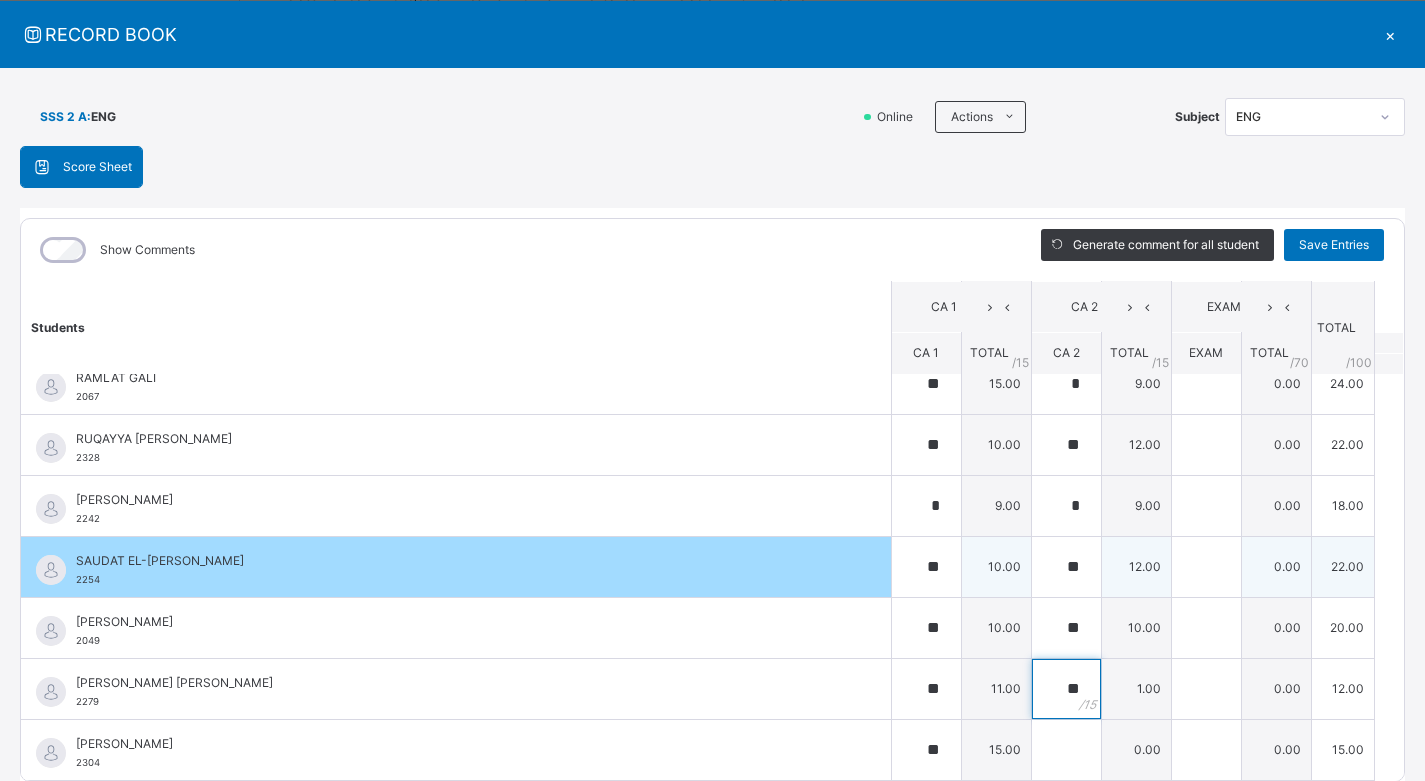 type on "**" 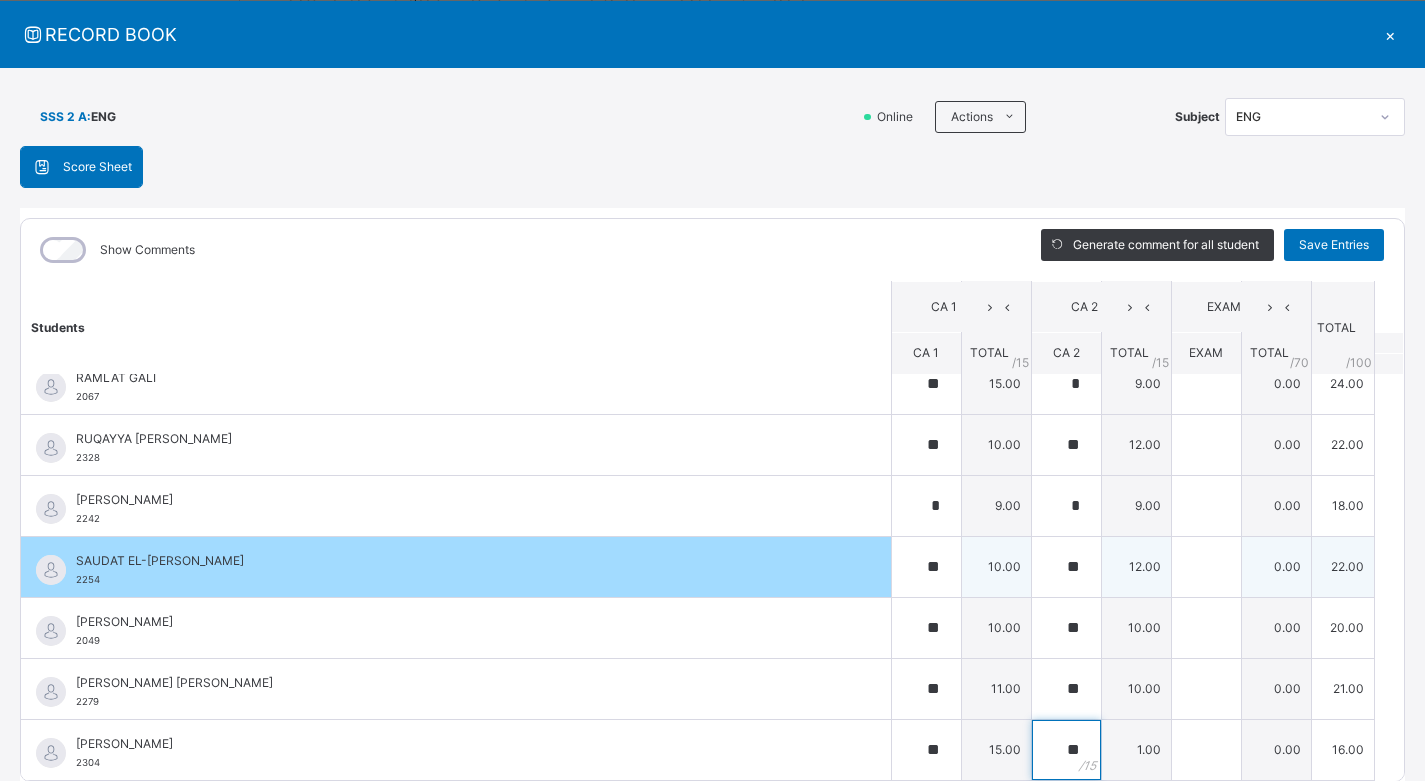 type on "**" 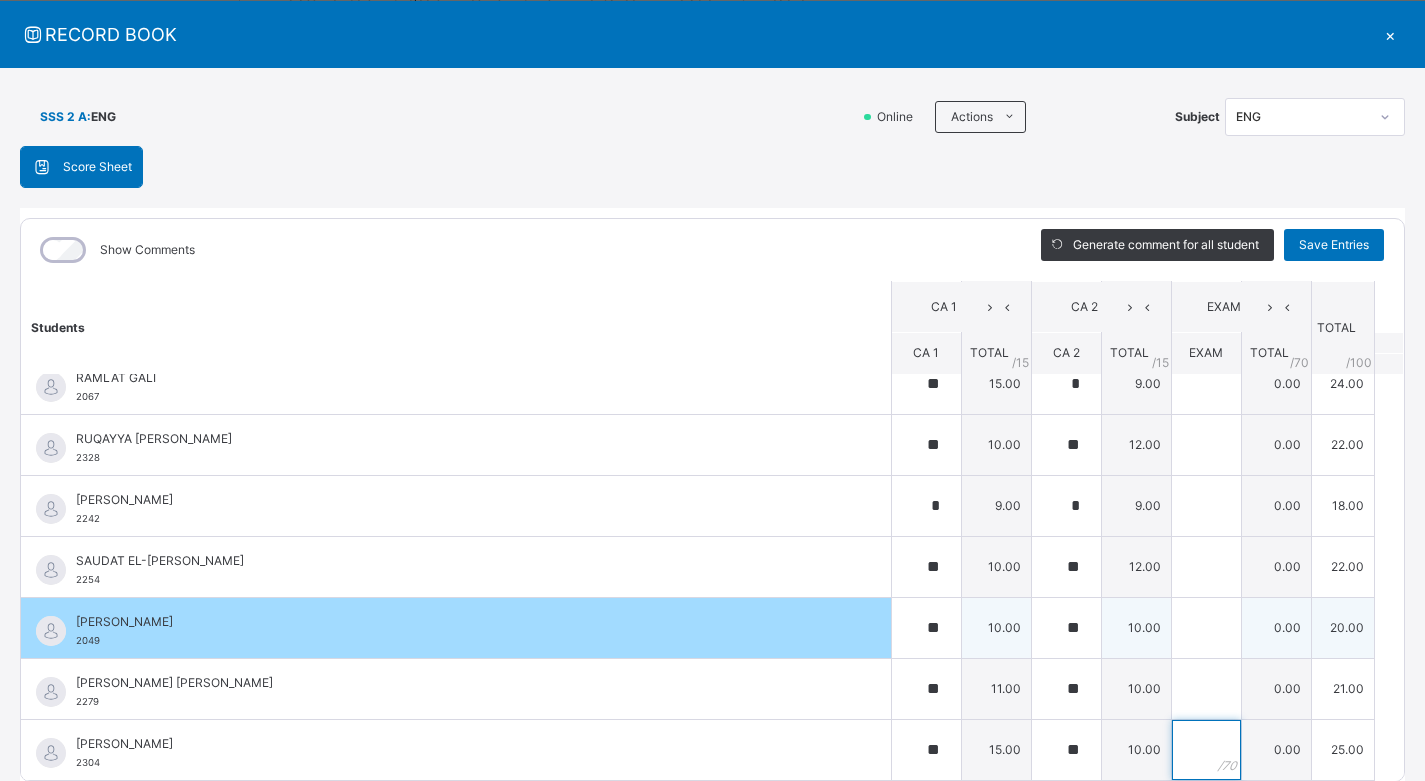 scroll, scrollTop: 130, scrollLeft: 0, axis: vertical 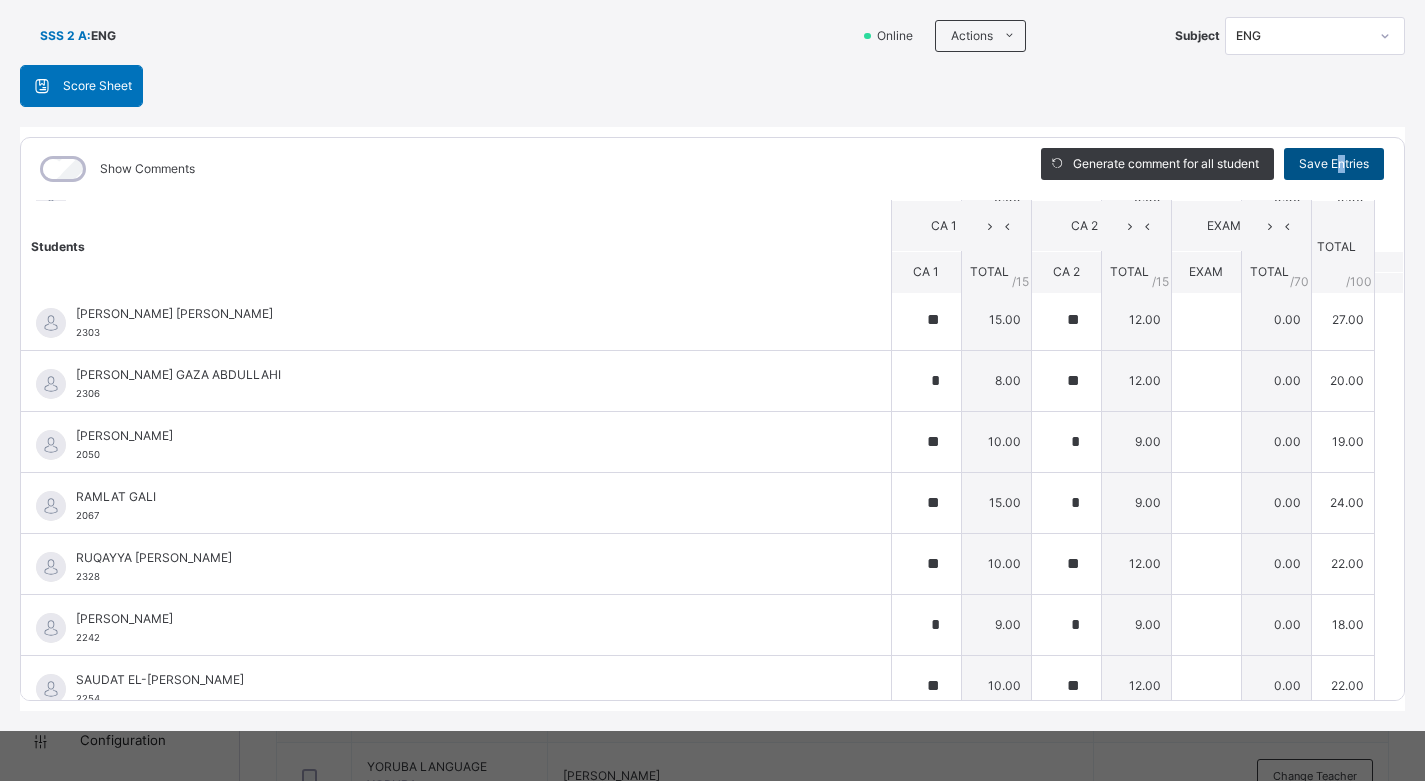 click on "Save Entries" at bounding box center (1334, 164) 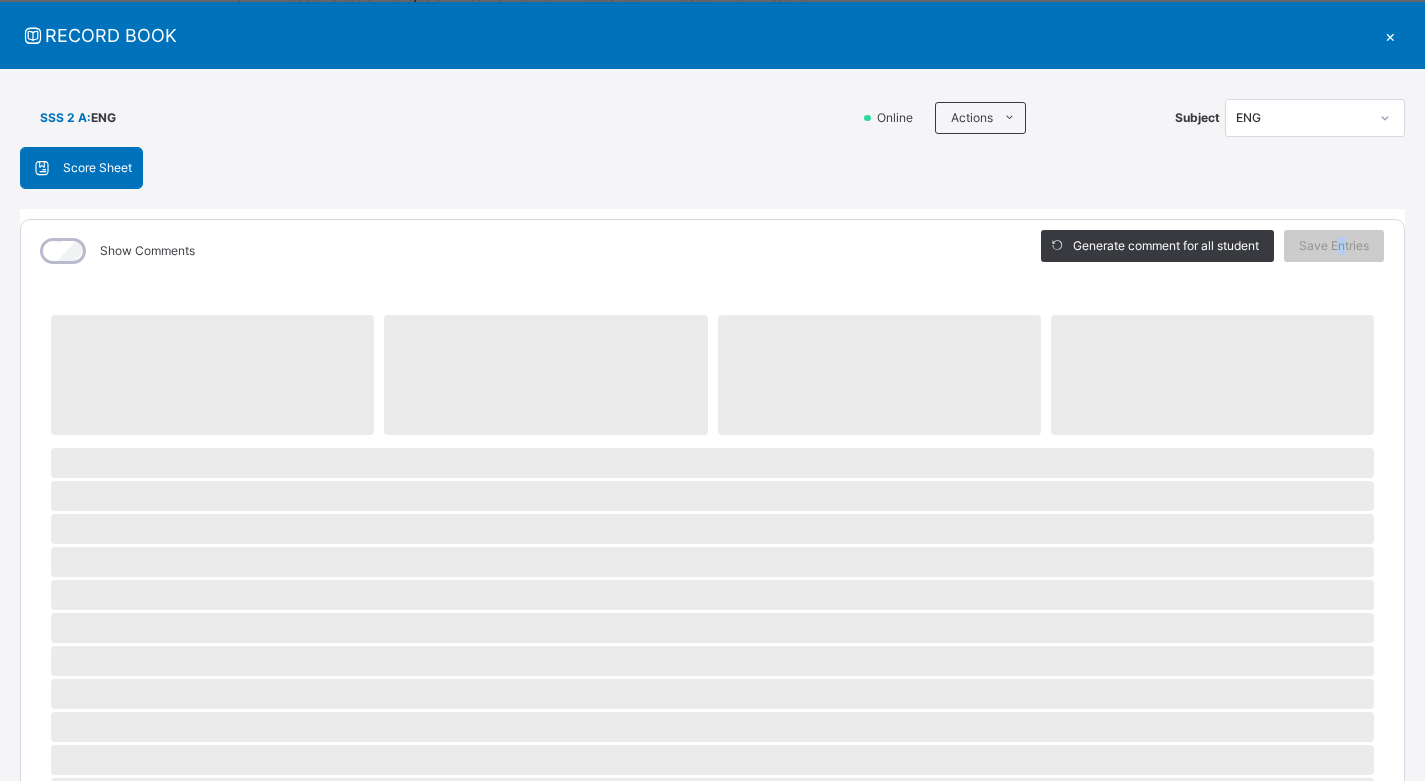 scroll, scrollTop: 0, scrollLeft: 0, axis: both 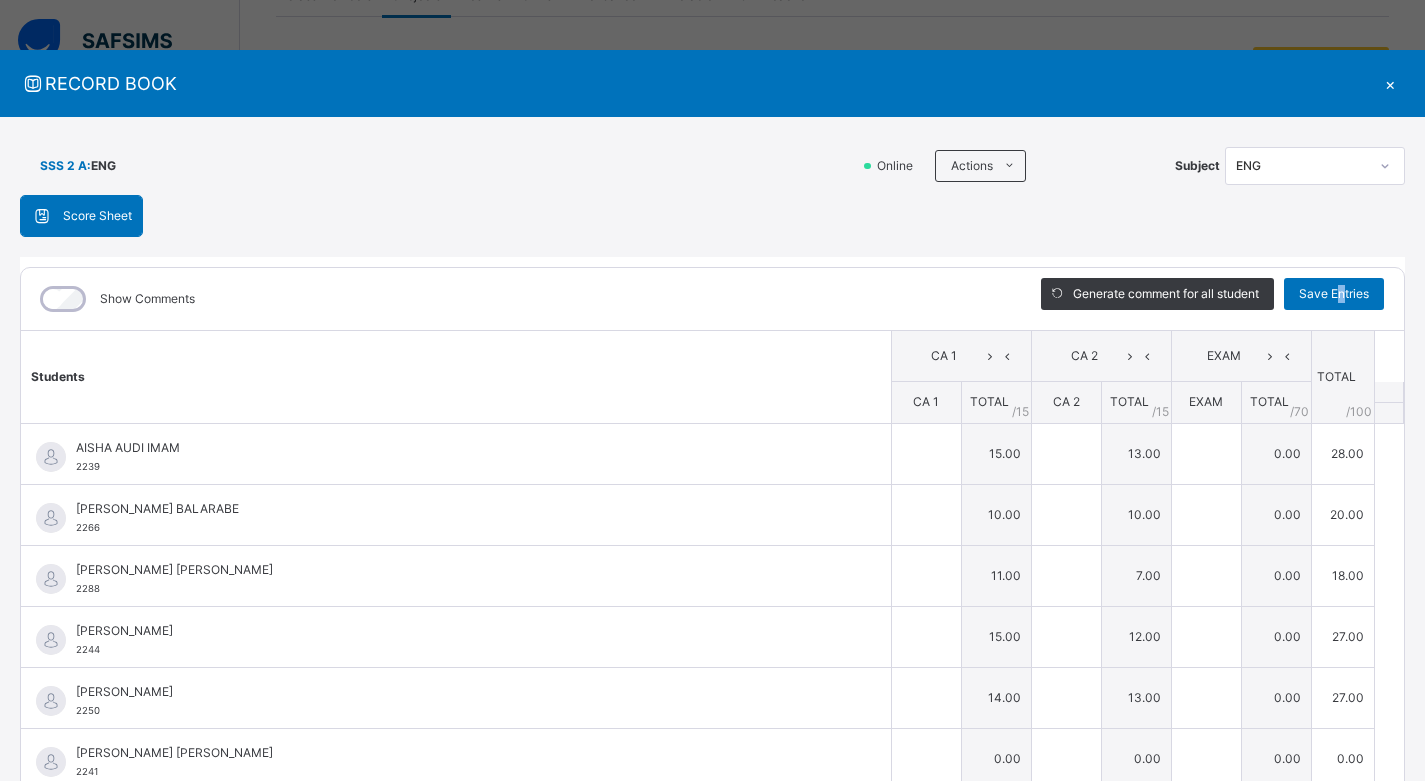 type on "**" 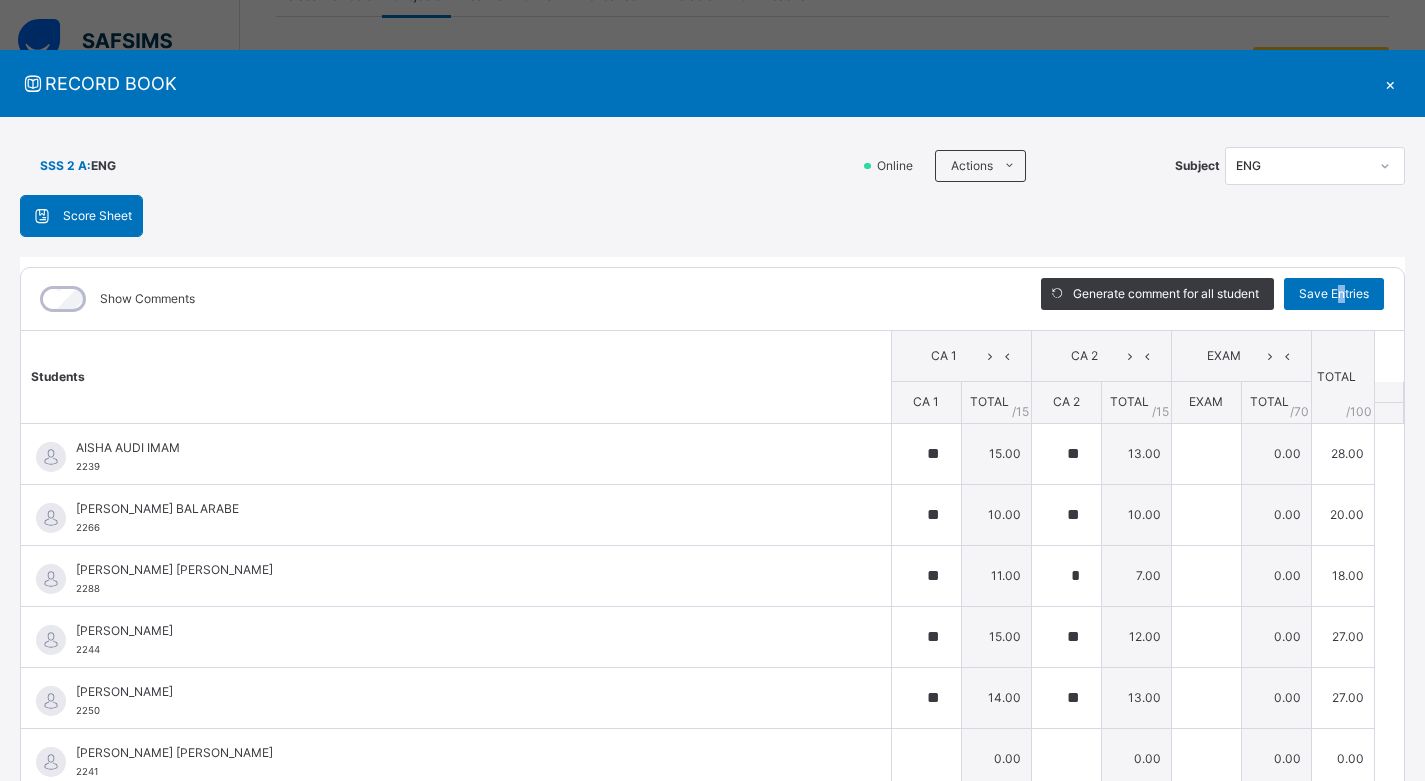 type on "**" 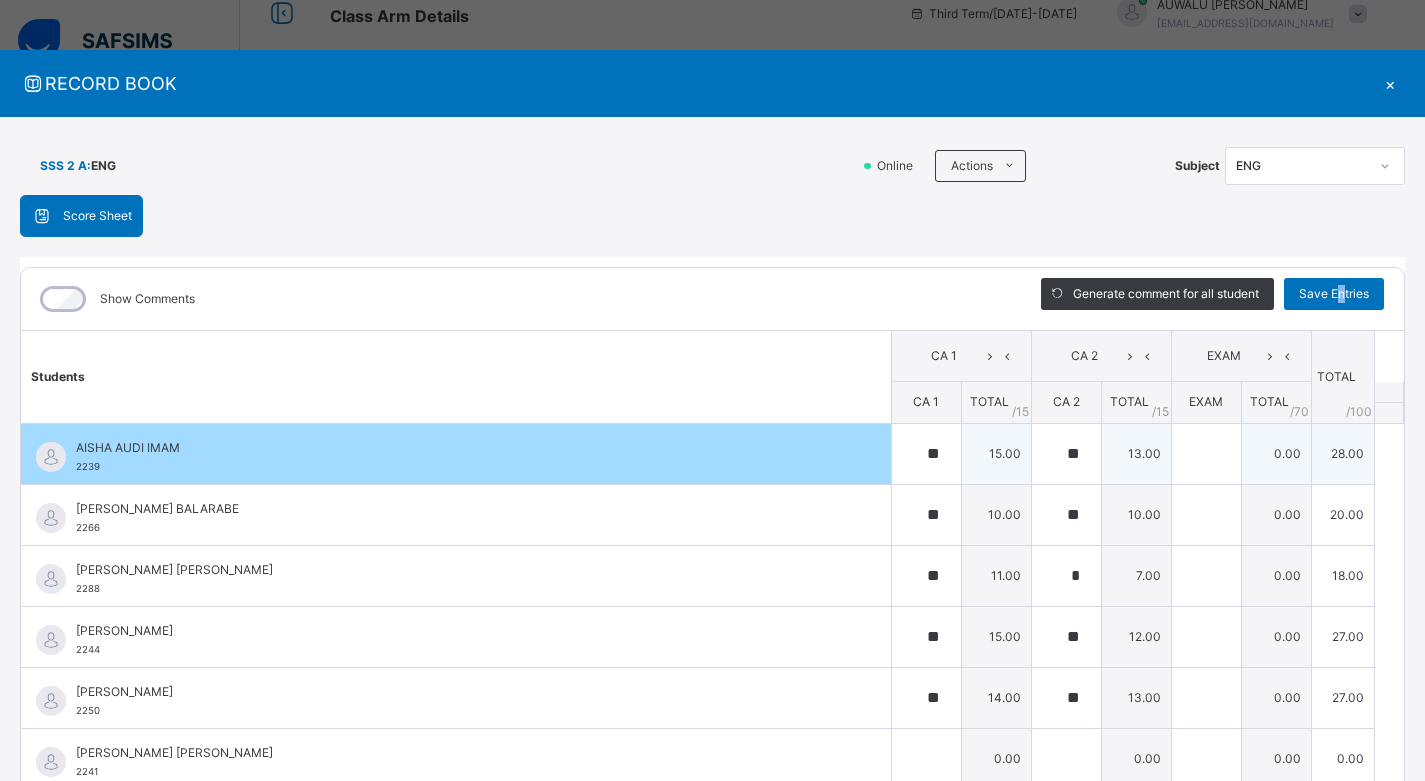 scroll, scrollTop: 0, scrollLeft: 0, axis: both 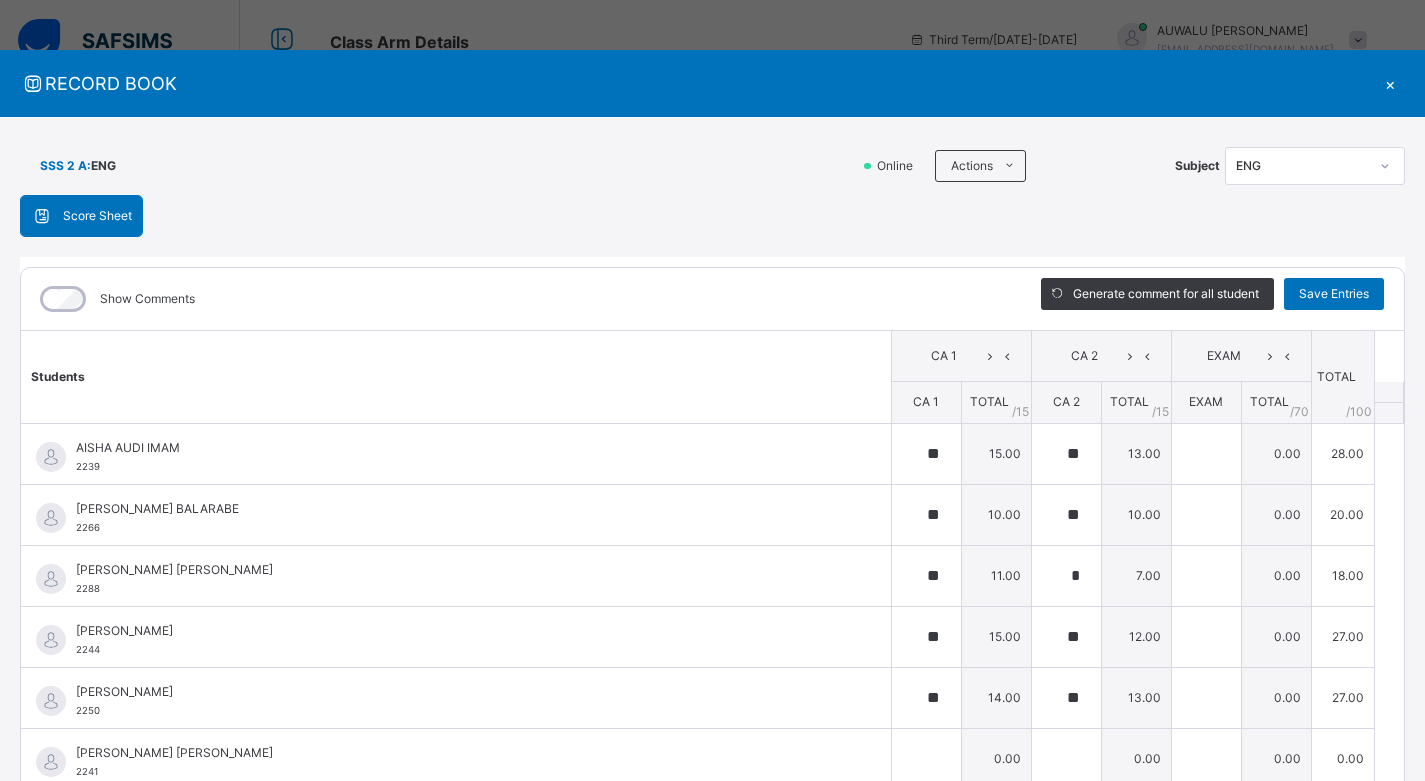 click on "×" at bounding box center (1390, 83) 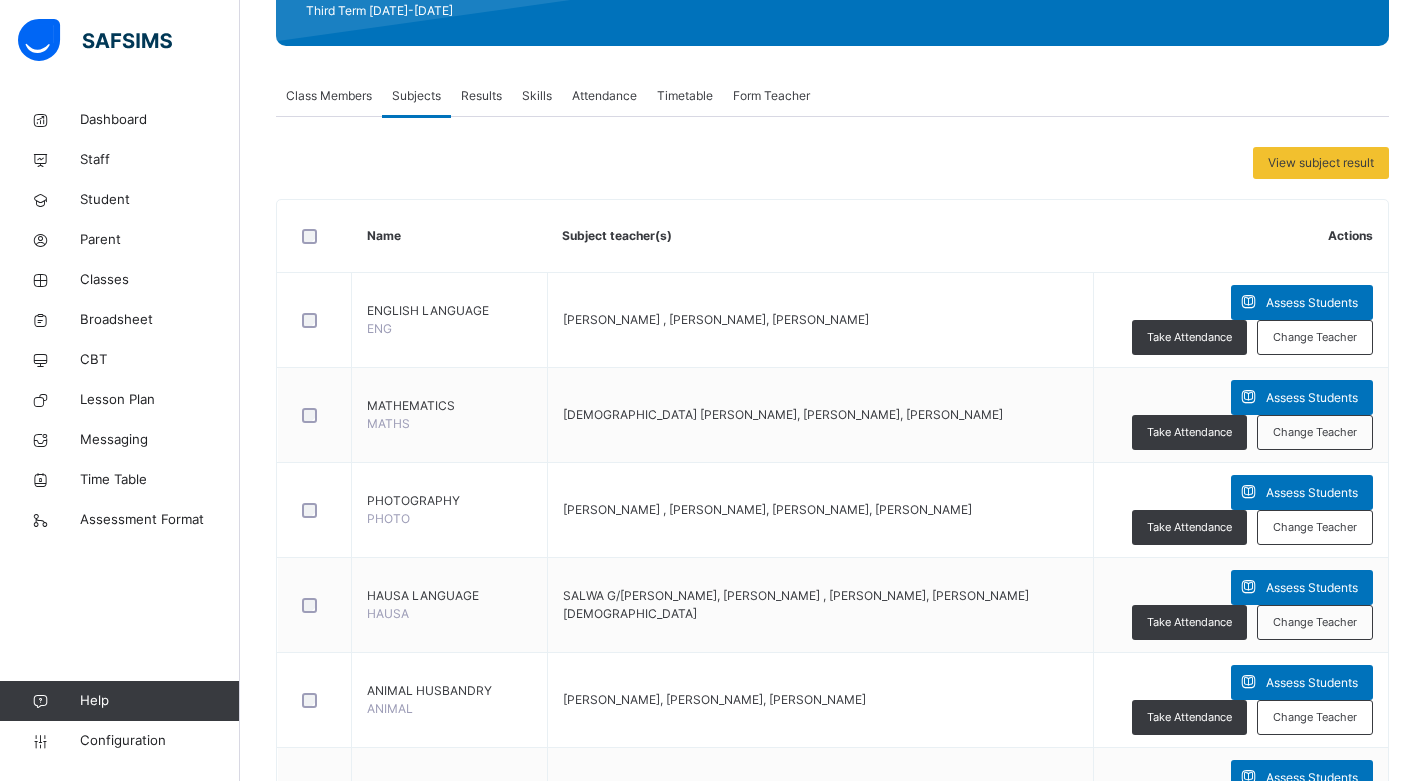 scroll, scrollTop: 0, scrollLeft: 0, axis: both 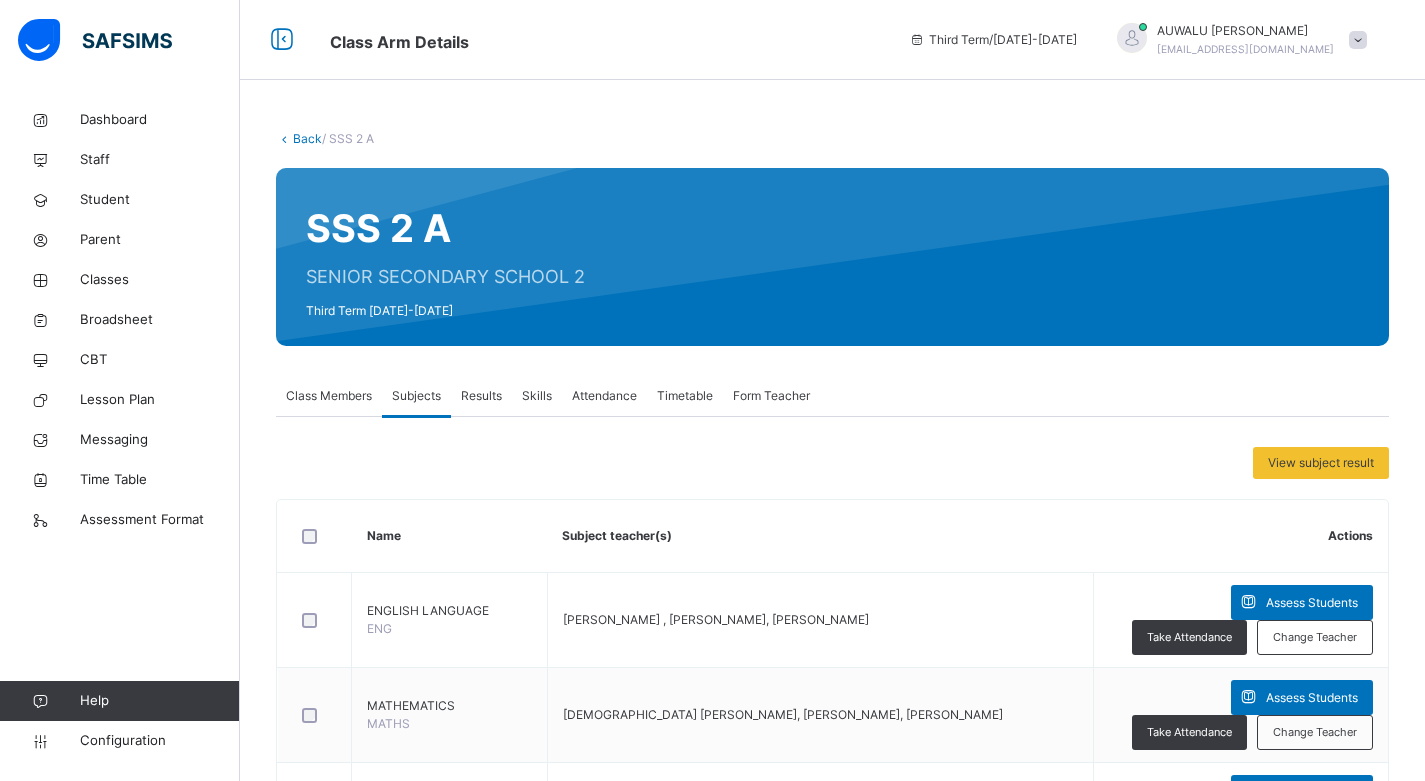 click on "Back" at bounding box center (307, 138) 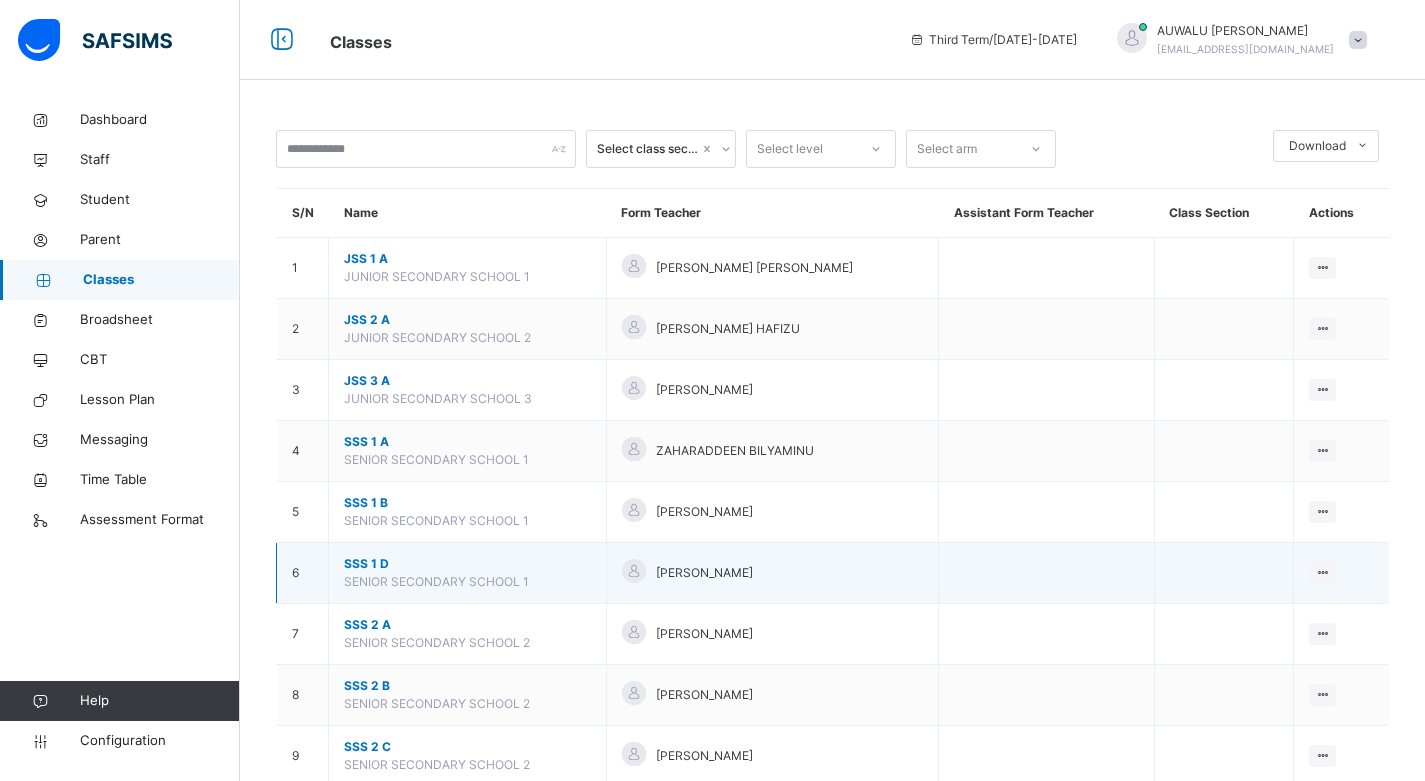 click on "SSS 1   D" at bounding box center [467, 564] 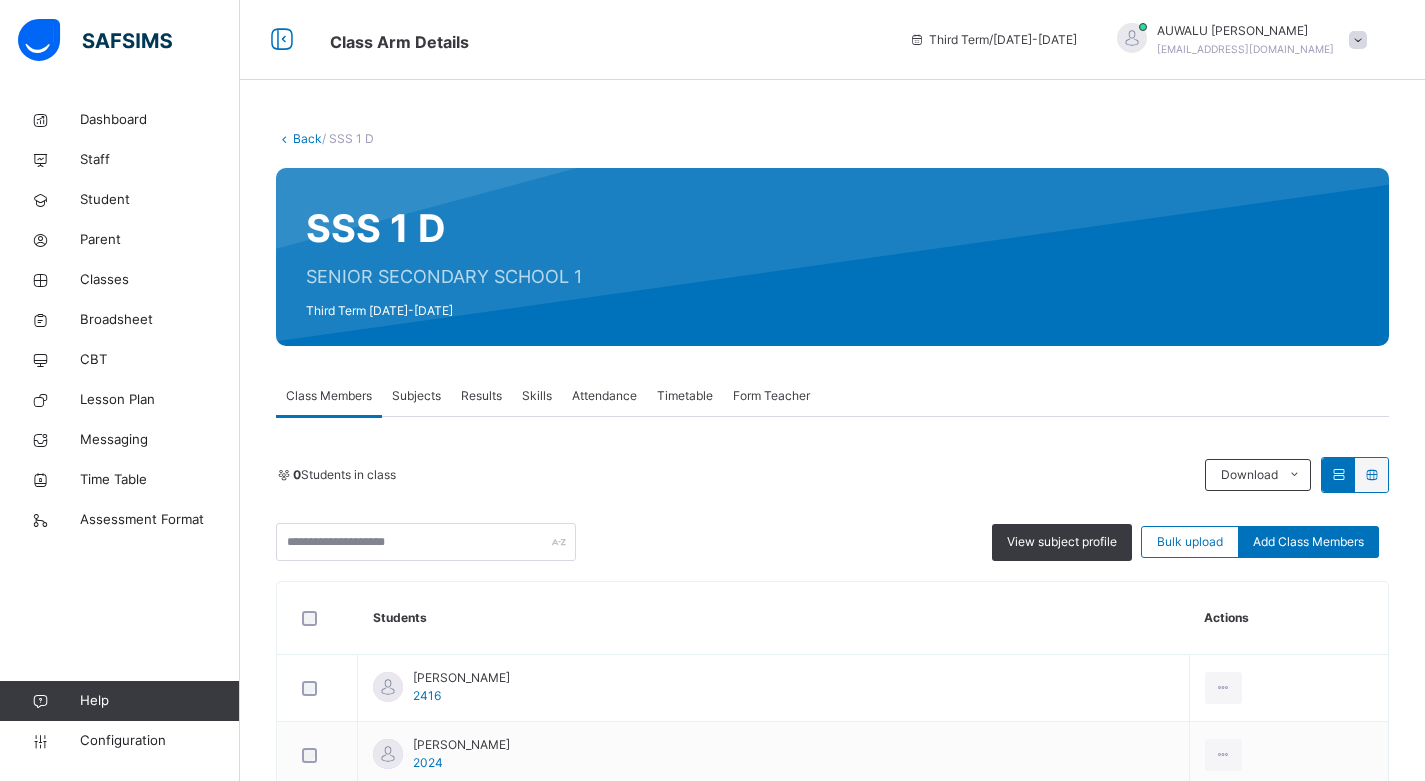 click on "Subjects" at bounding box center [416, 396] 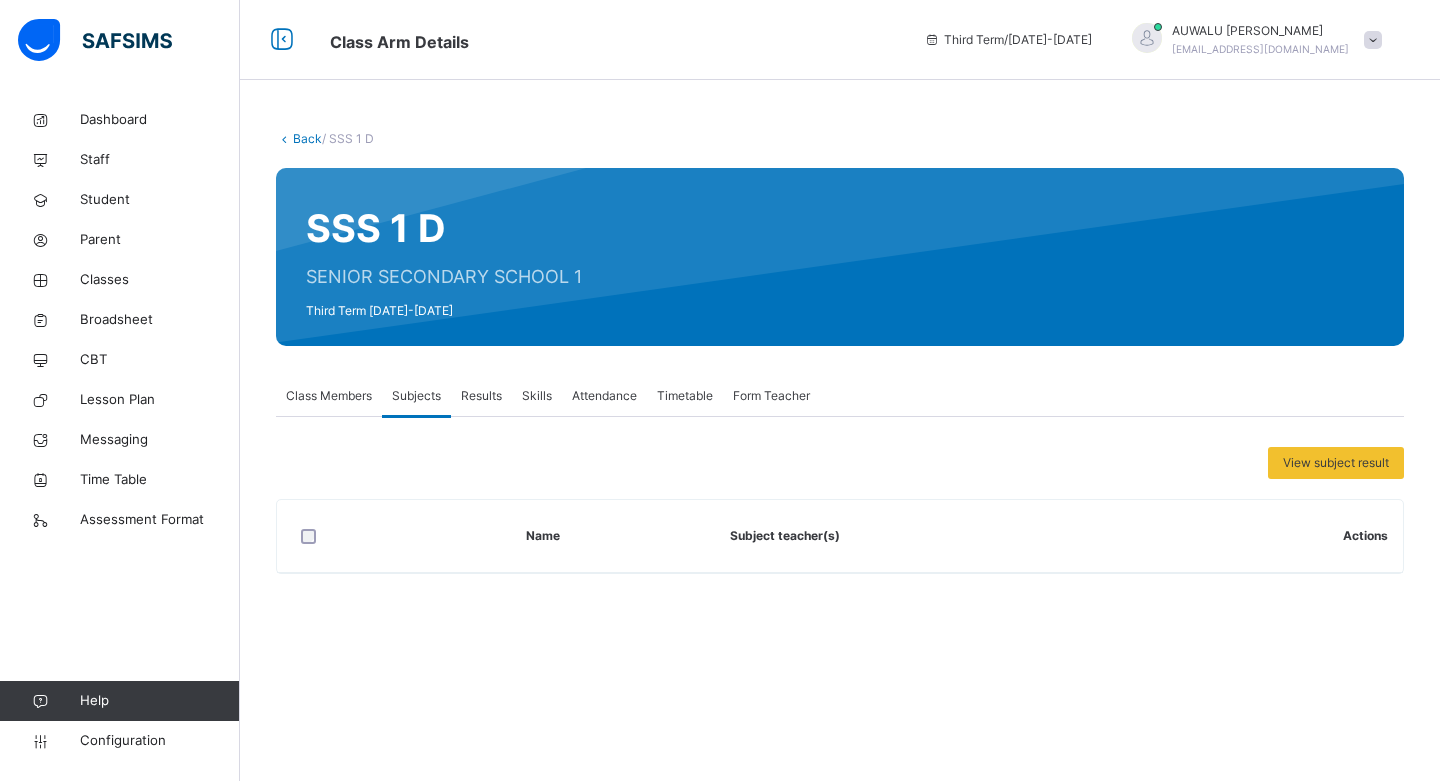 click on "Class Members" at bounding box center [329, 396] 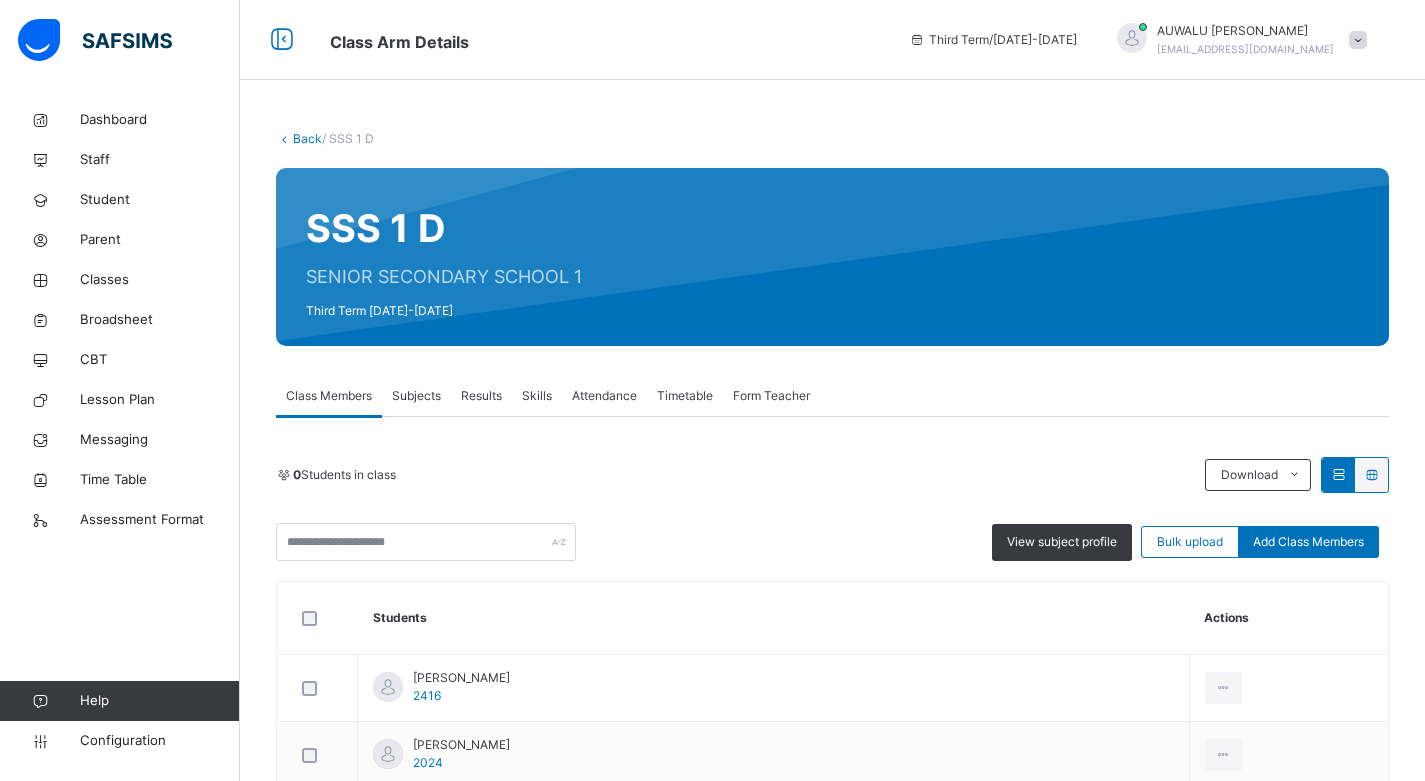 click on "Subjects" at bounding box center (416, 396) 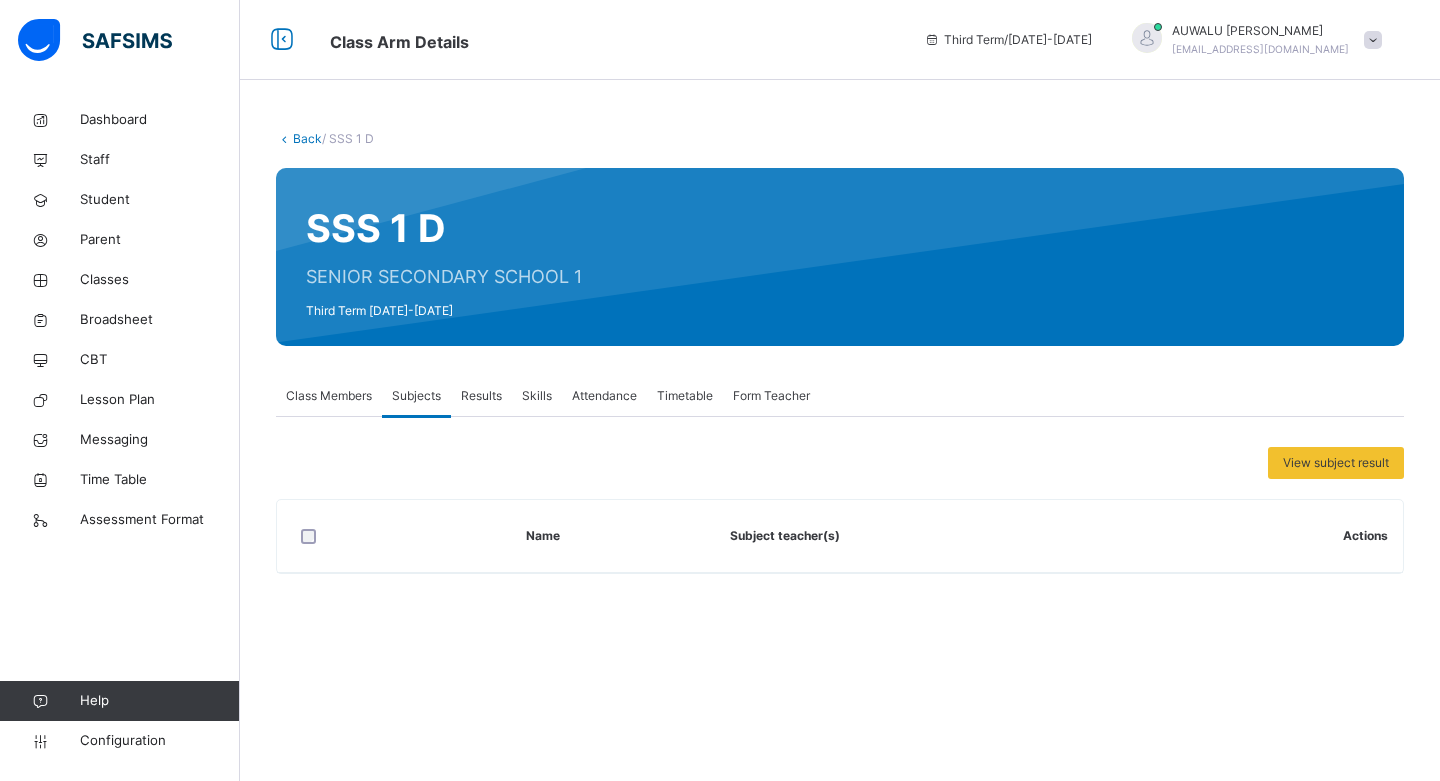 click on "Class Members" at bounding box center [329, 396] 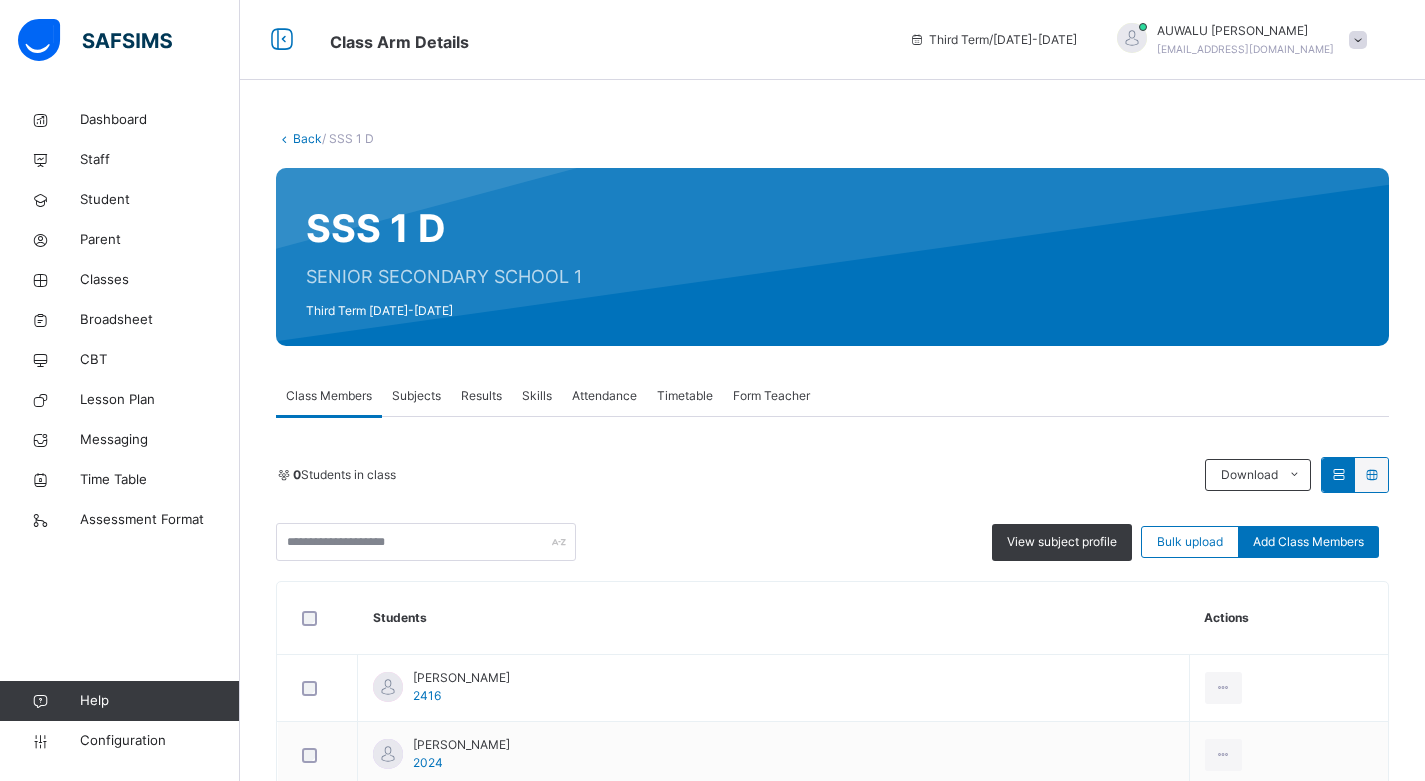 click on "Subjects" at bounding box center (416, 396) 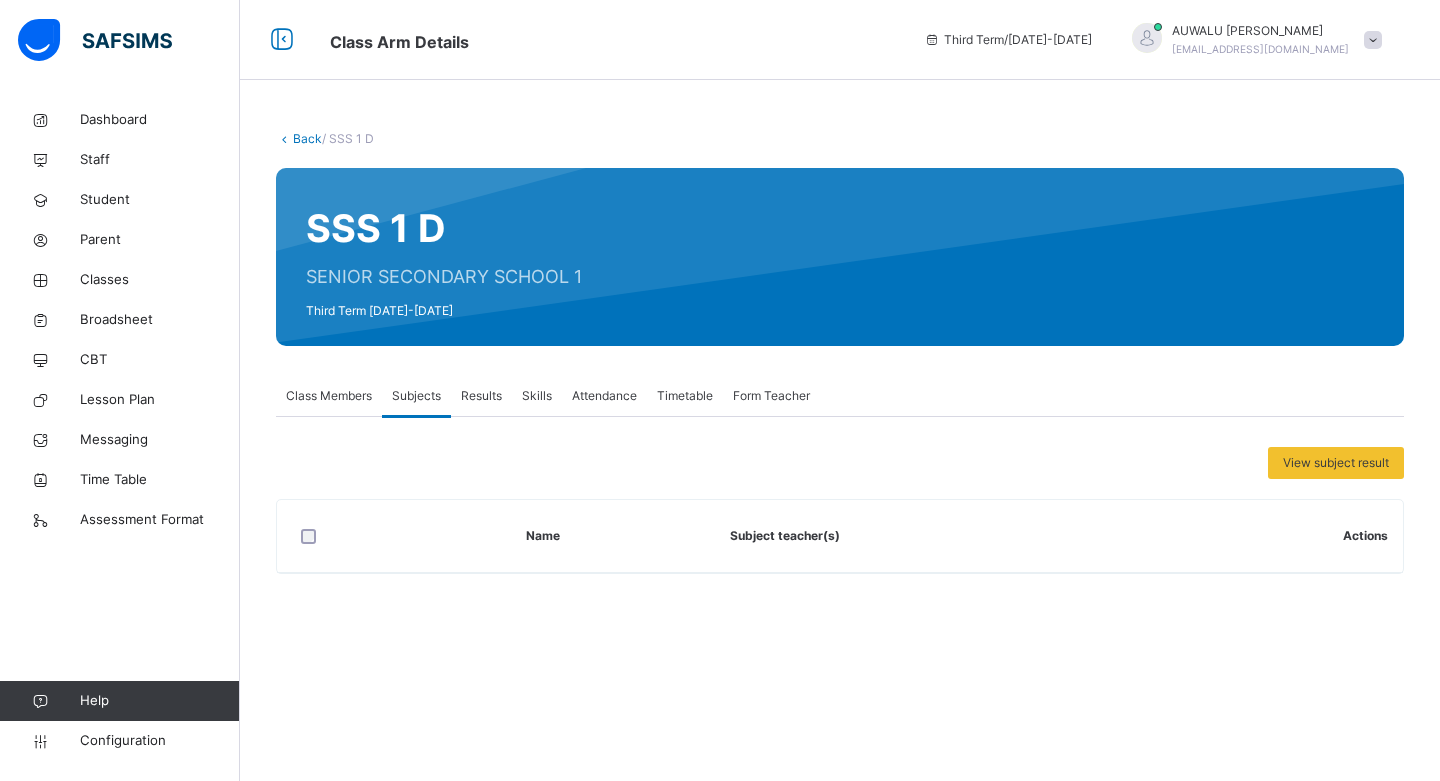 click on "Class Members" at bounding box center [329, 396] 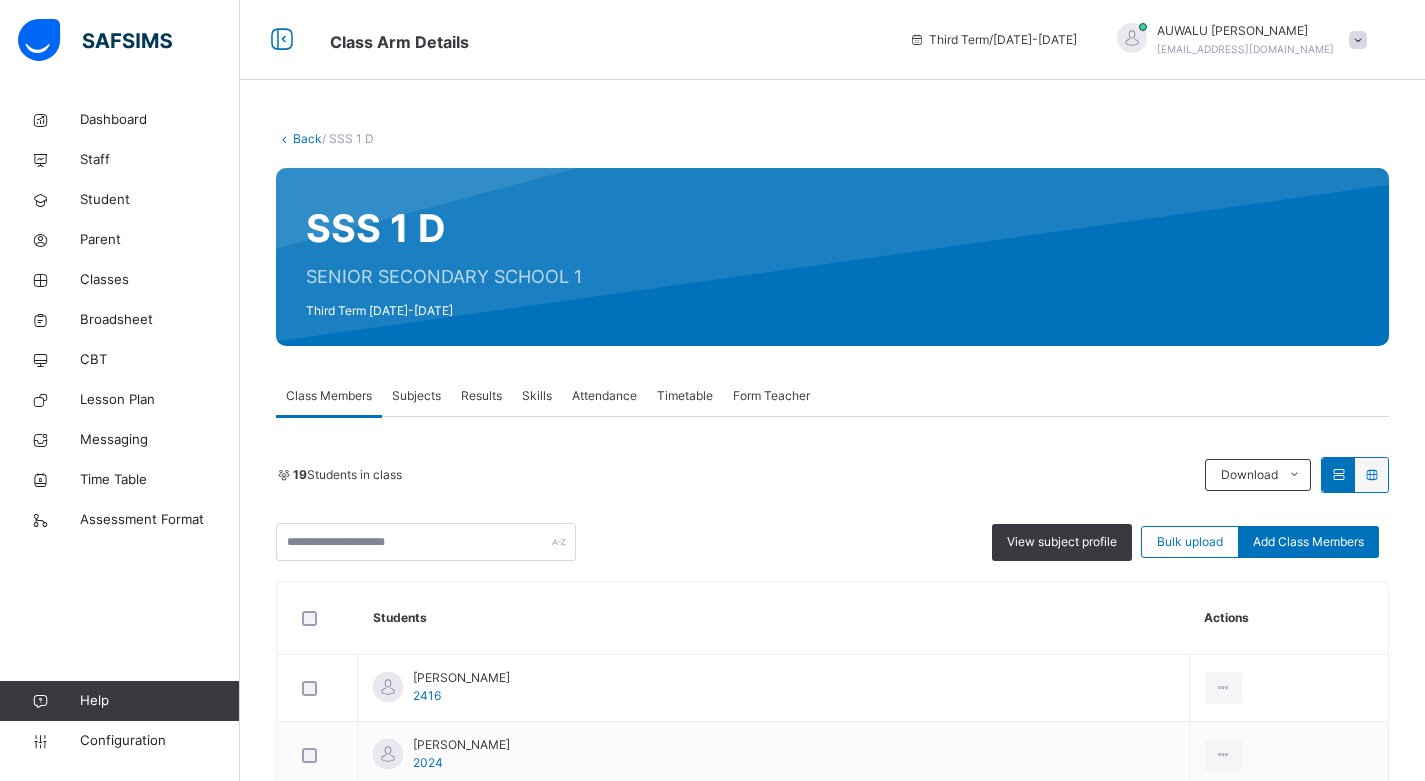 click on "Subjects" at bounding box center (416, 396) 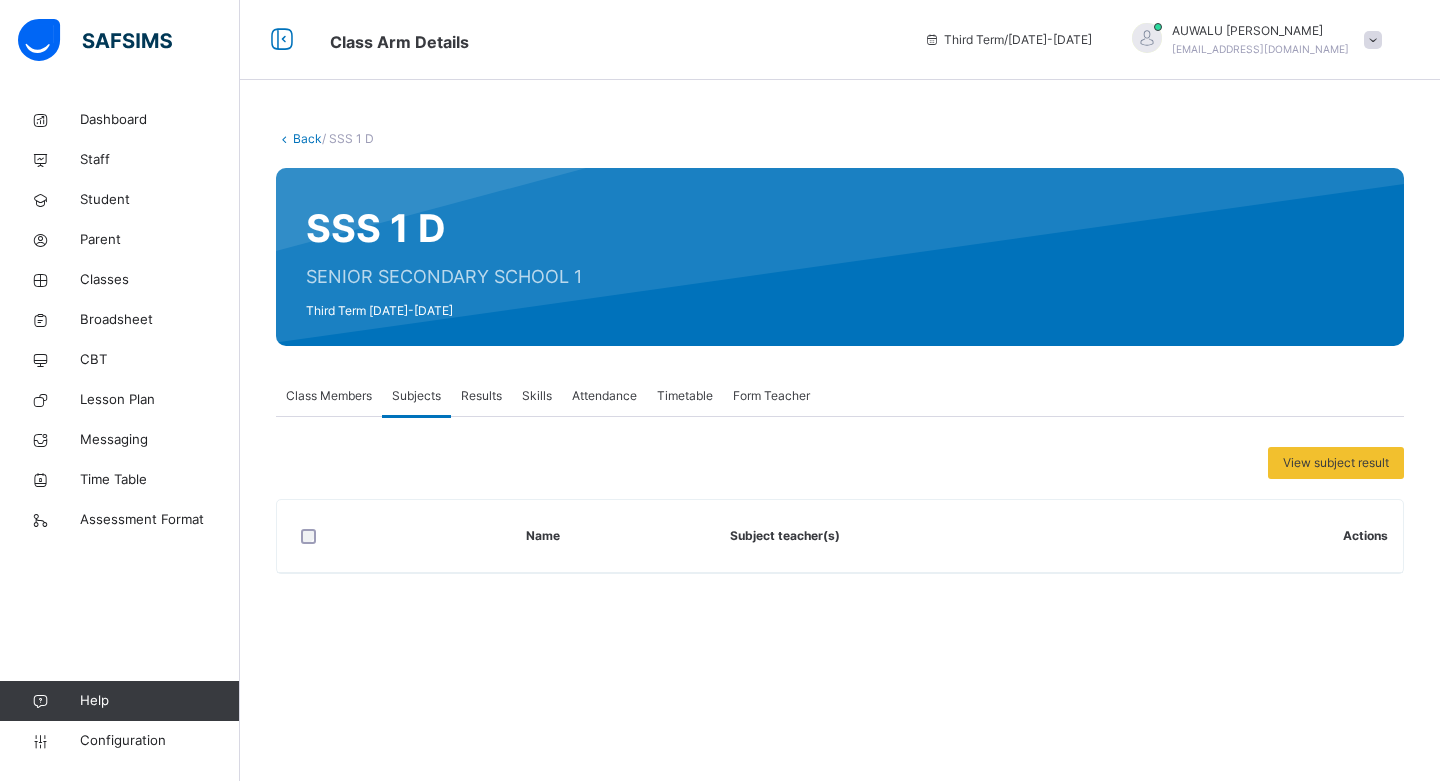 click on "Class Members" at bounding box center (329, 396) 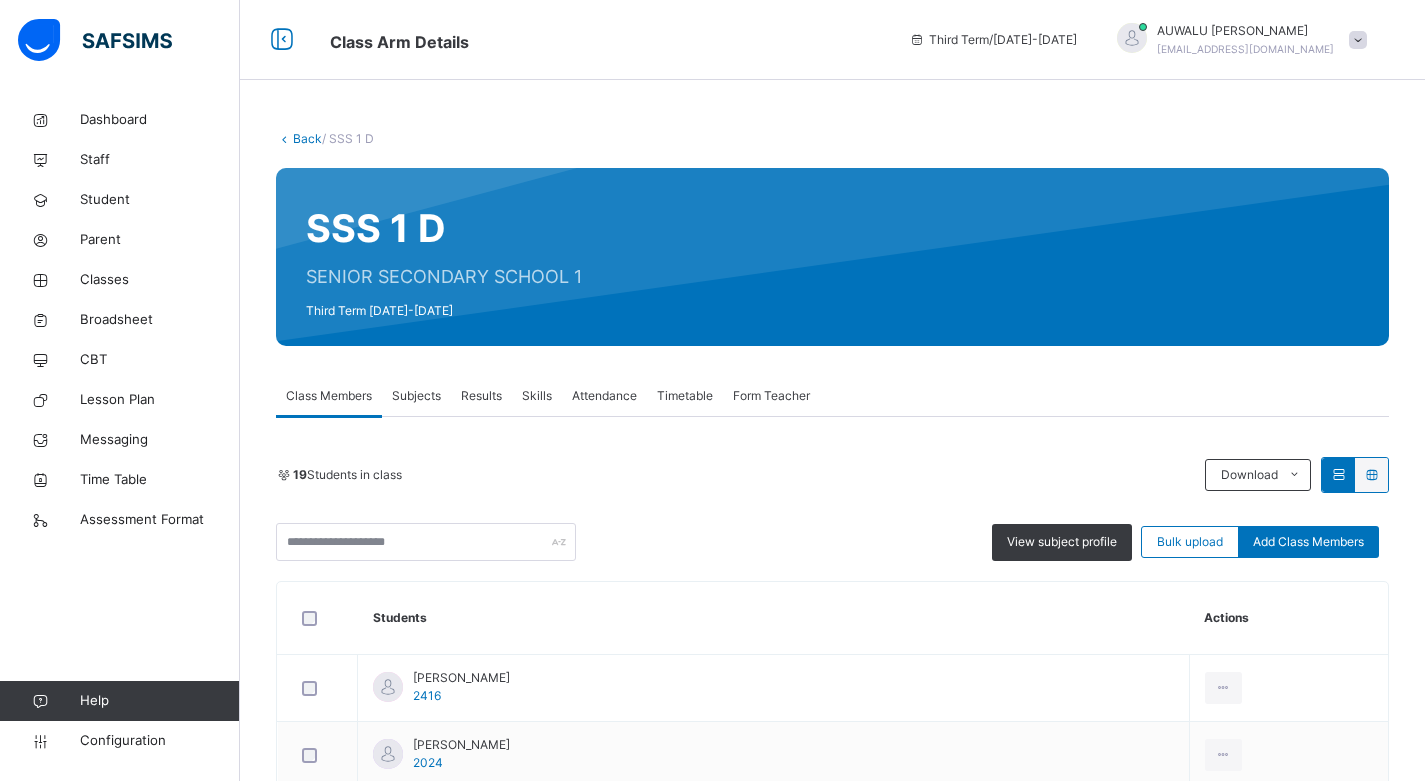click on "Results" at bounding box center (481, 396) 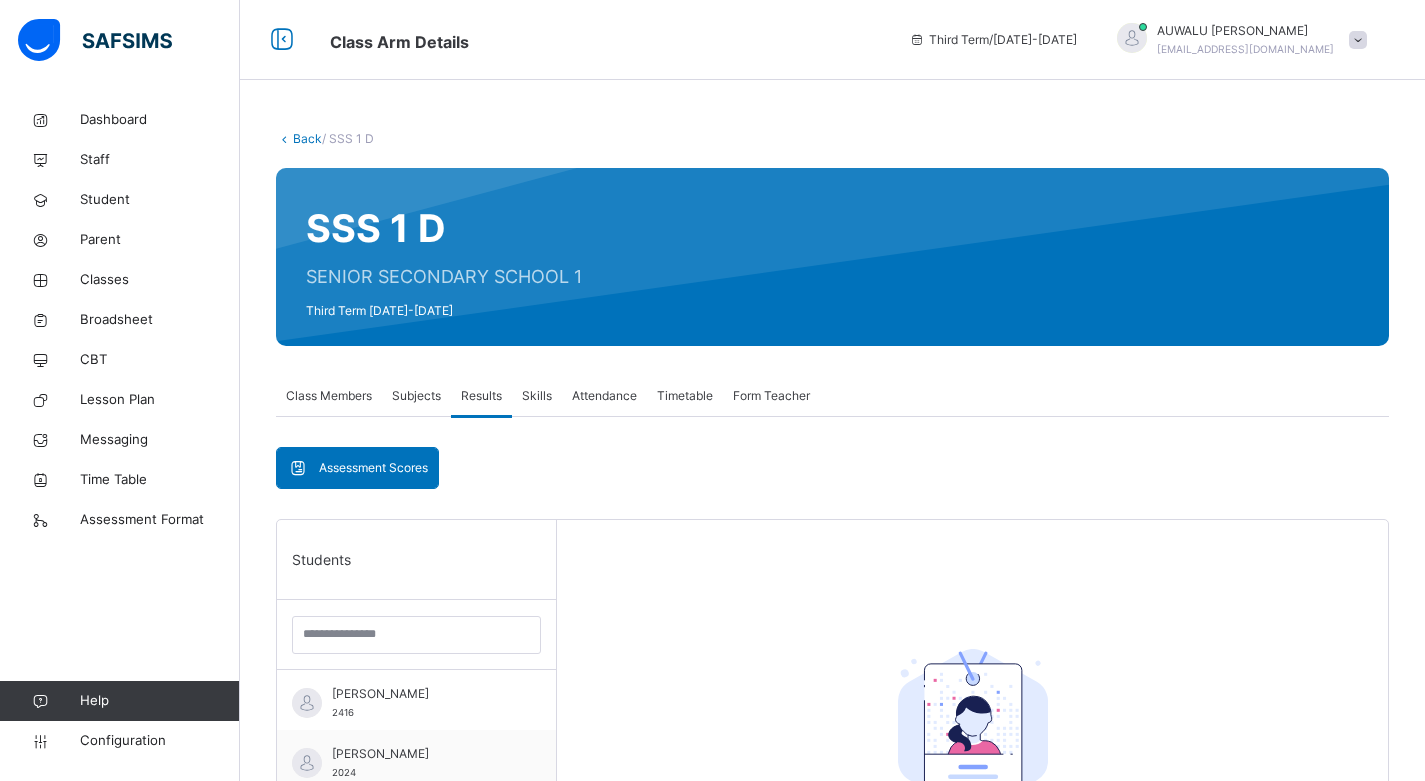 click on "Skills" at bounding box center [537, 396] 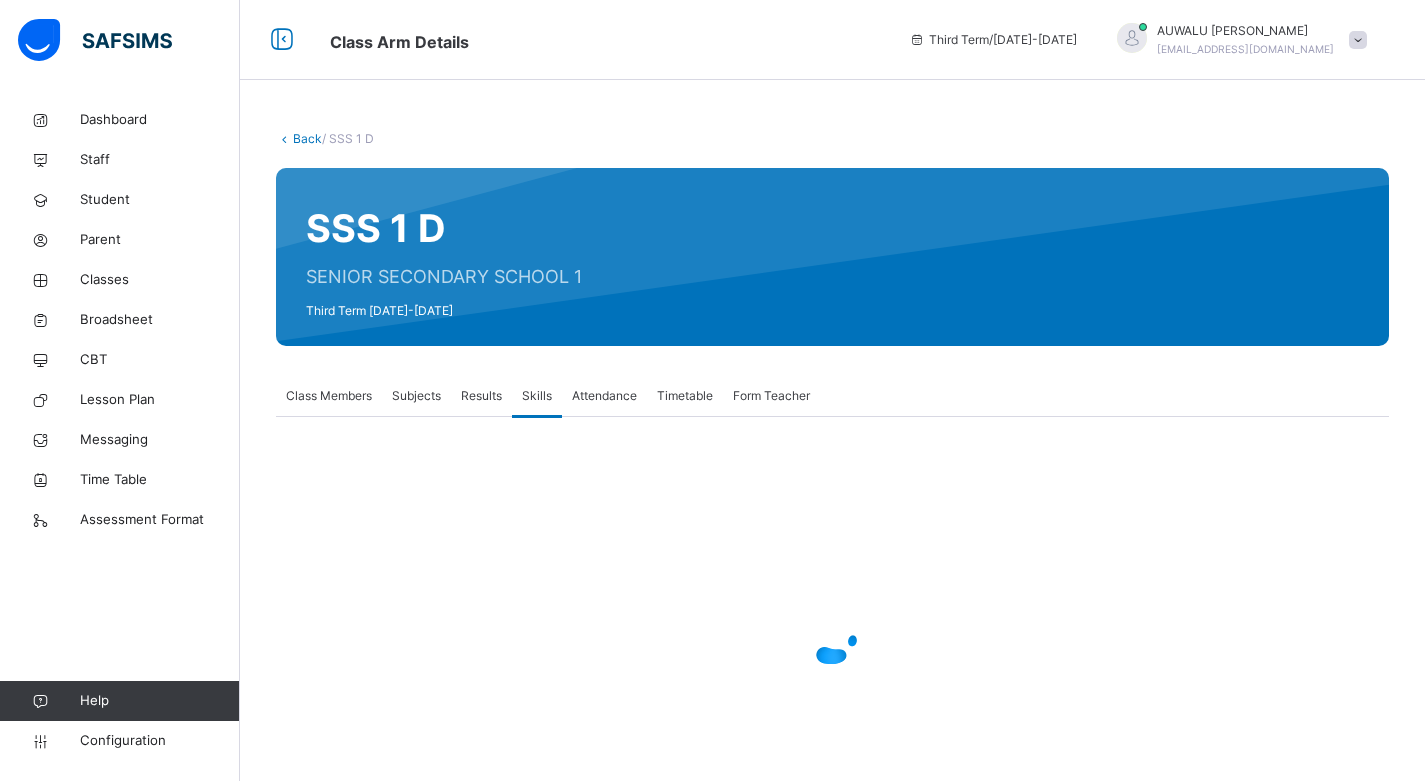 click on "Attendance" at bounding box center (604, 396) 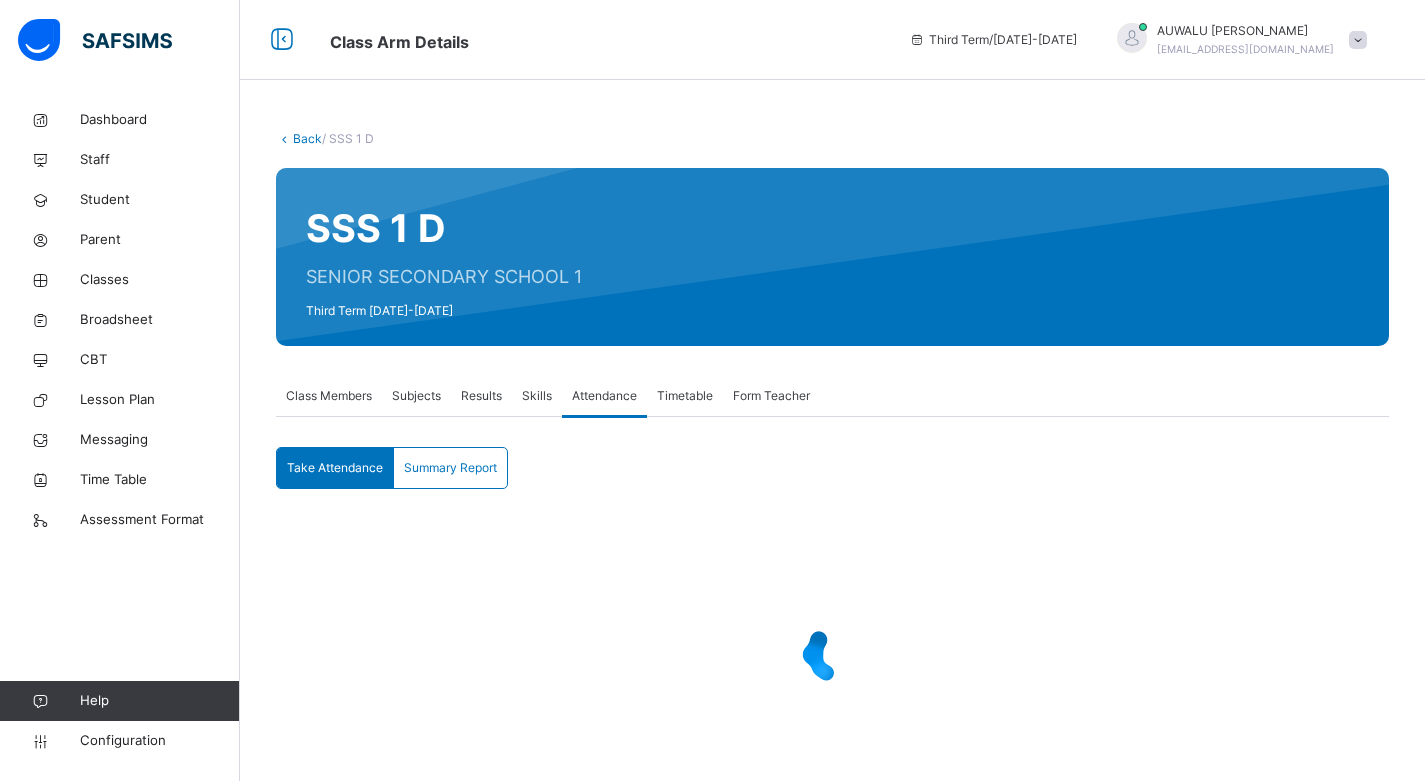 click on "Subjects" at bounding box center (416, 396) 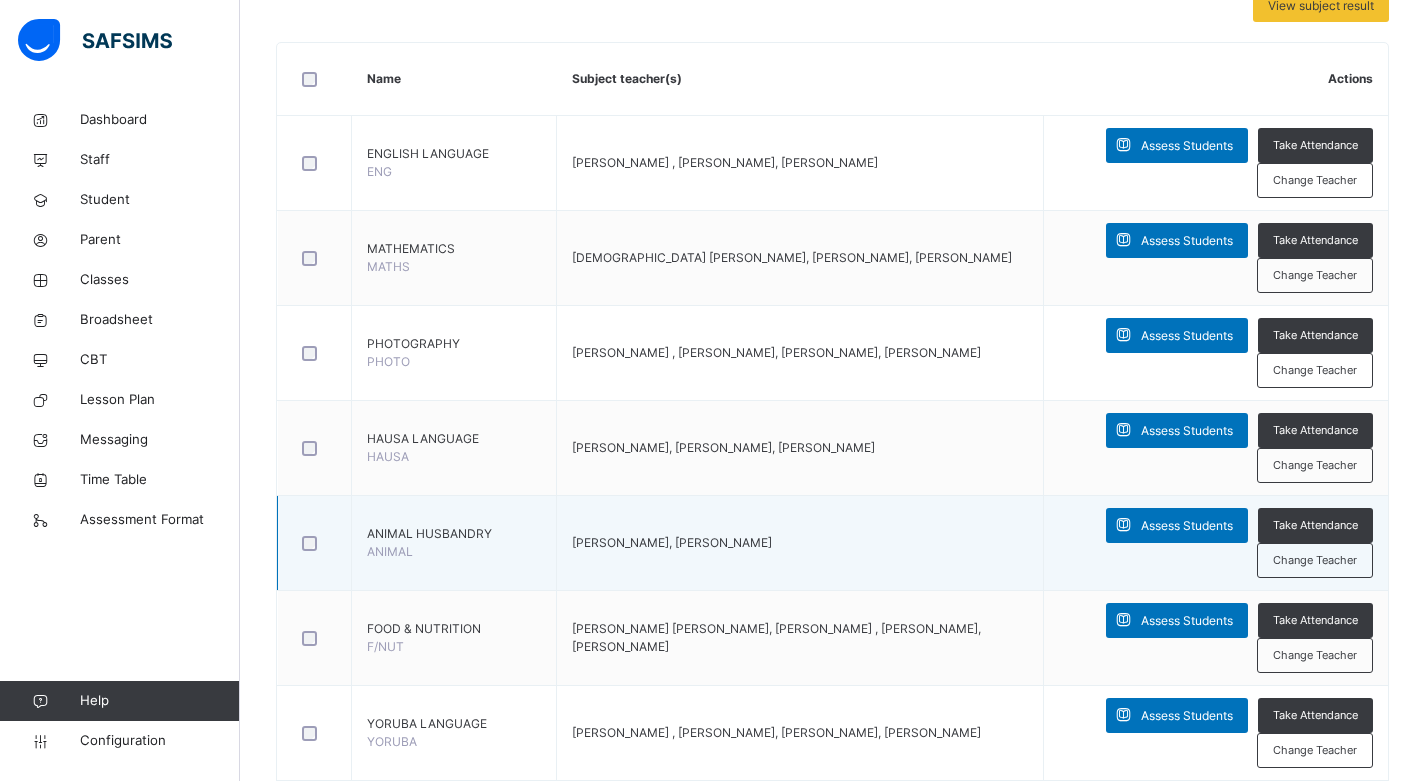 scroll, scrollTop: 500, scrollLeft: 0, axis: vertical 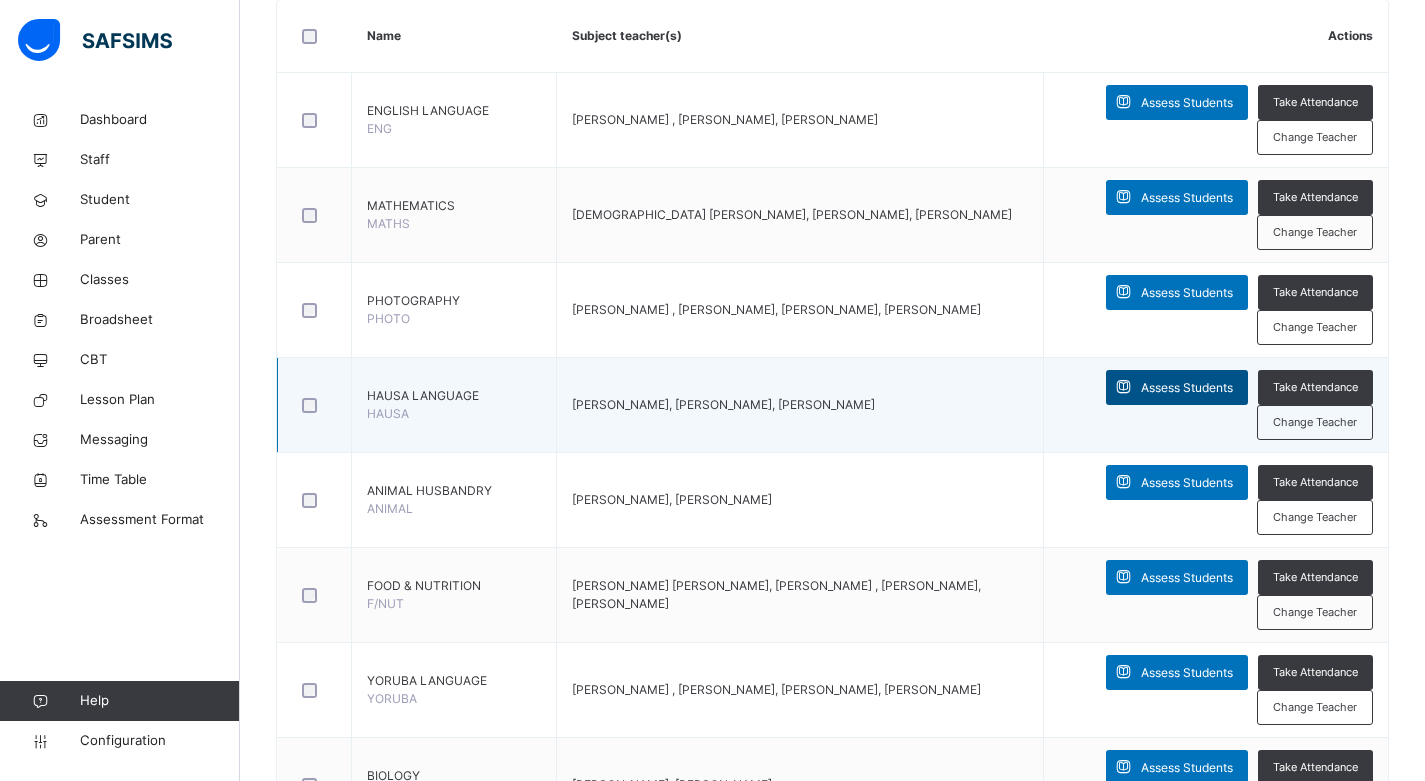 click on "Assess Students" at bounding box center (1187, 388) 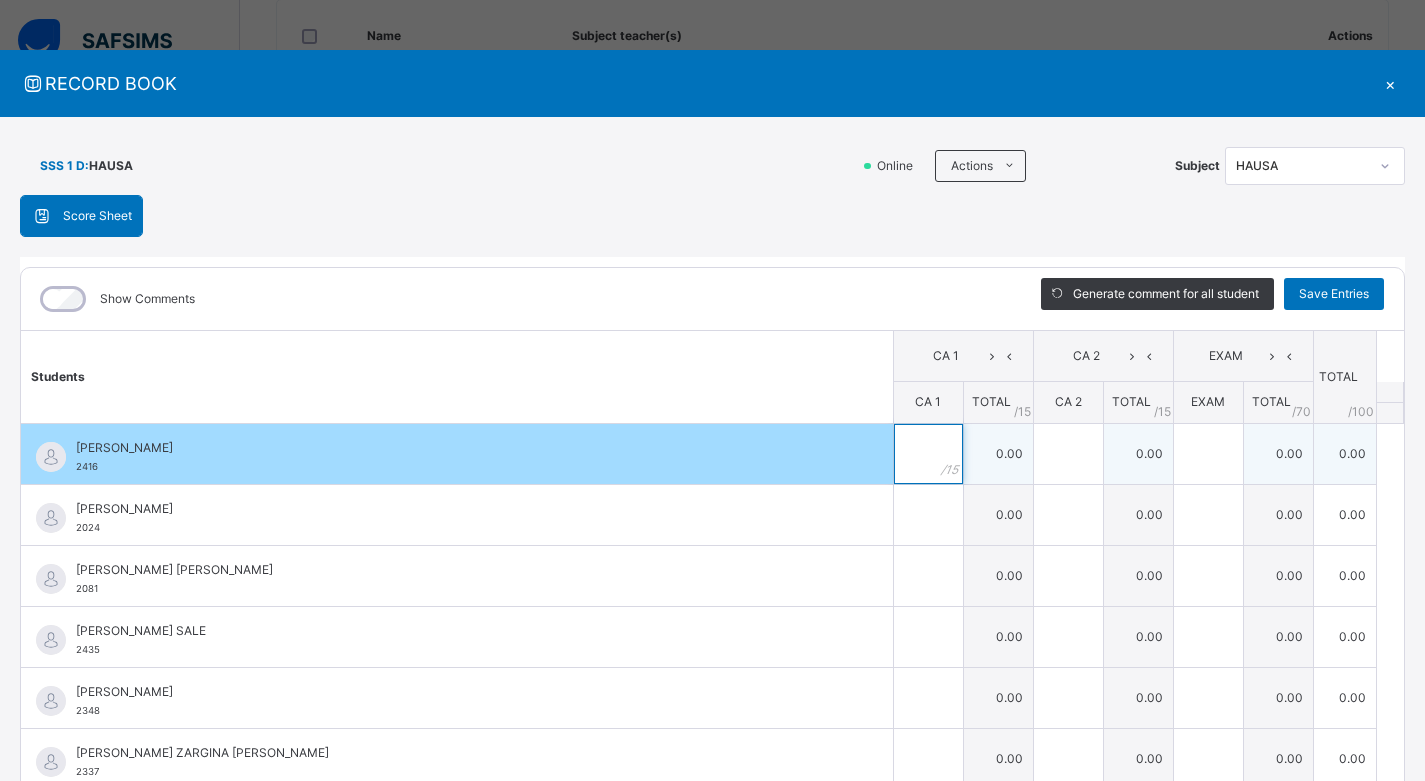 click at bounding box center [928, 454] 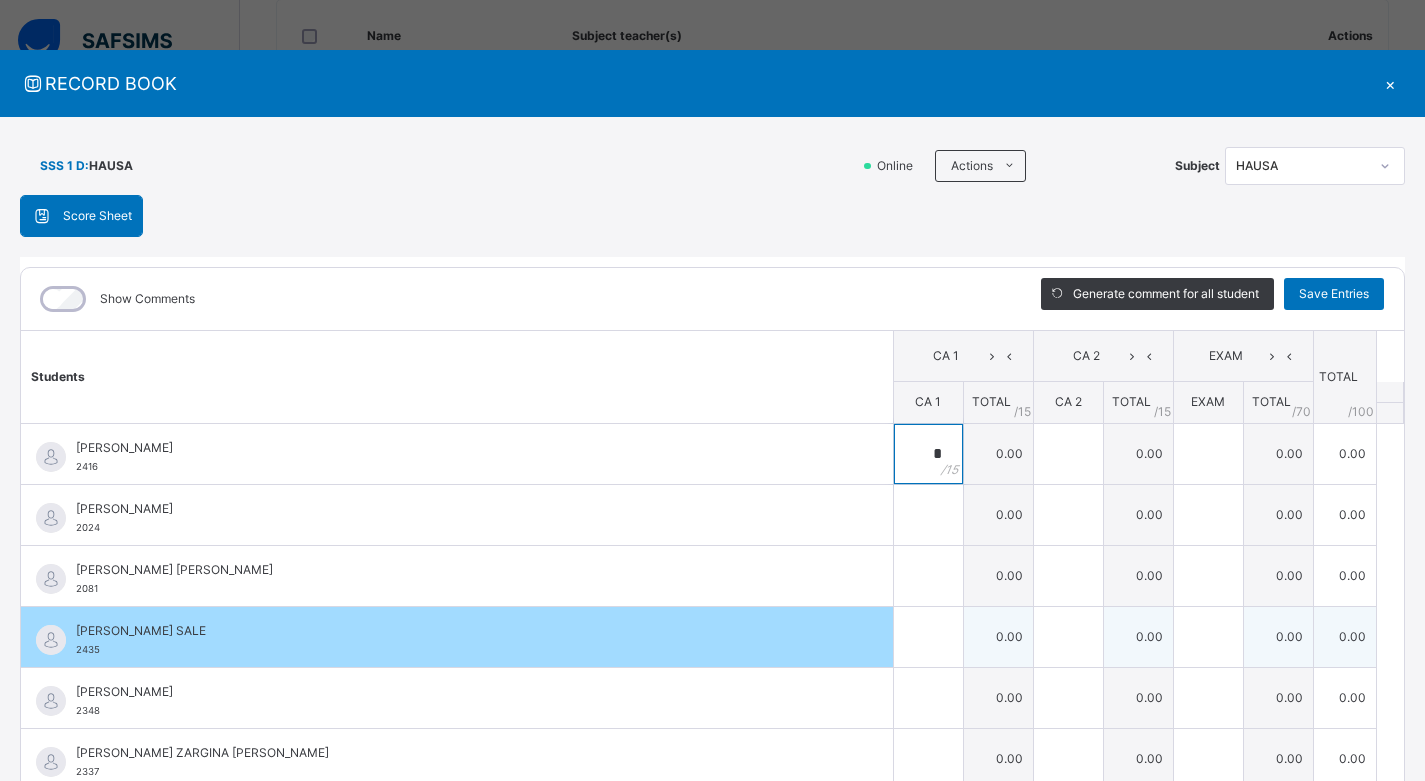 type on "*" 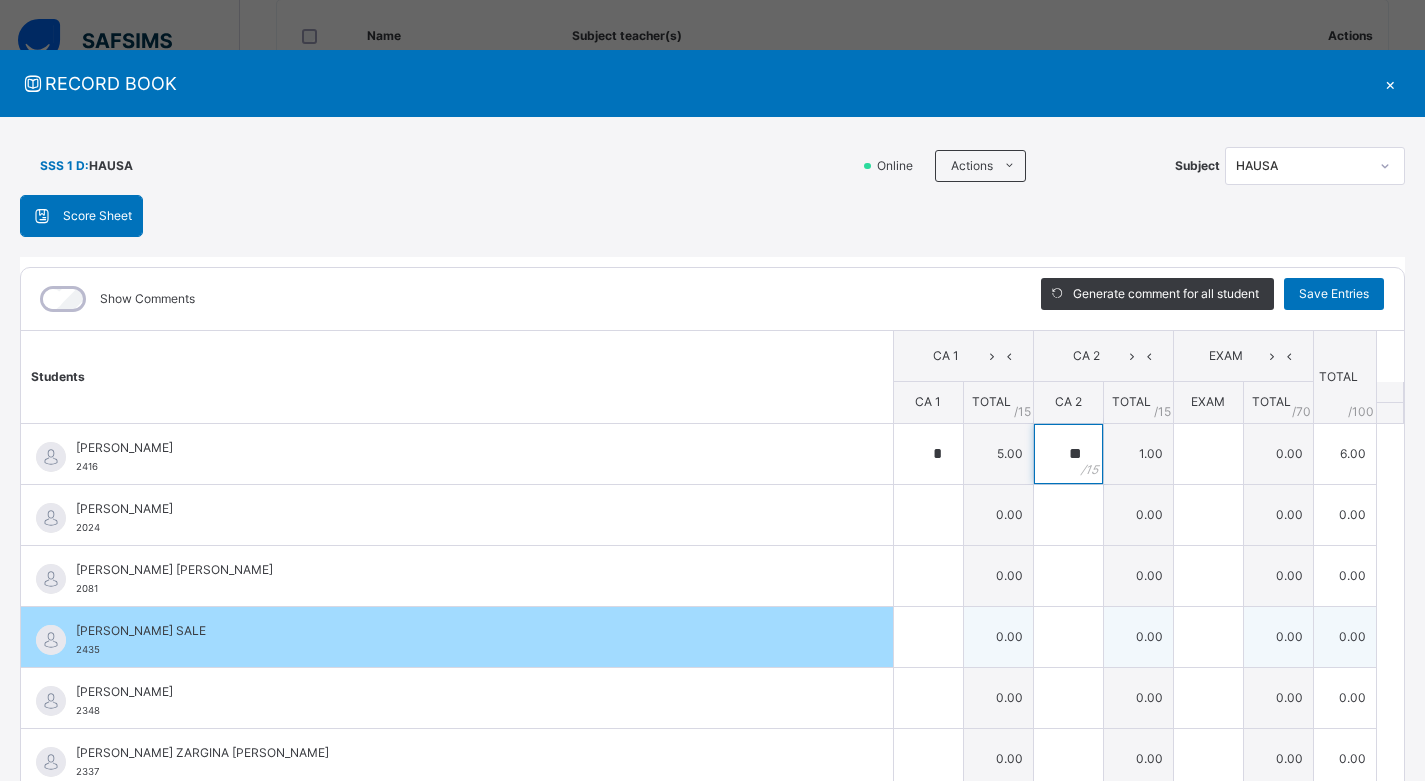 type on "**" 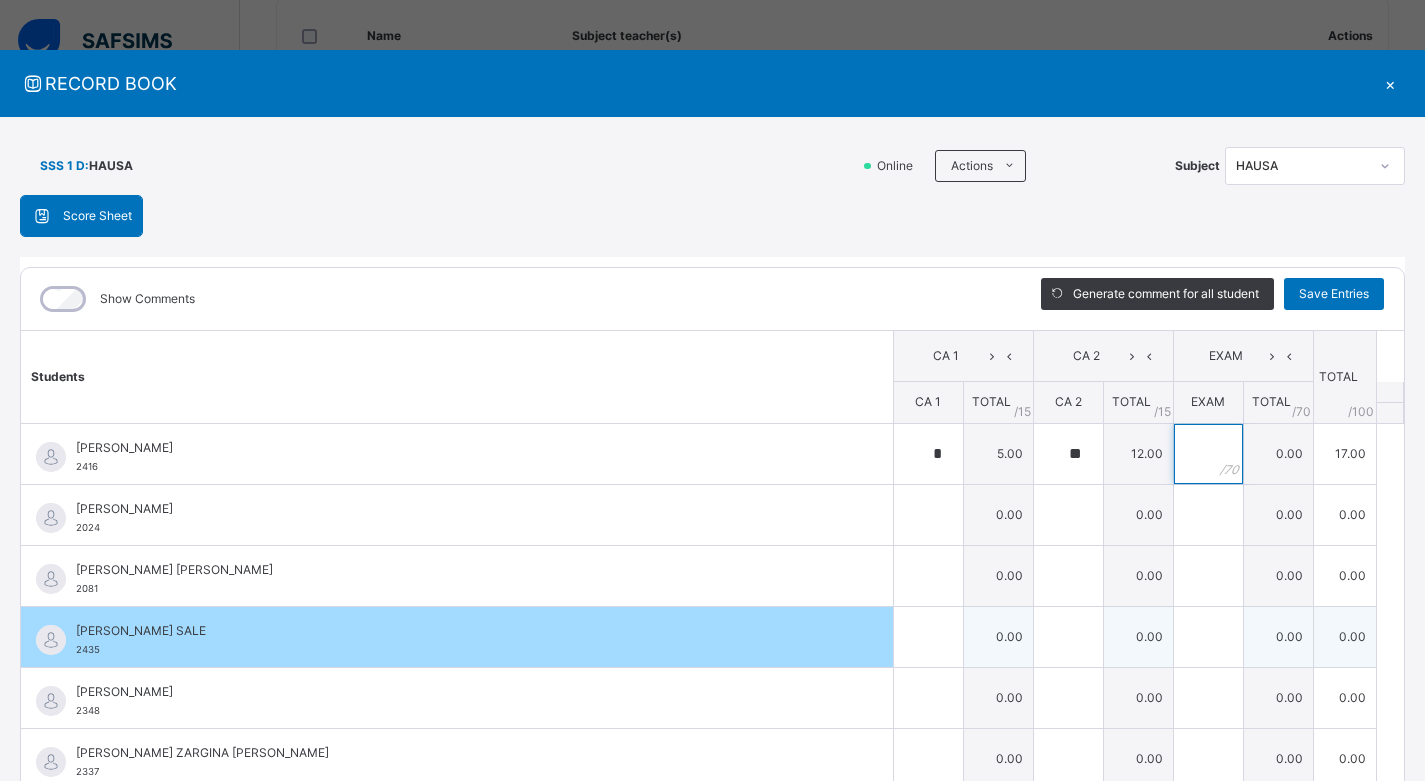 type on "*" 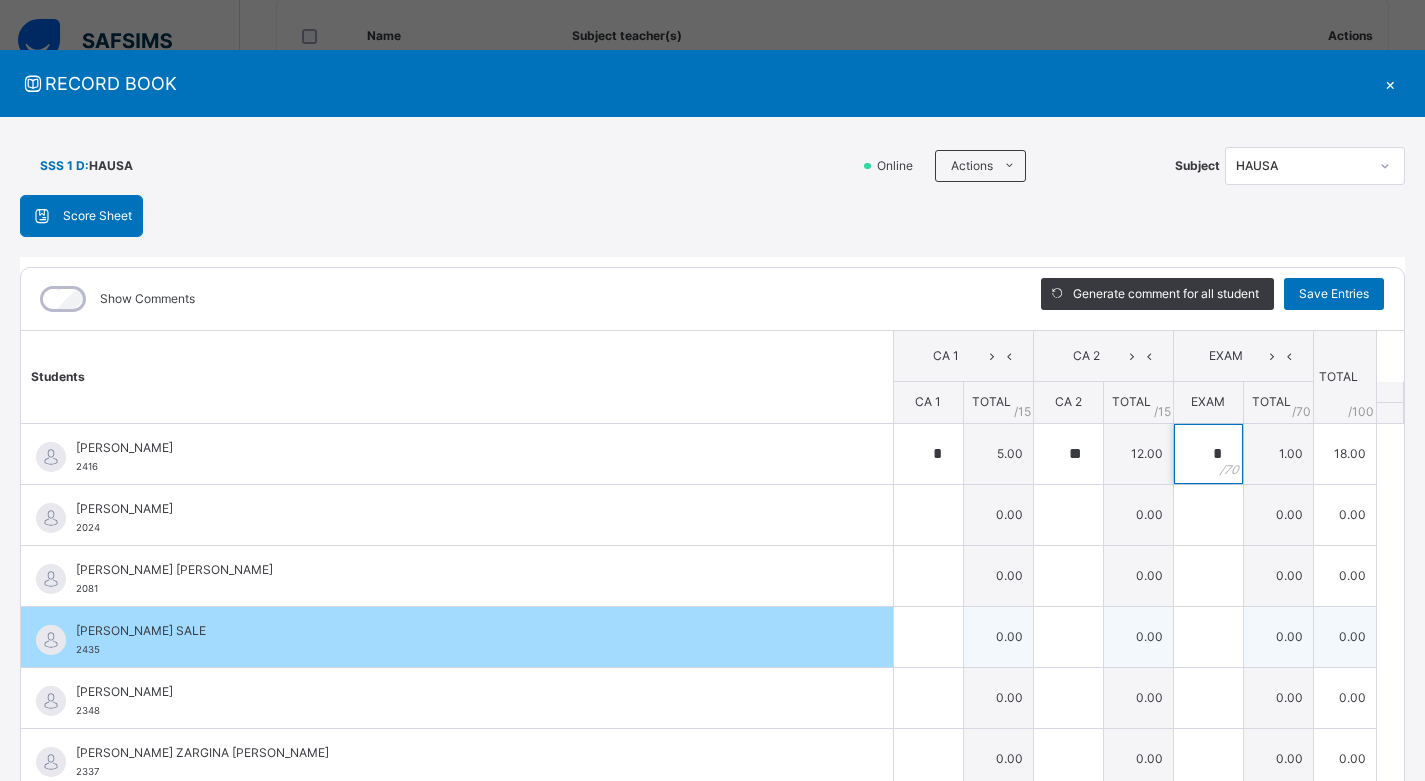 type 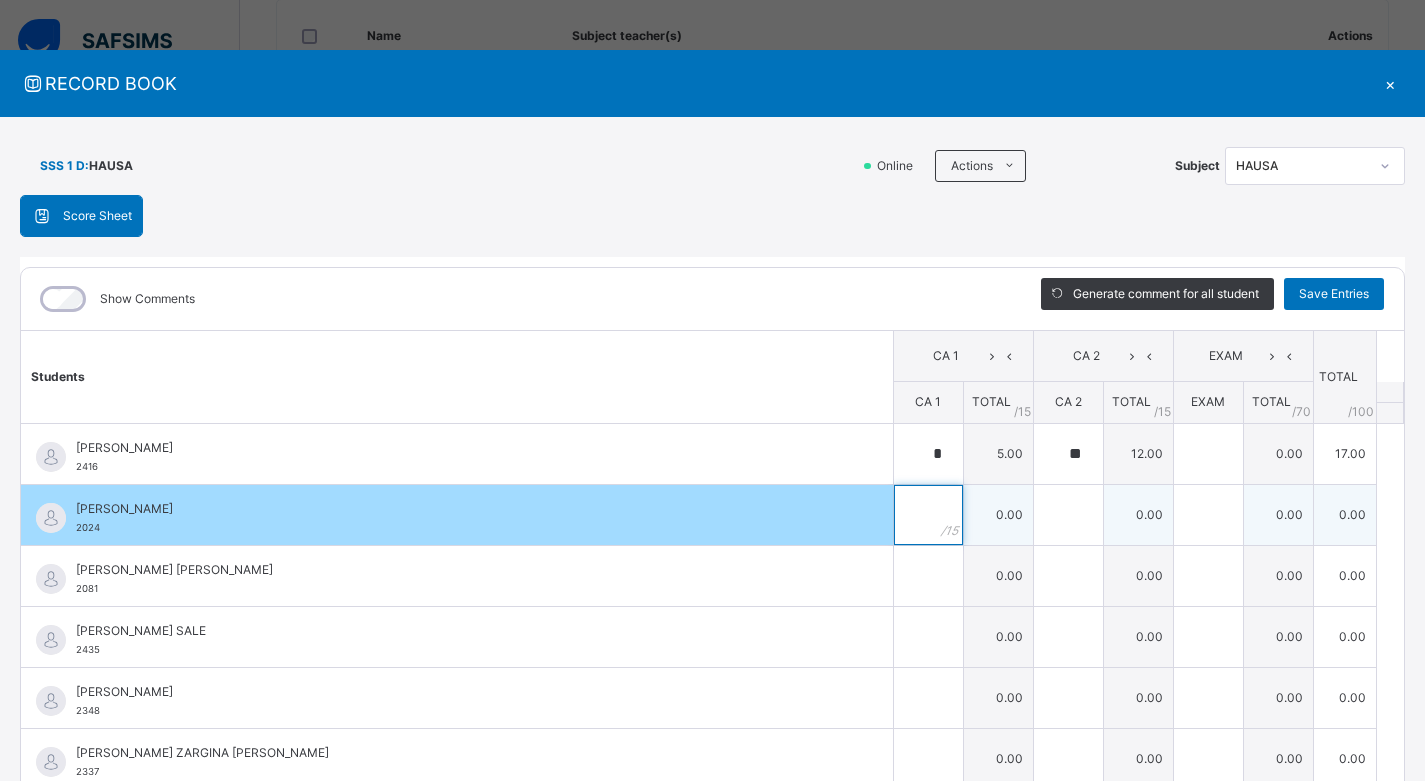 click at bounding box center (928, 515) 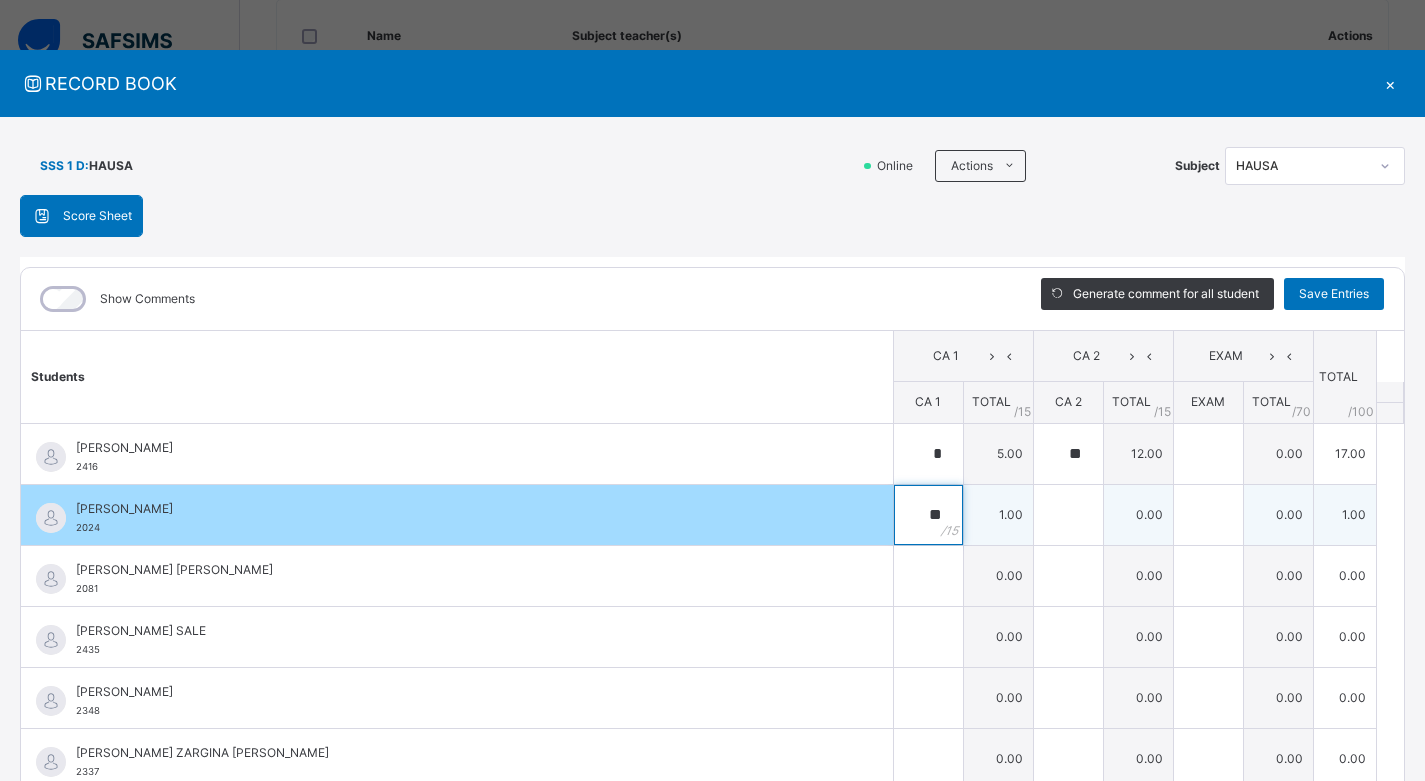 type on "**" 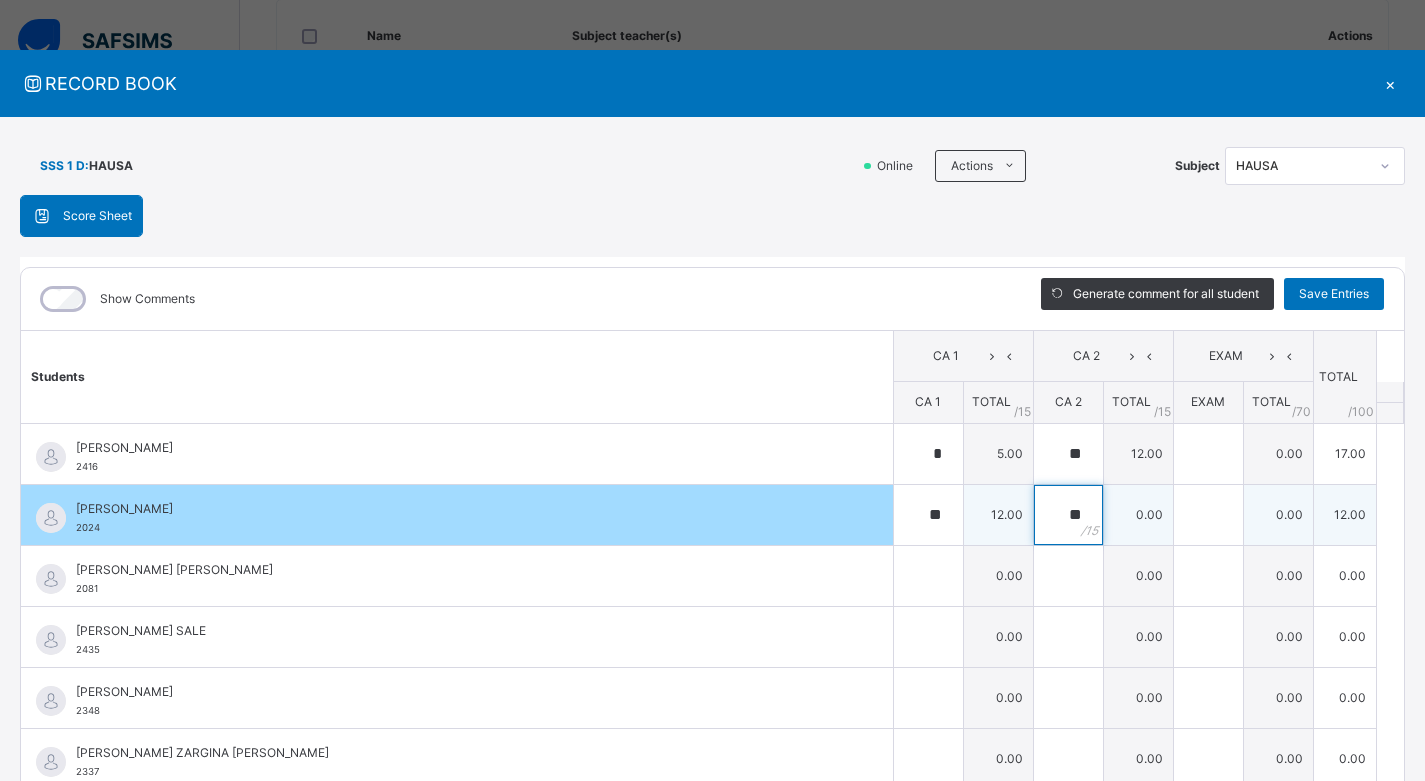 type on "**" 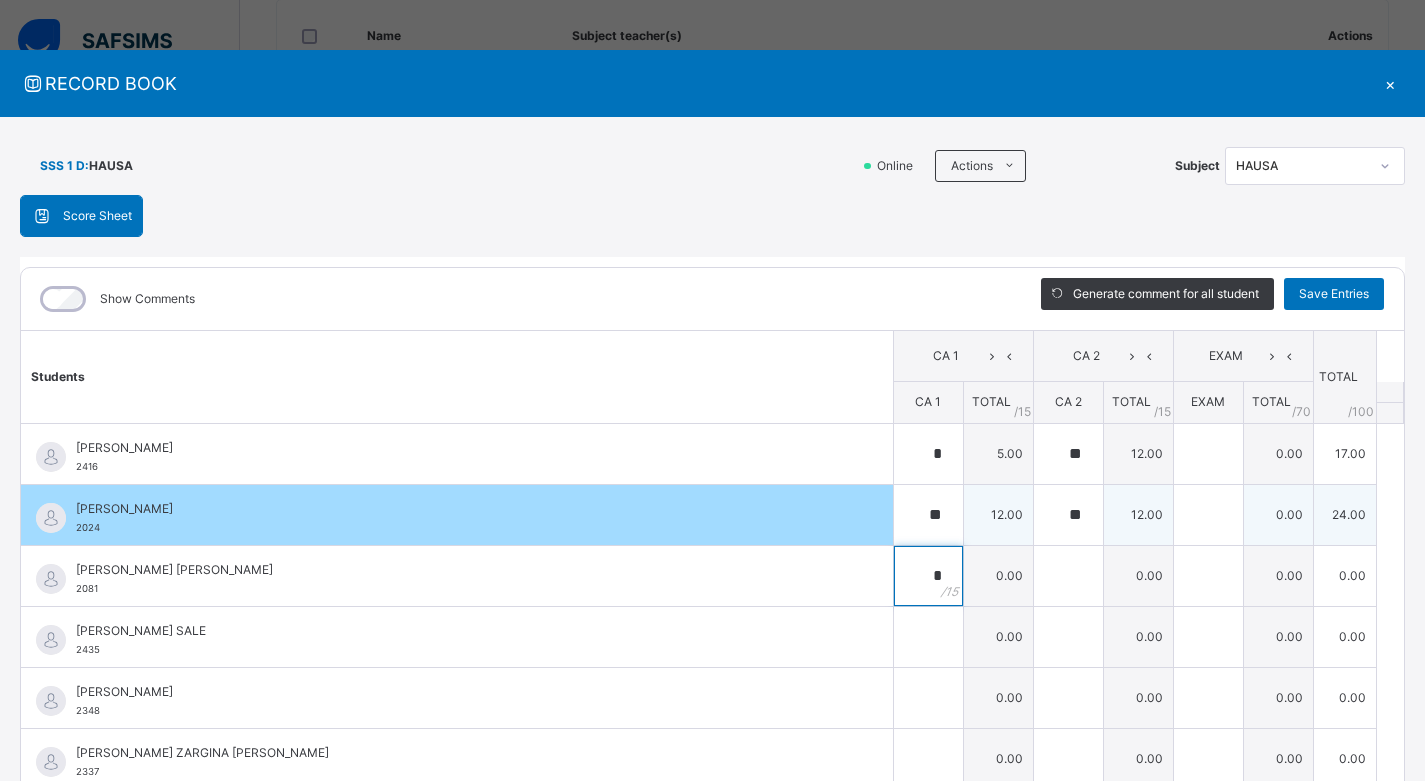 type on "*" 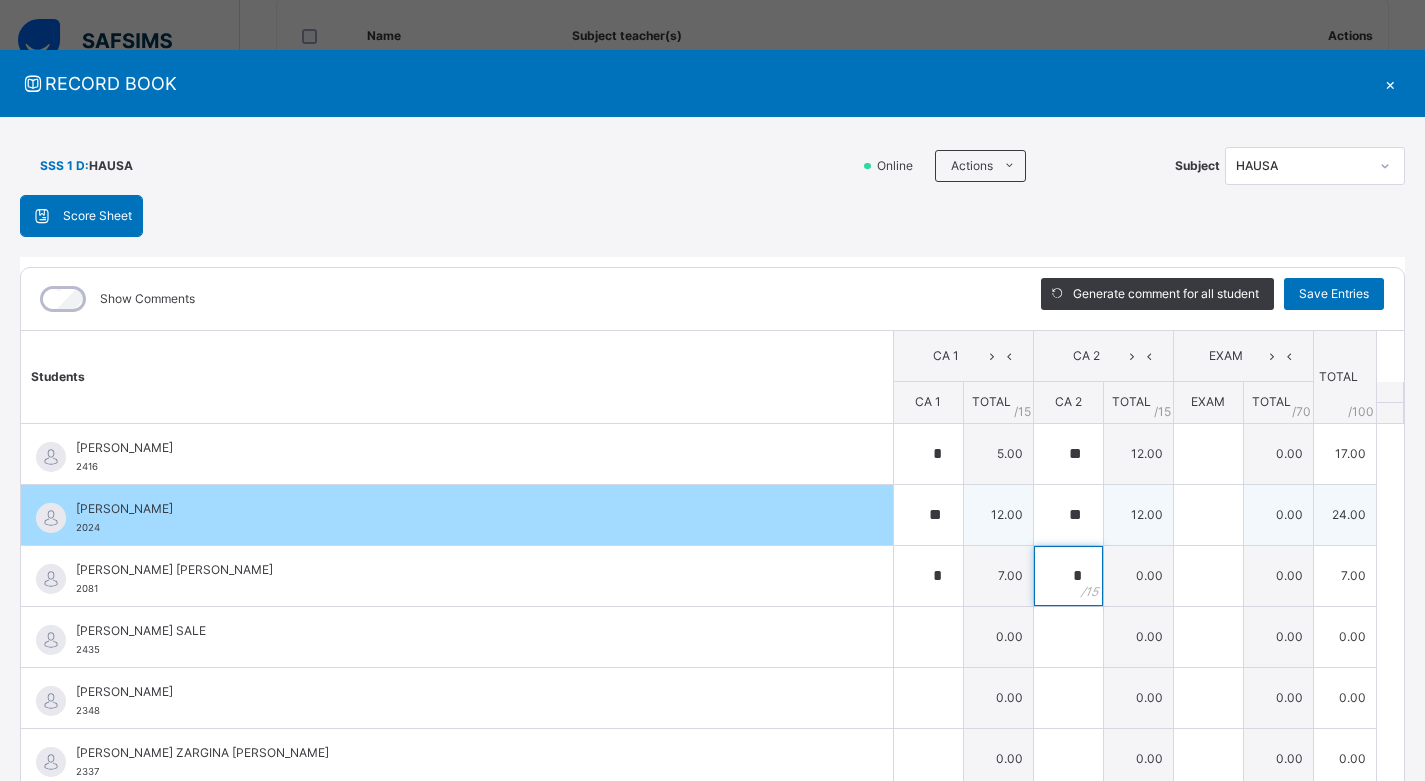 type on "*" 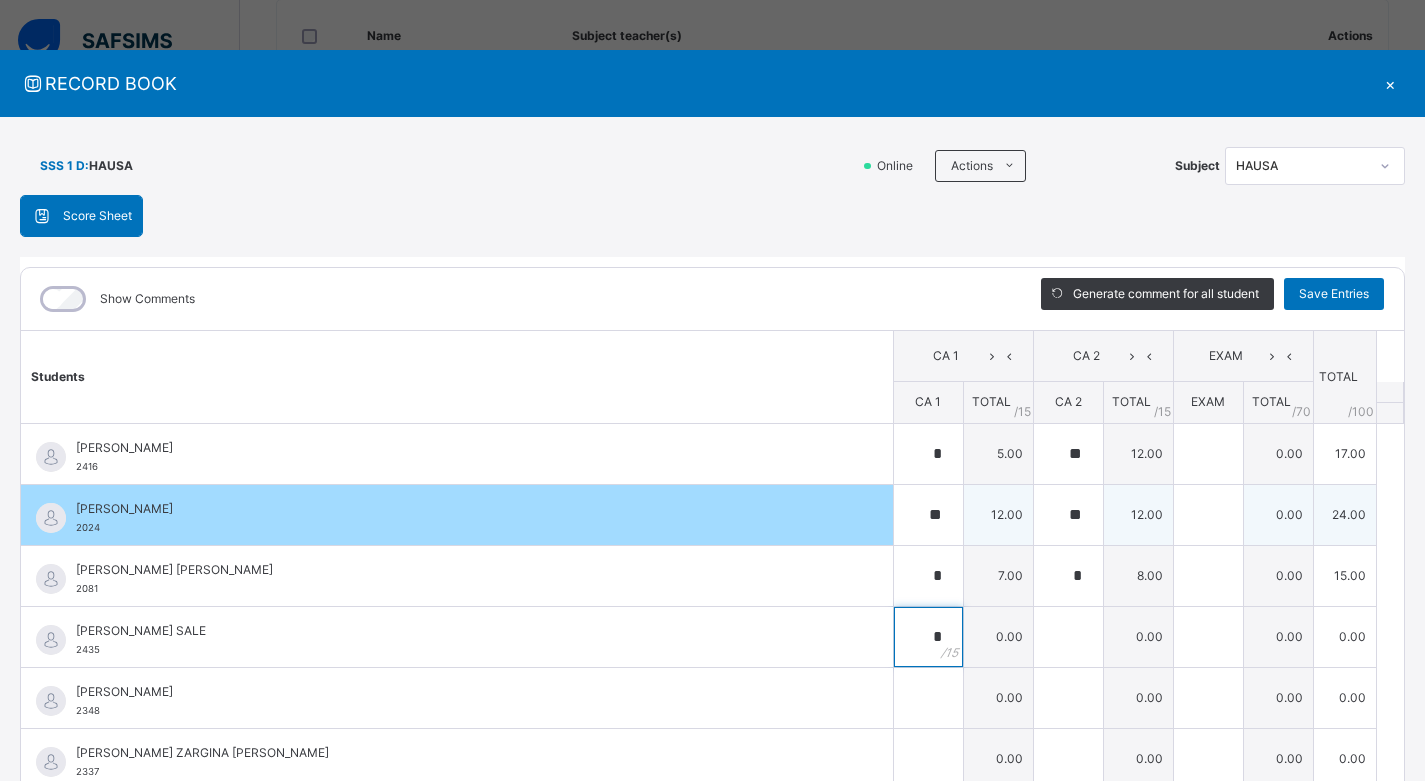 type on "*" 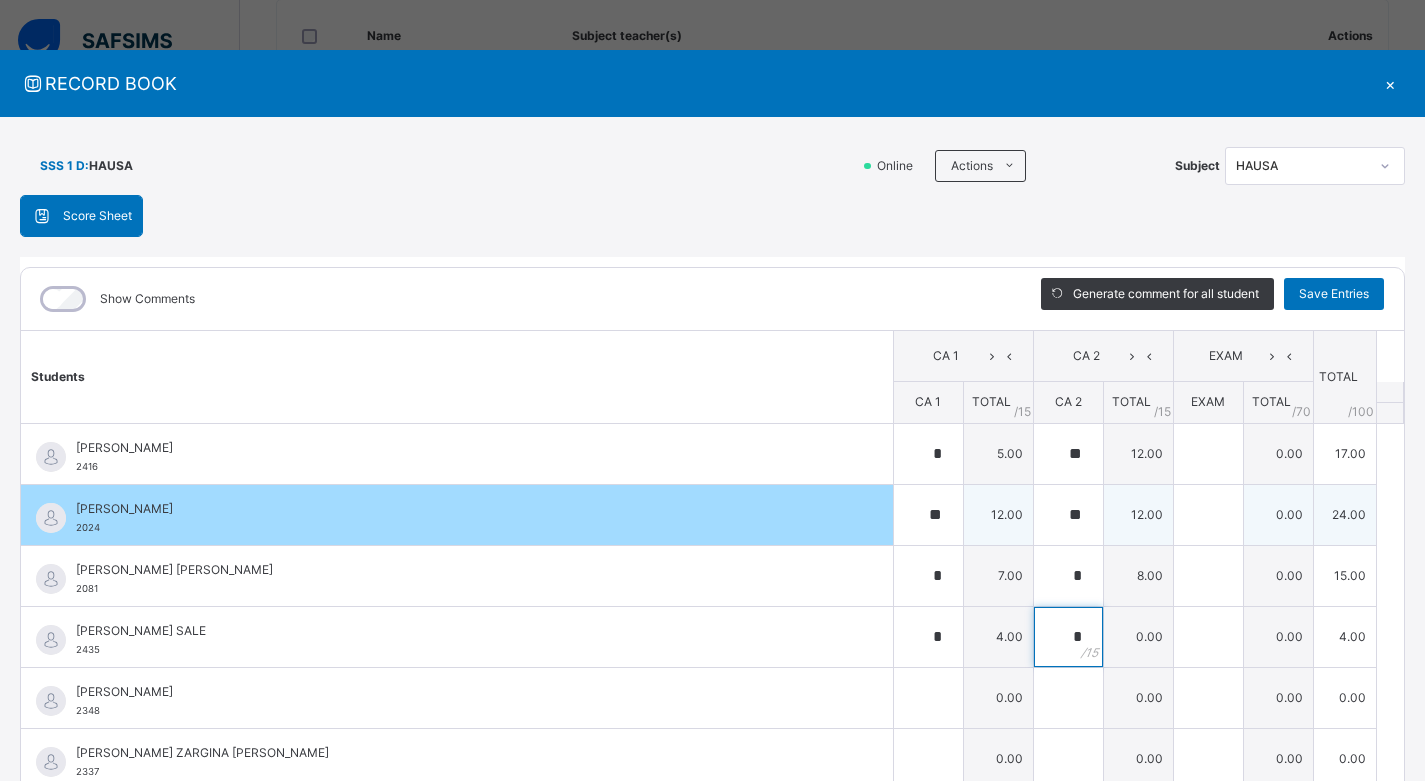 type on "*" 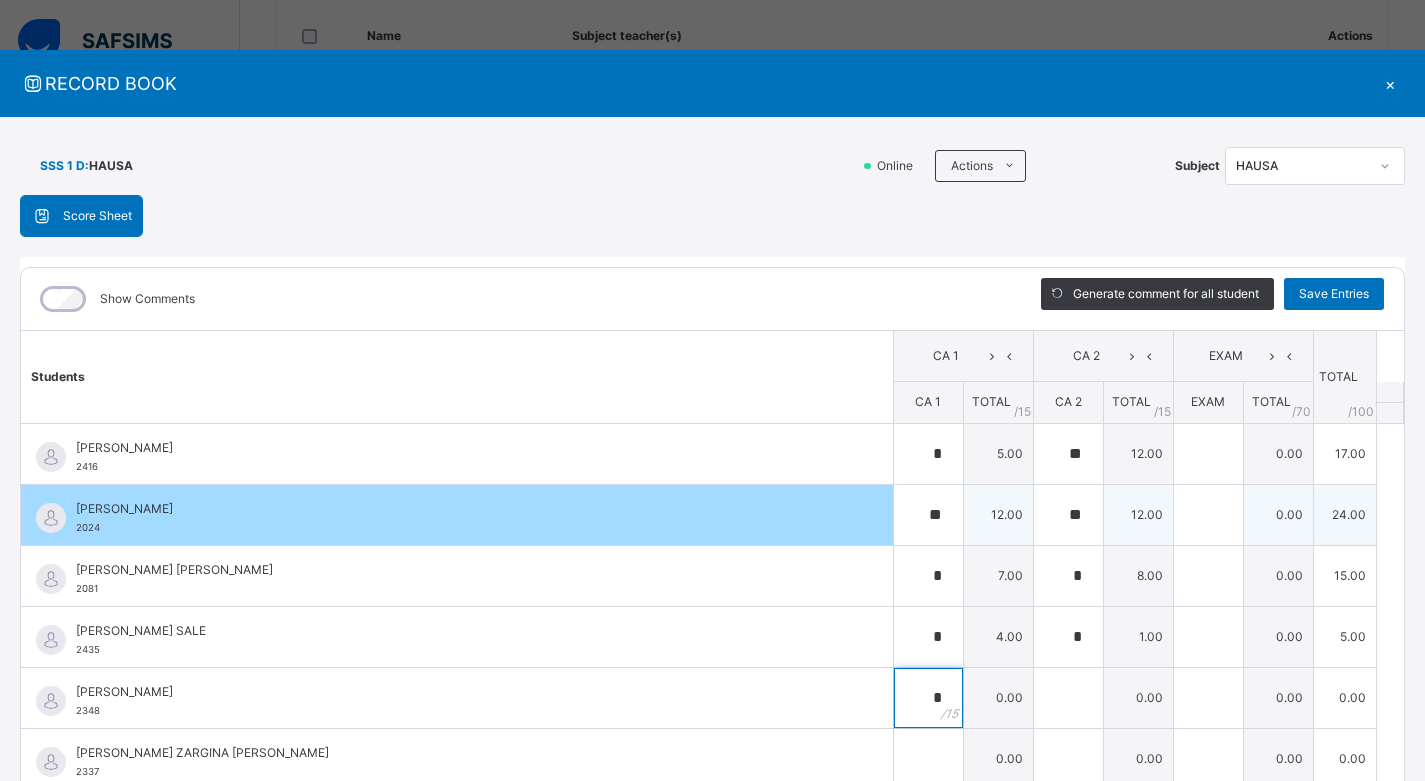 type on "*" 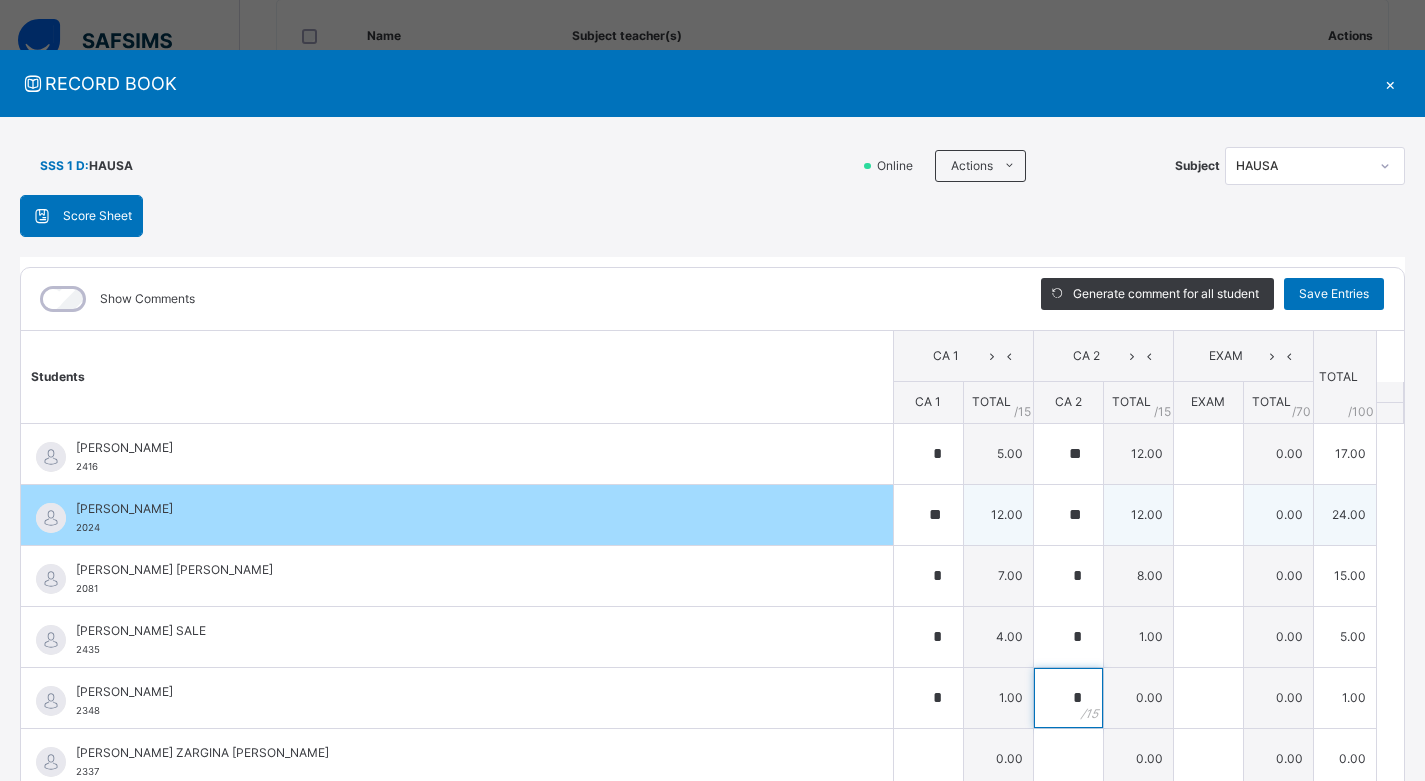 type on "*" 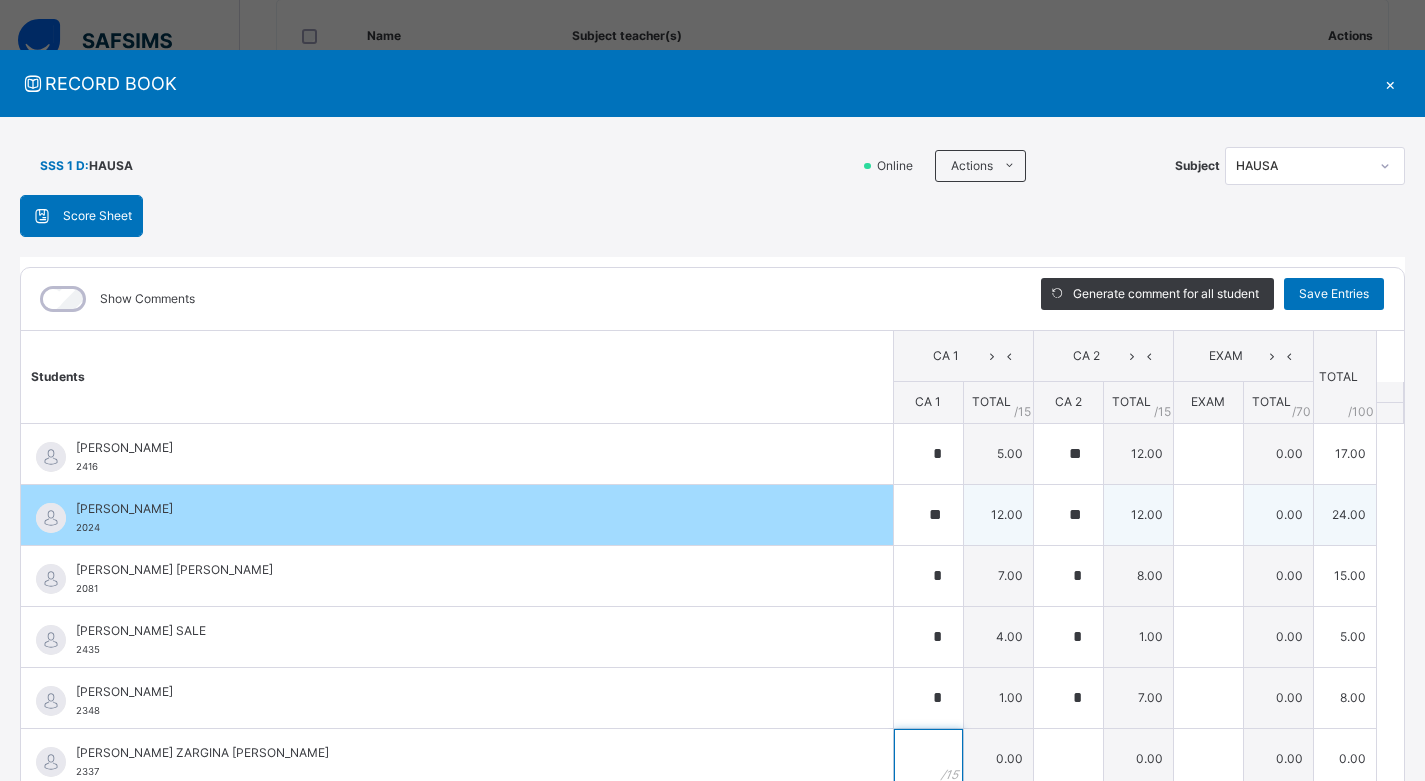 scroll, scrollTop: 8, scrollLeft: 0, axis: vertical 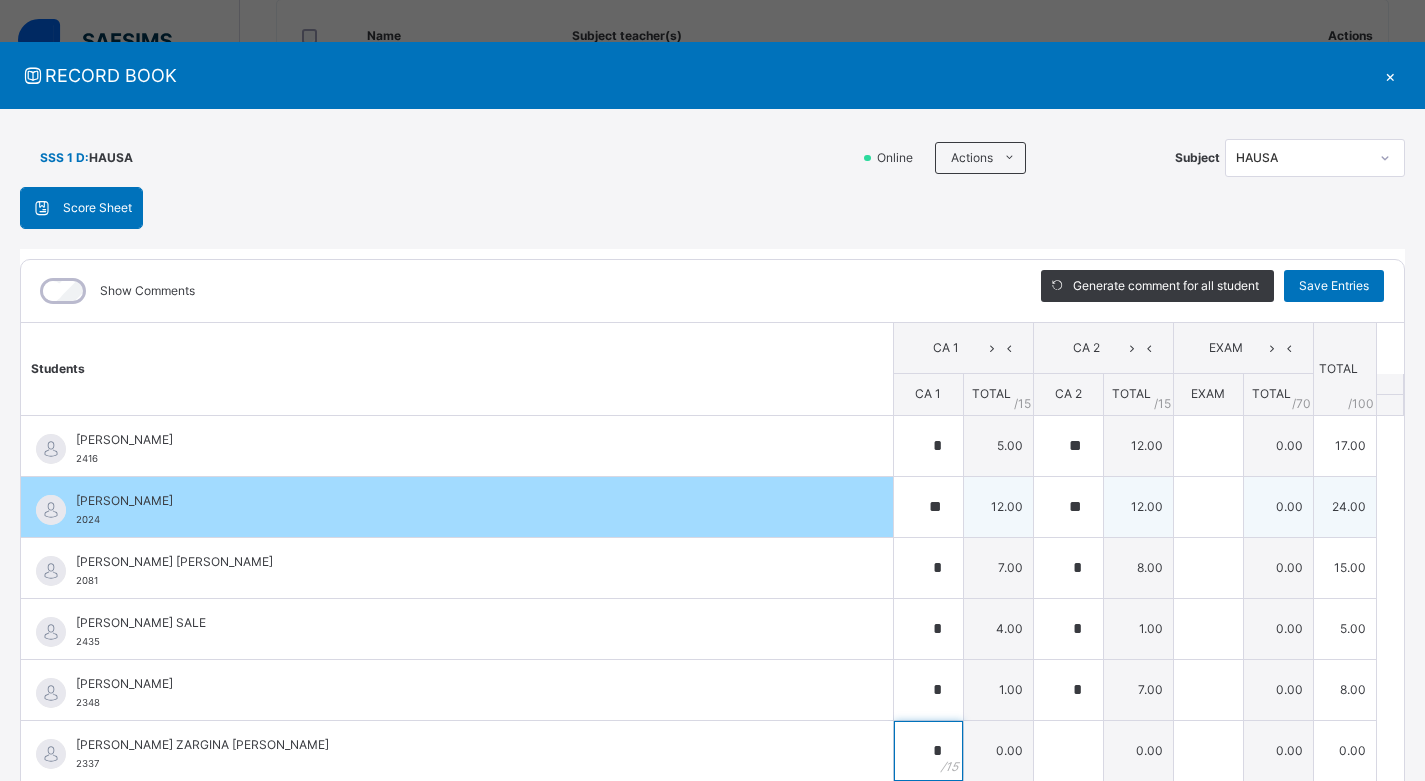 type on "*" 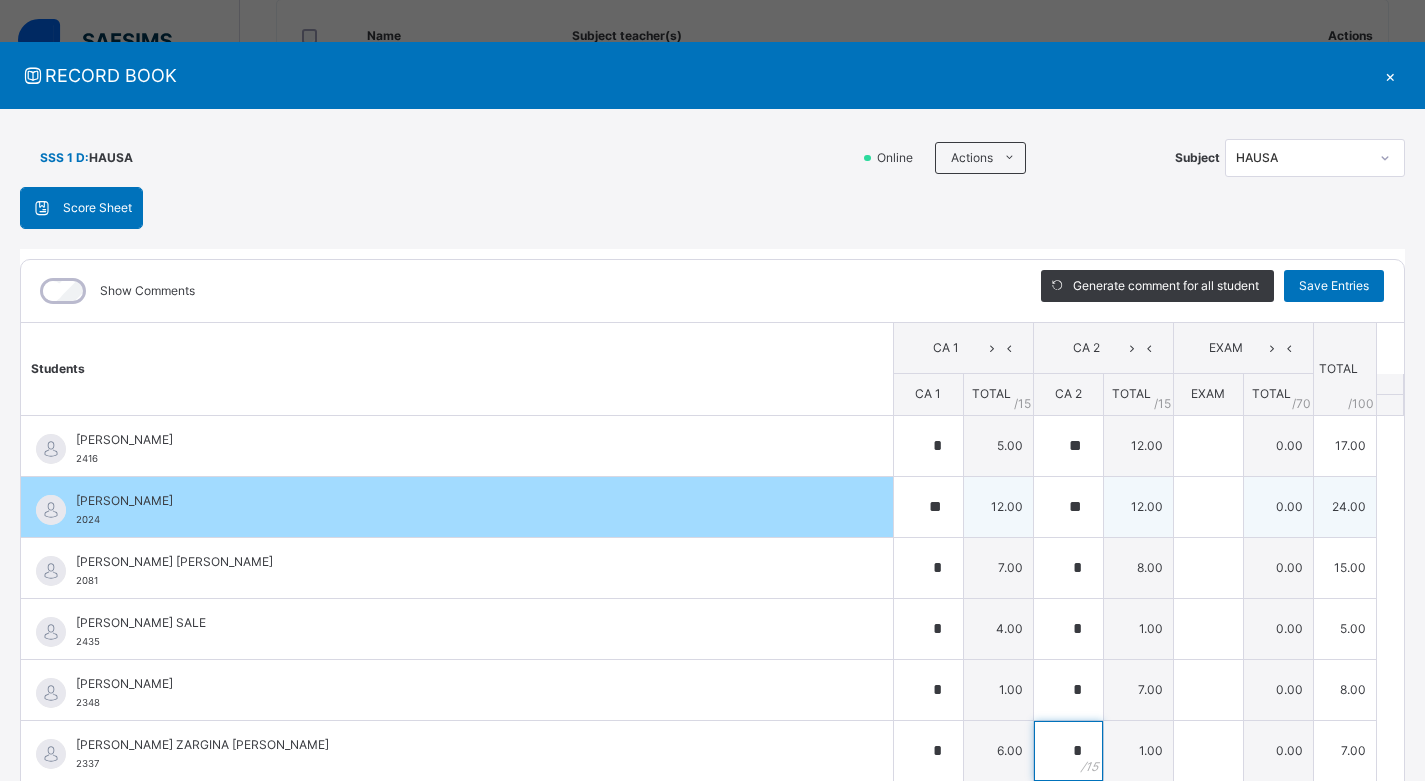 type on "*" 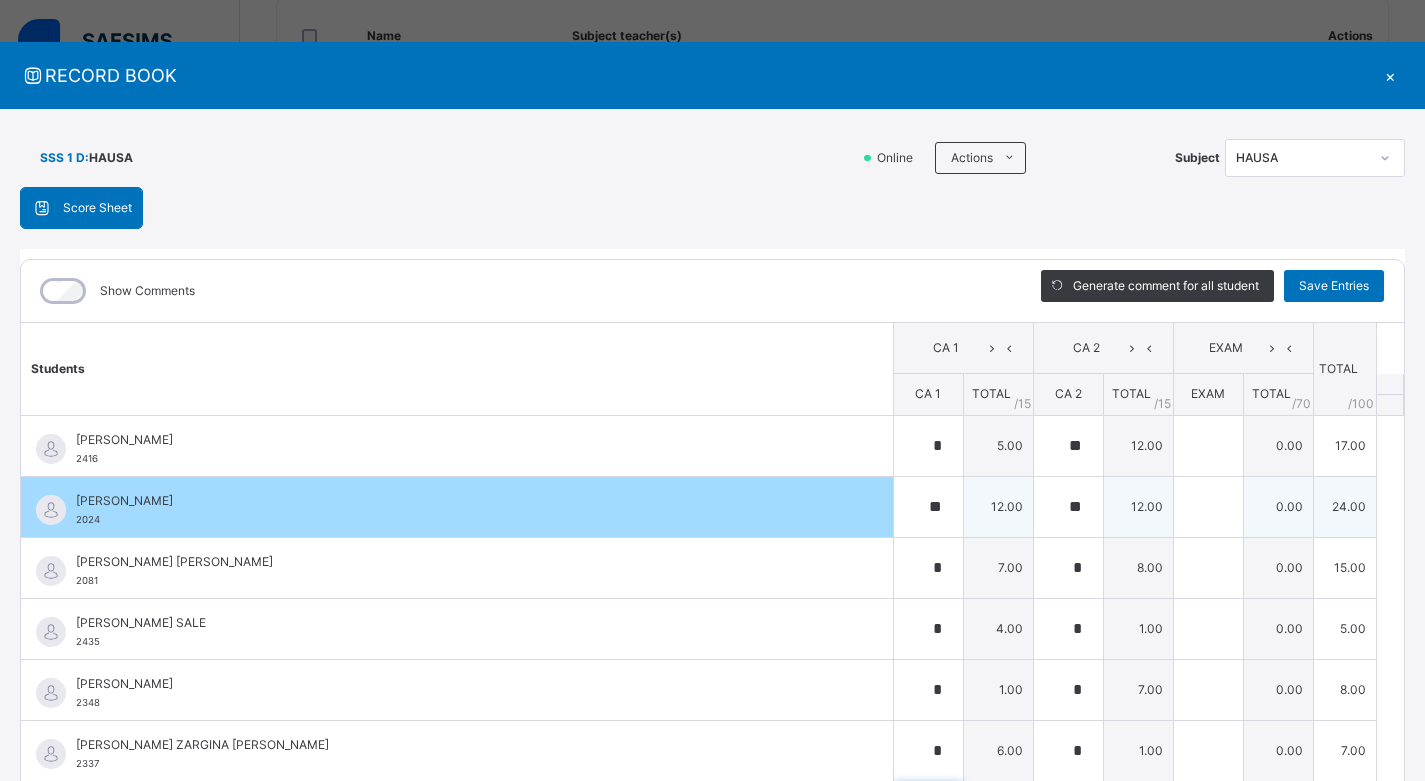 scroll, scrollTop: 20, scrollLeft: 0, axis: vertical 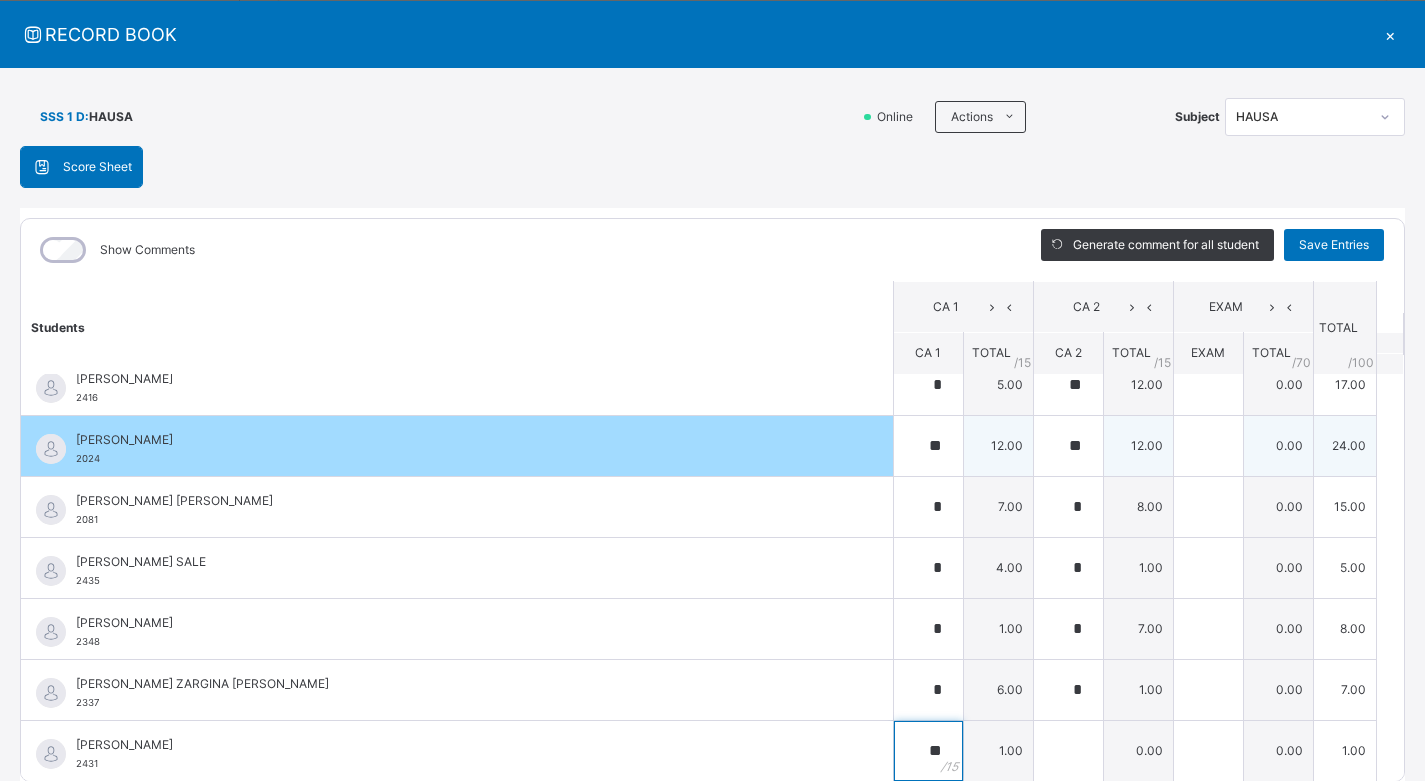 type on "**" 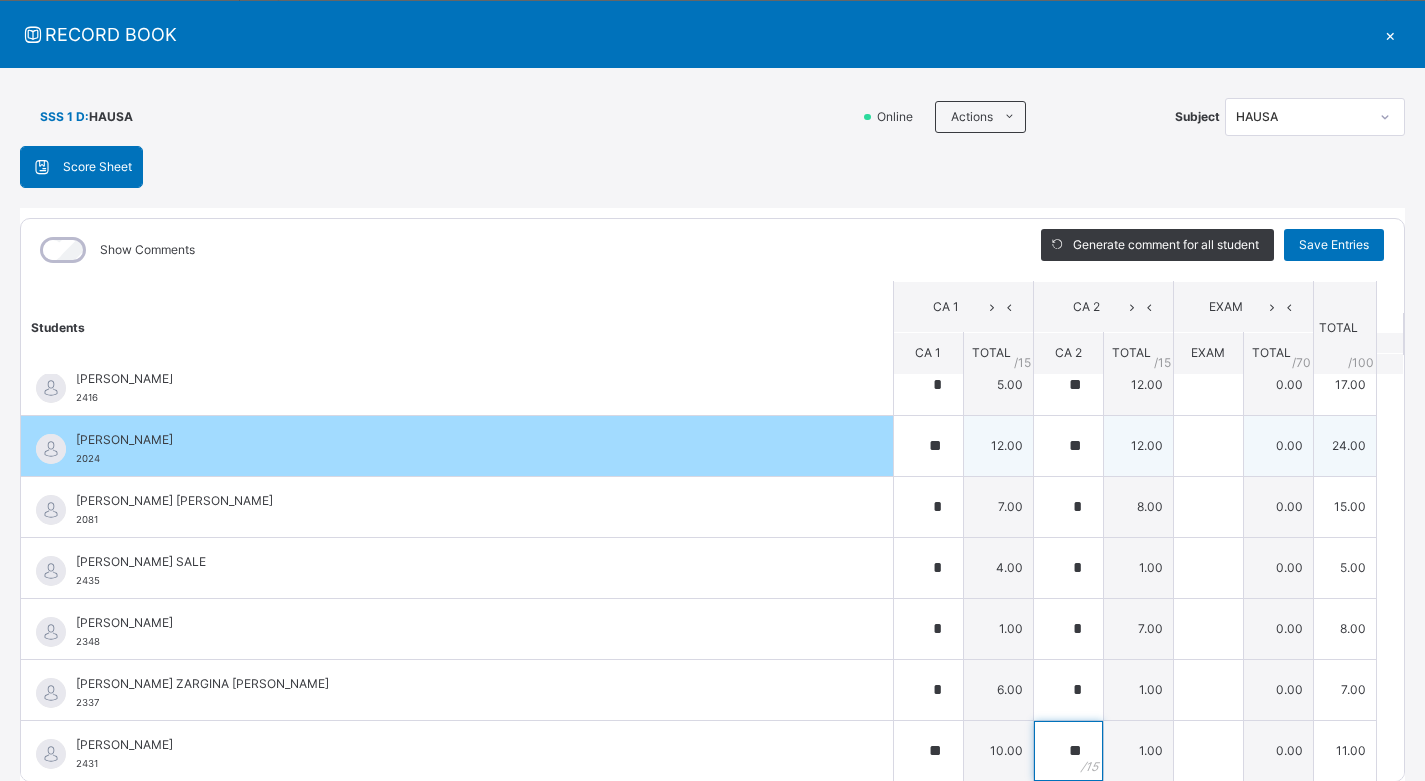 type on "**" 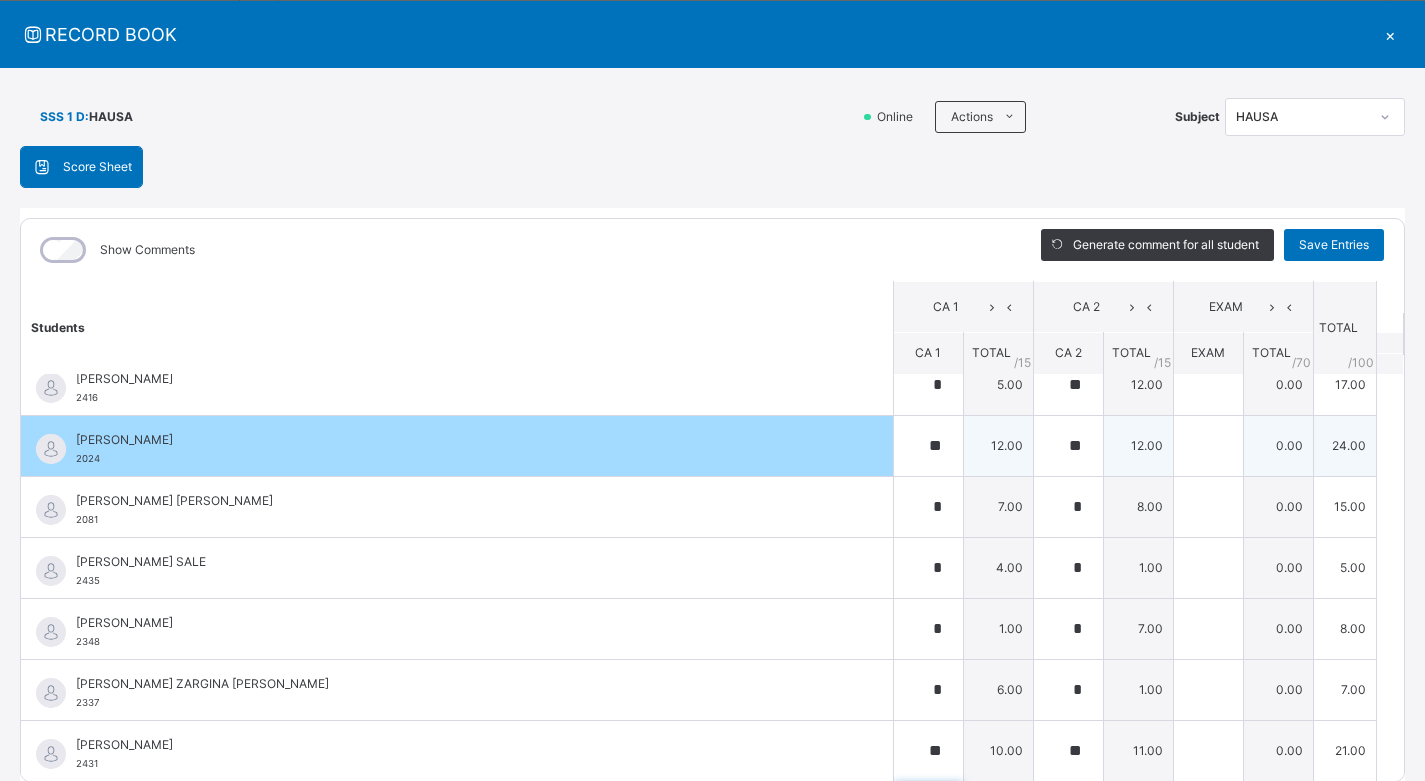 scroll, scrollTop: 301, scrollLeft: 0, axis: vertical 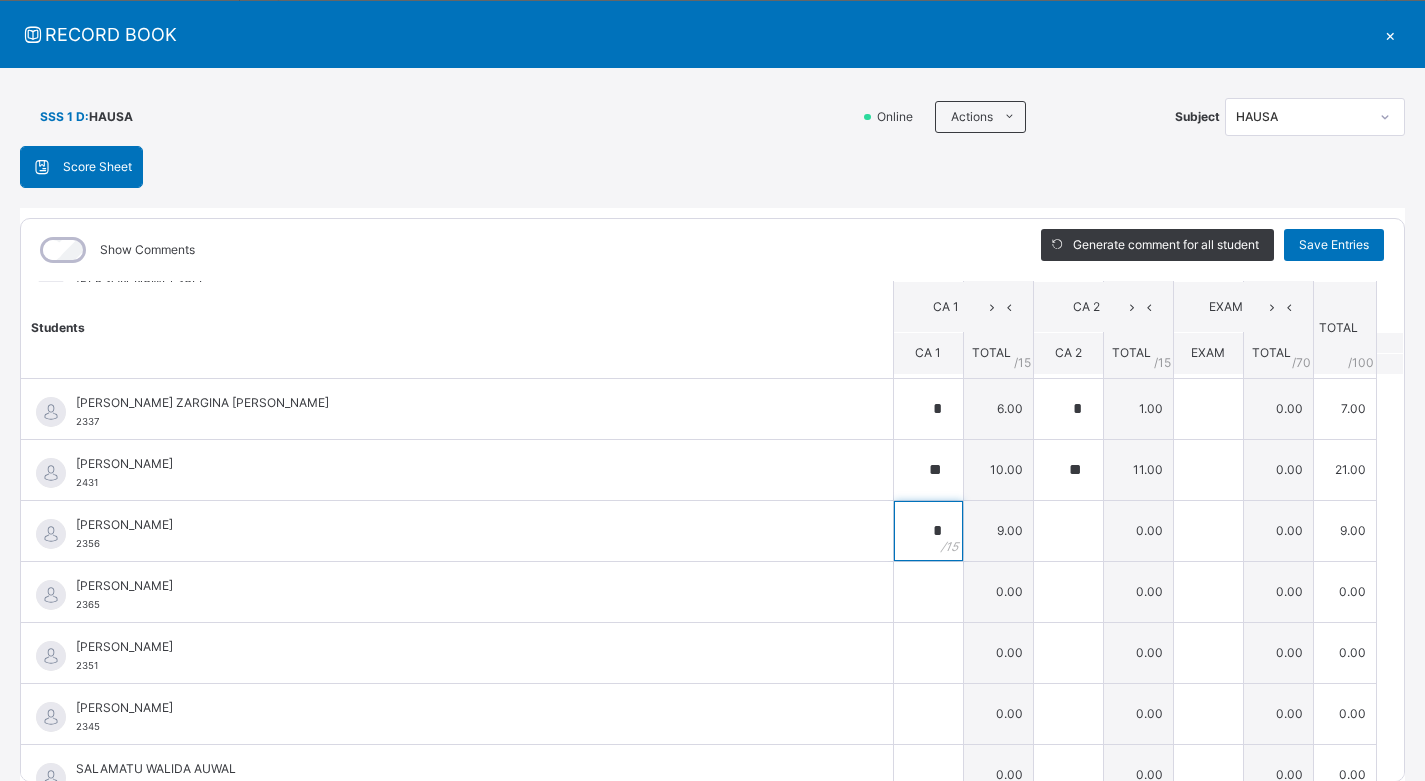 type on "*" 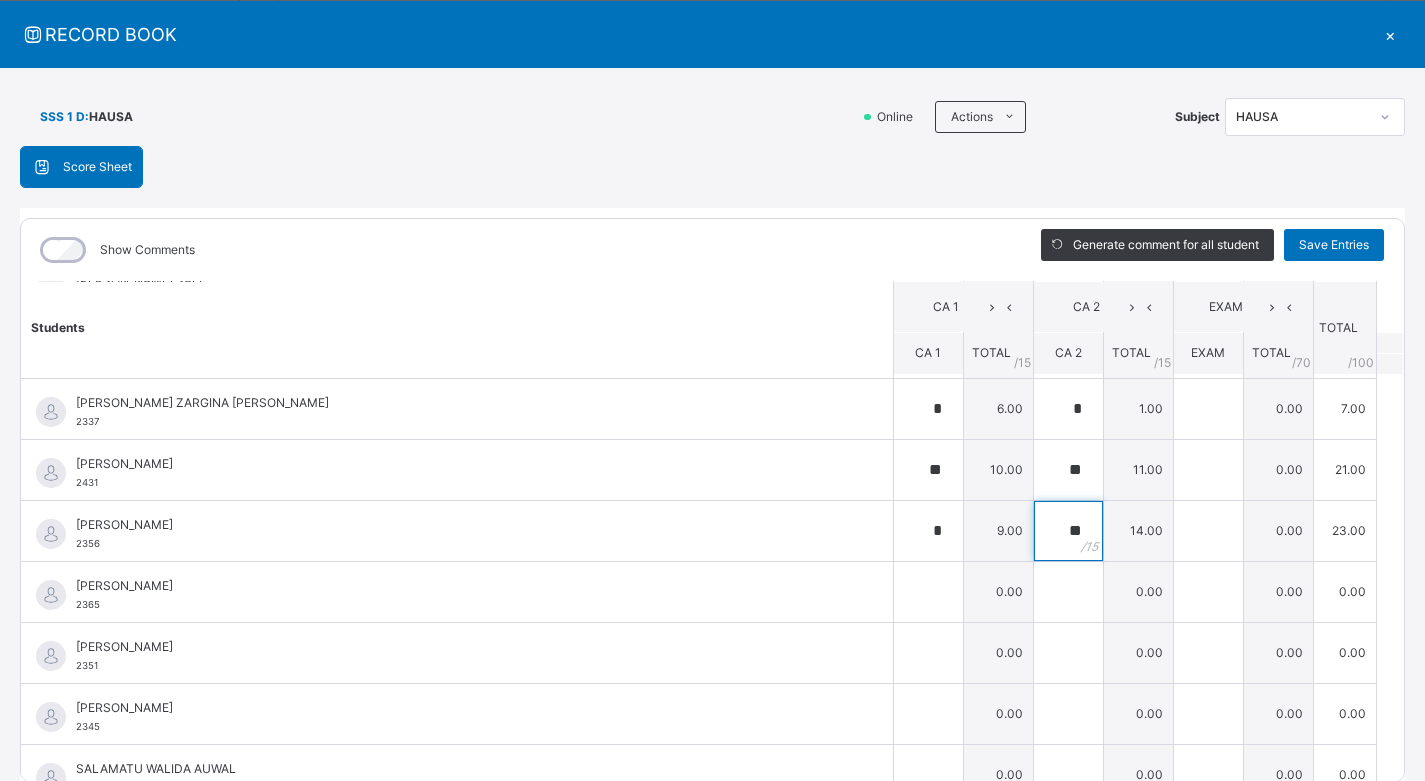 type on "**" 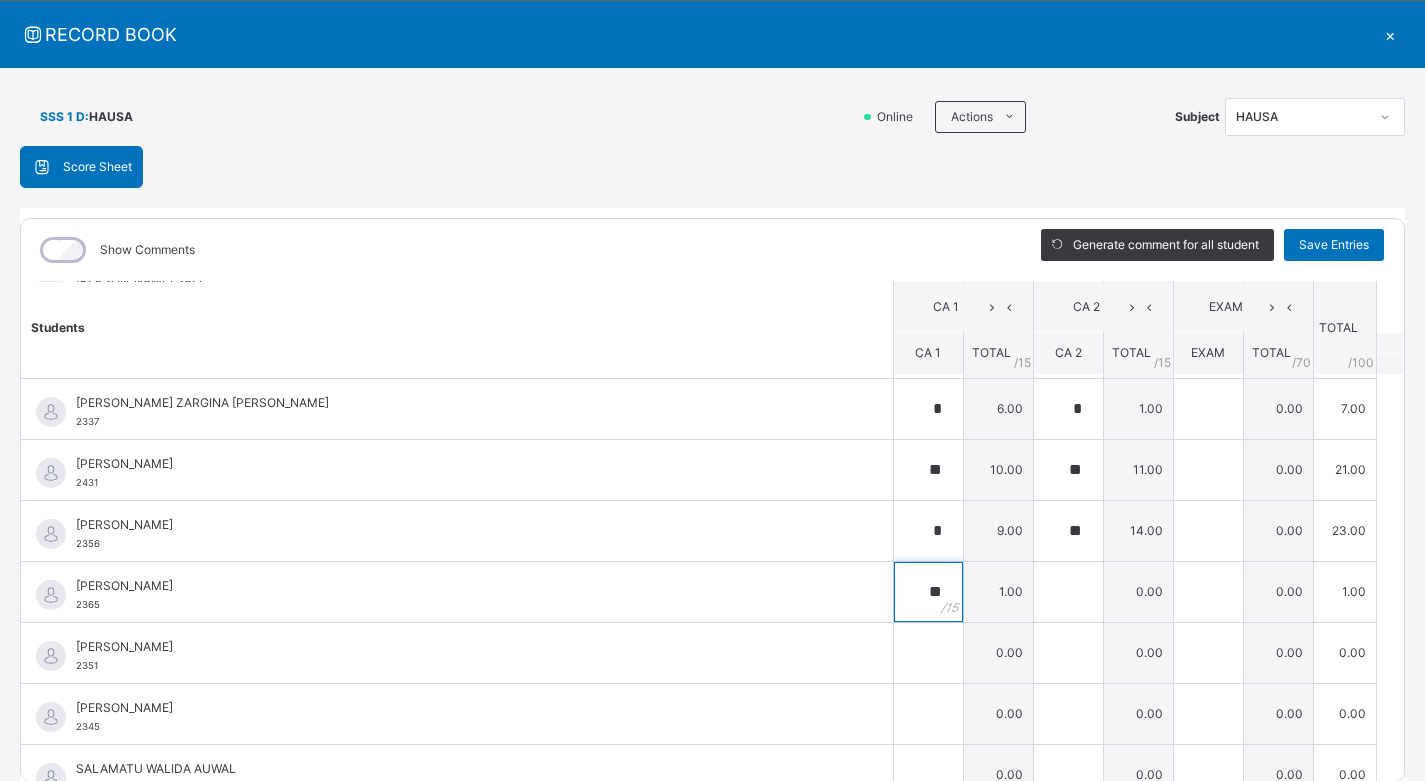 type on "**" 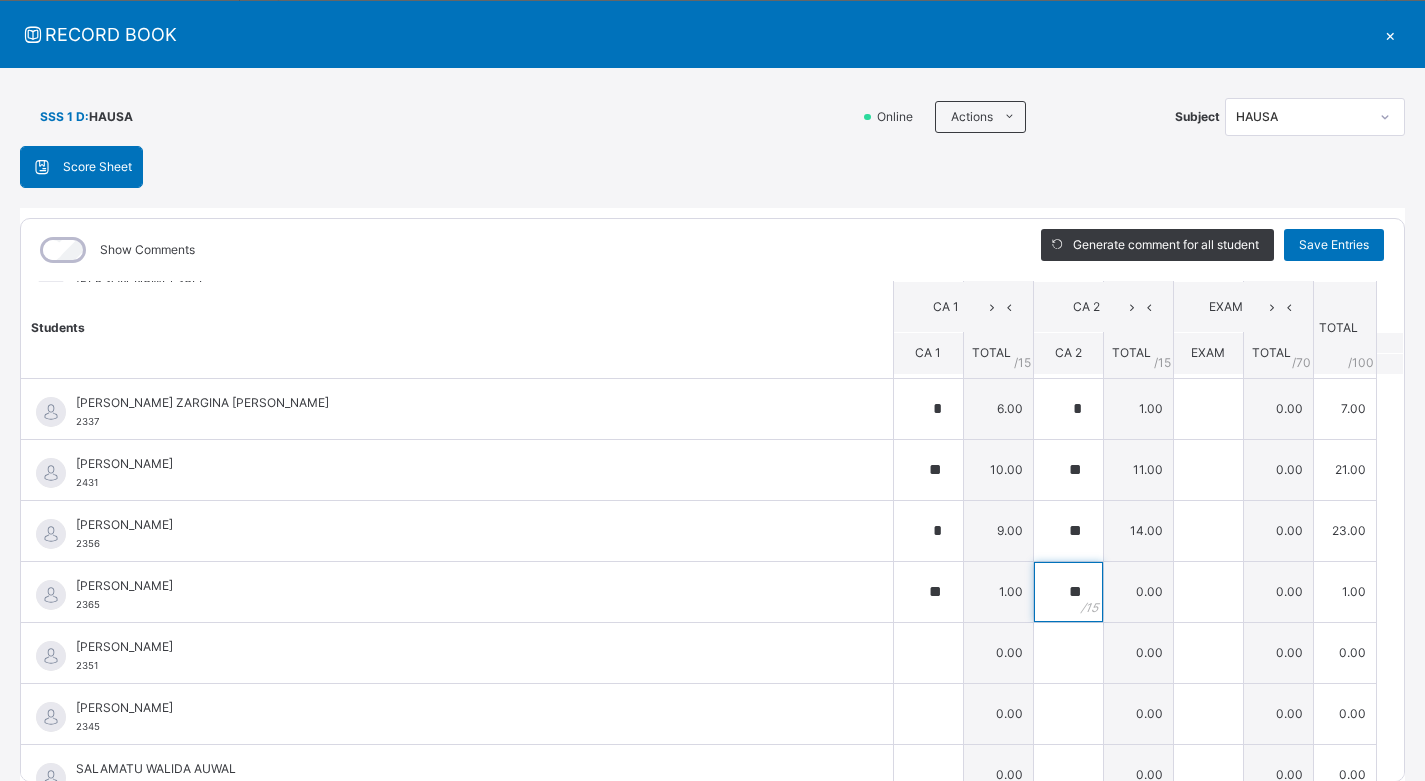 type on "**" 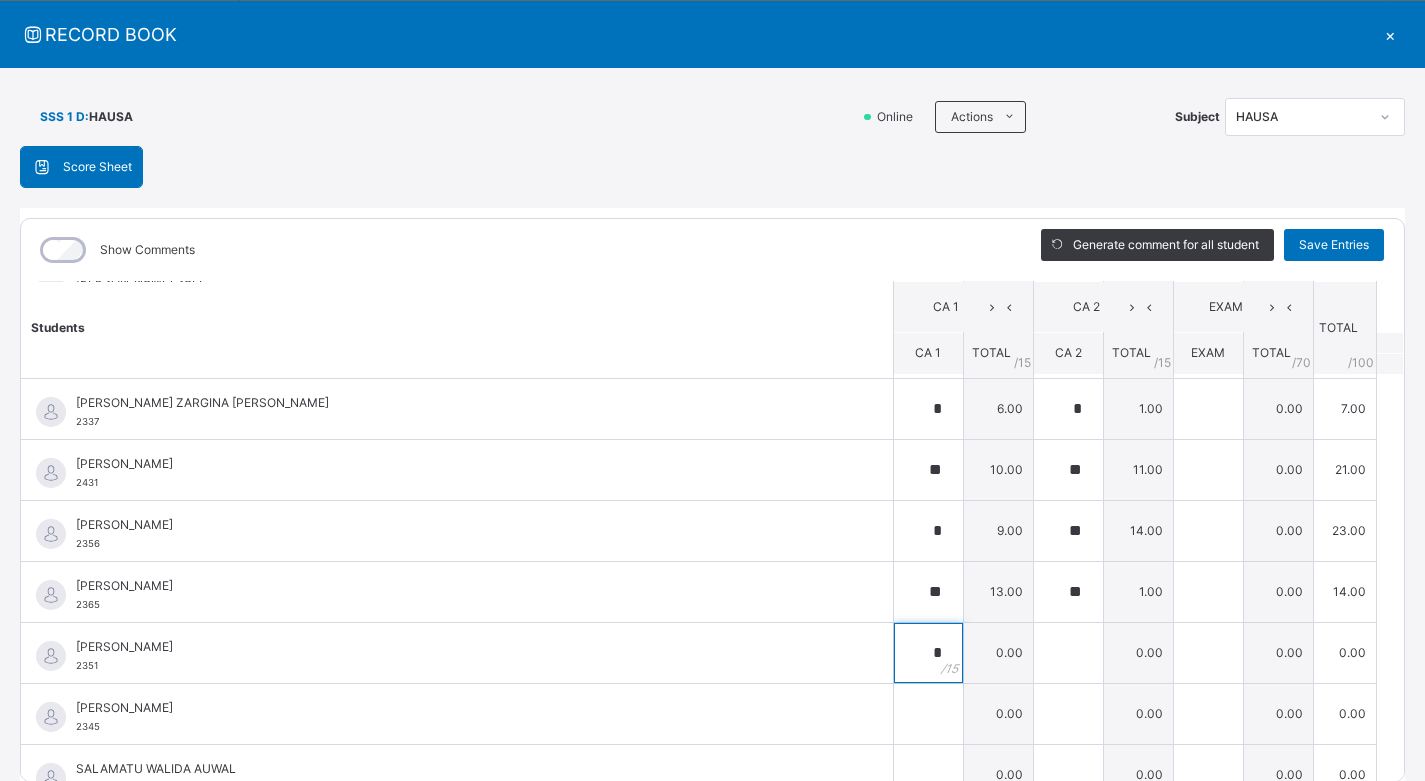 type on "*" 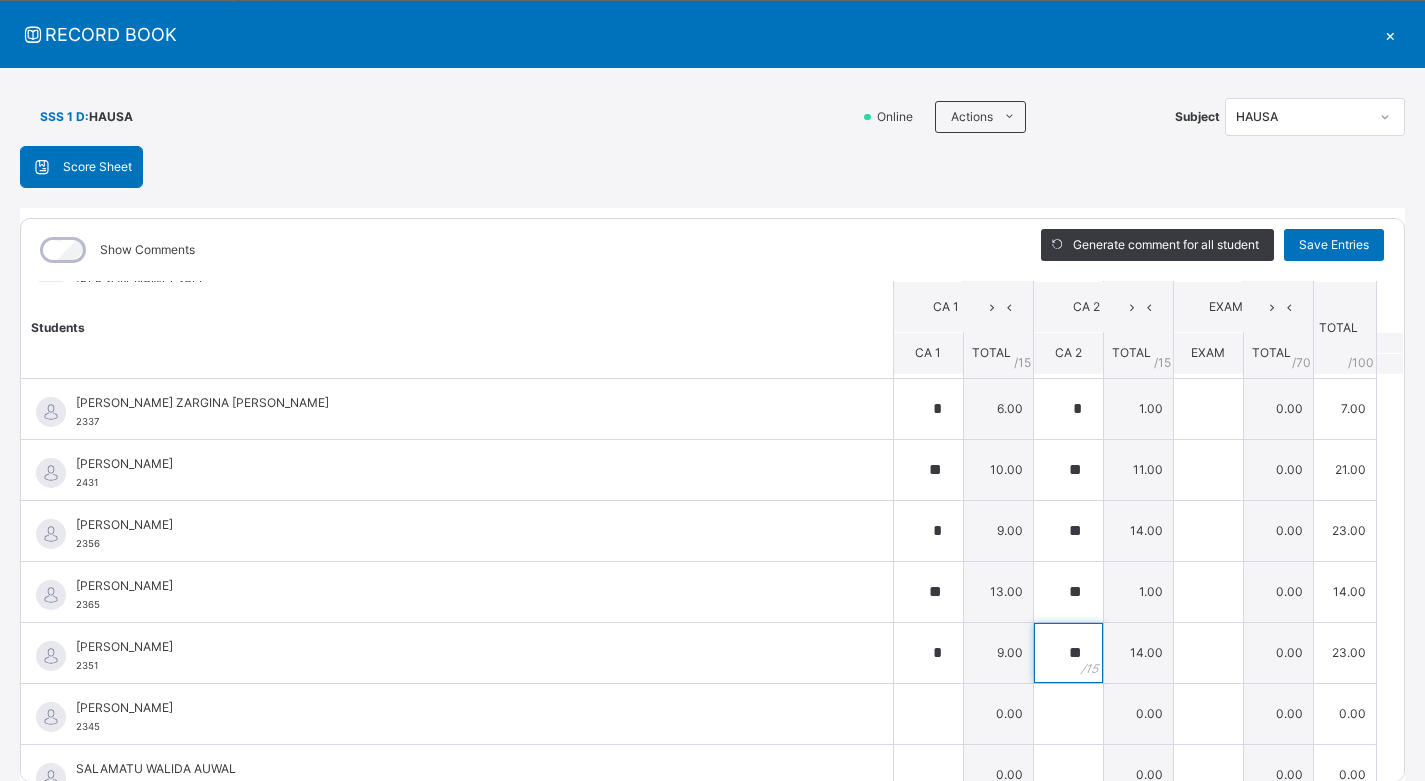 type on "**" 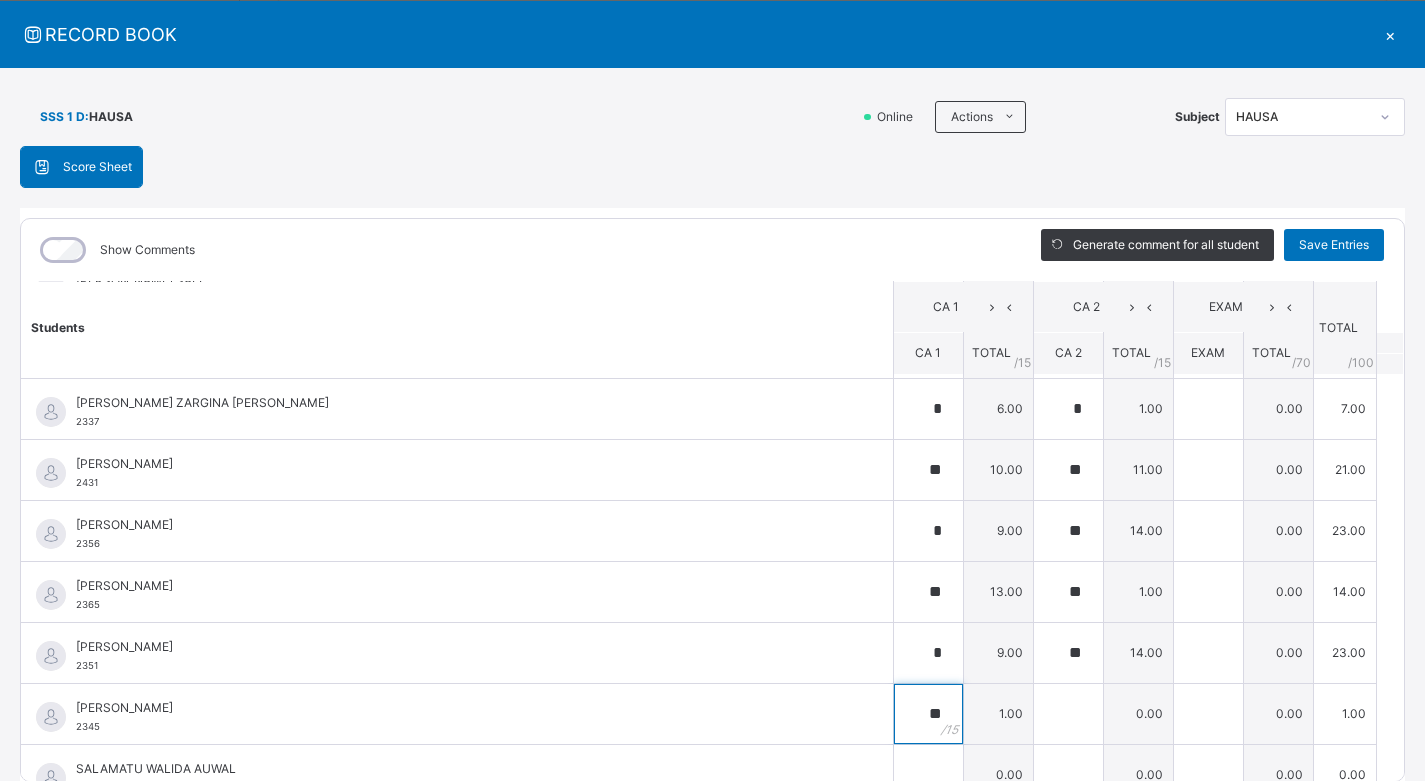 type on "**" 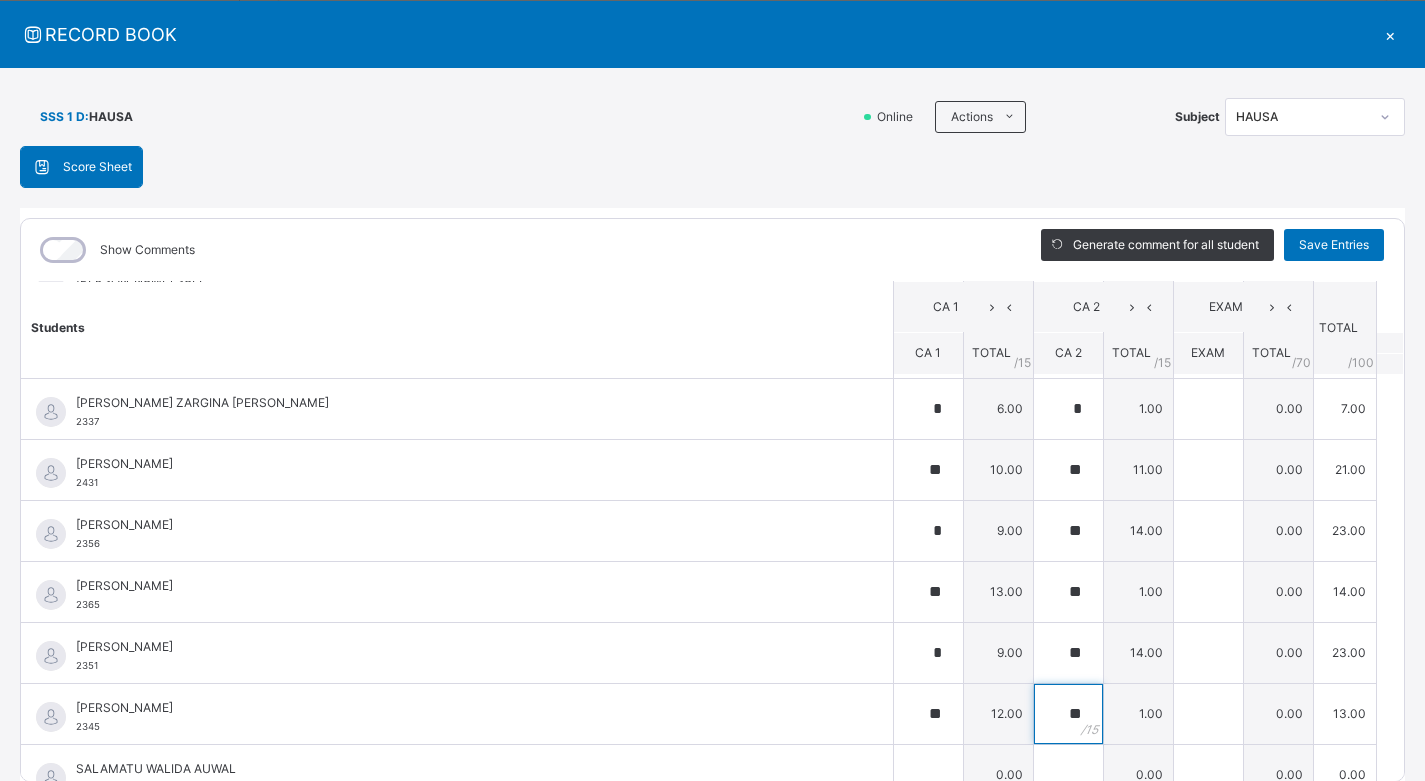 type on "**" 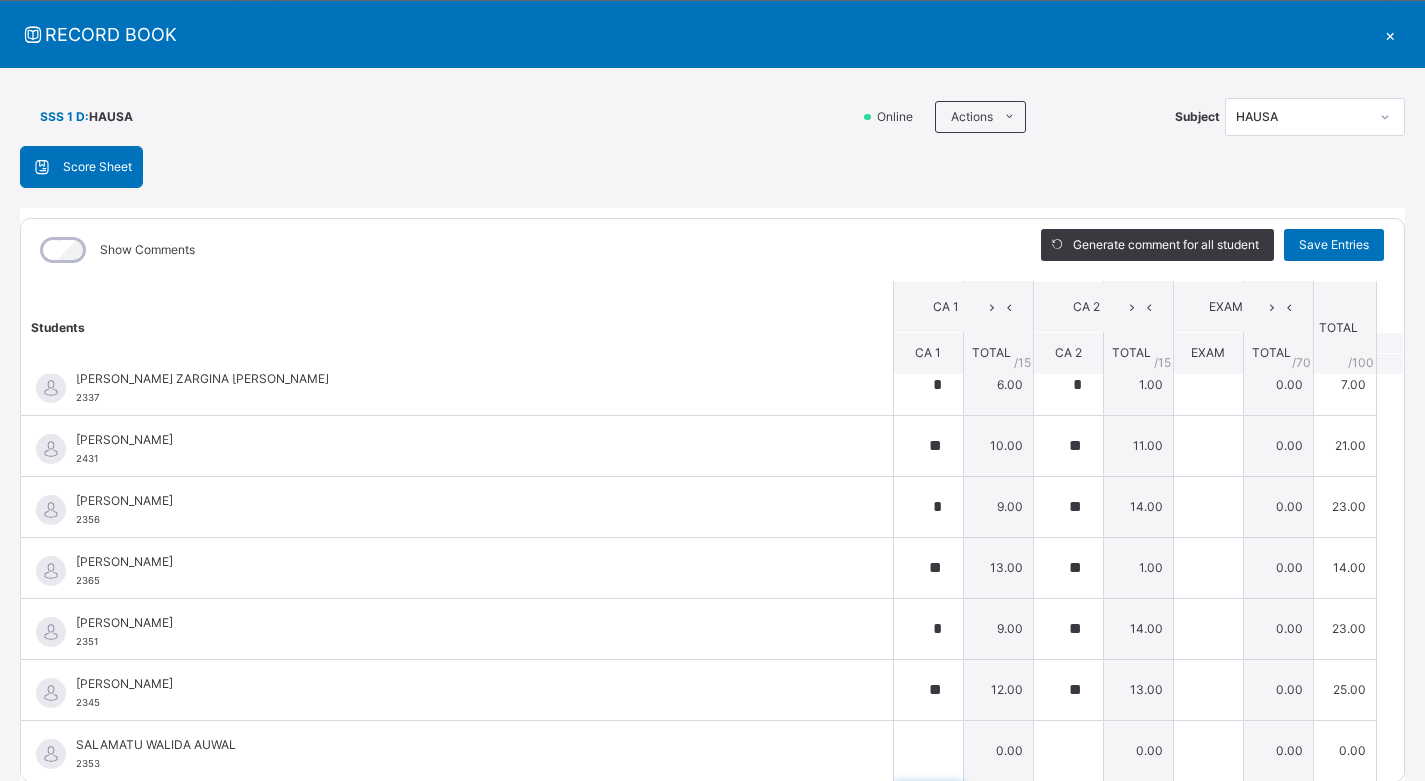 scroll, scrollTop: 606, scrollLeft: 0, axis: vertical 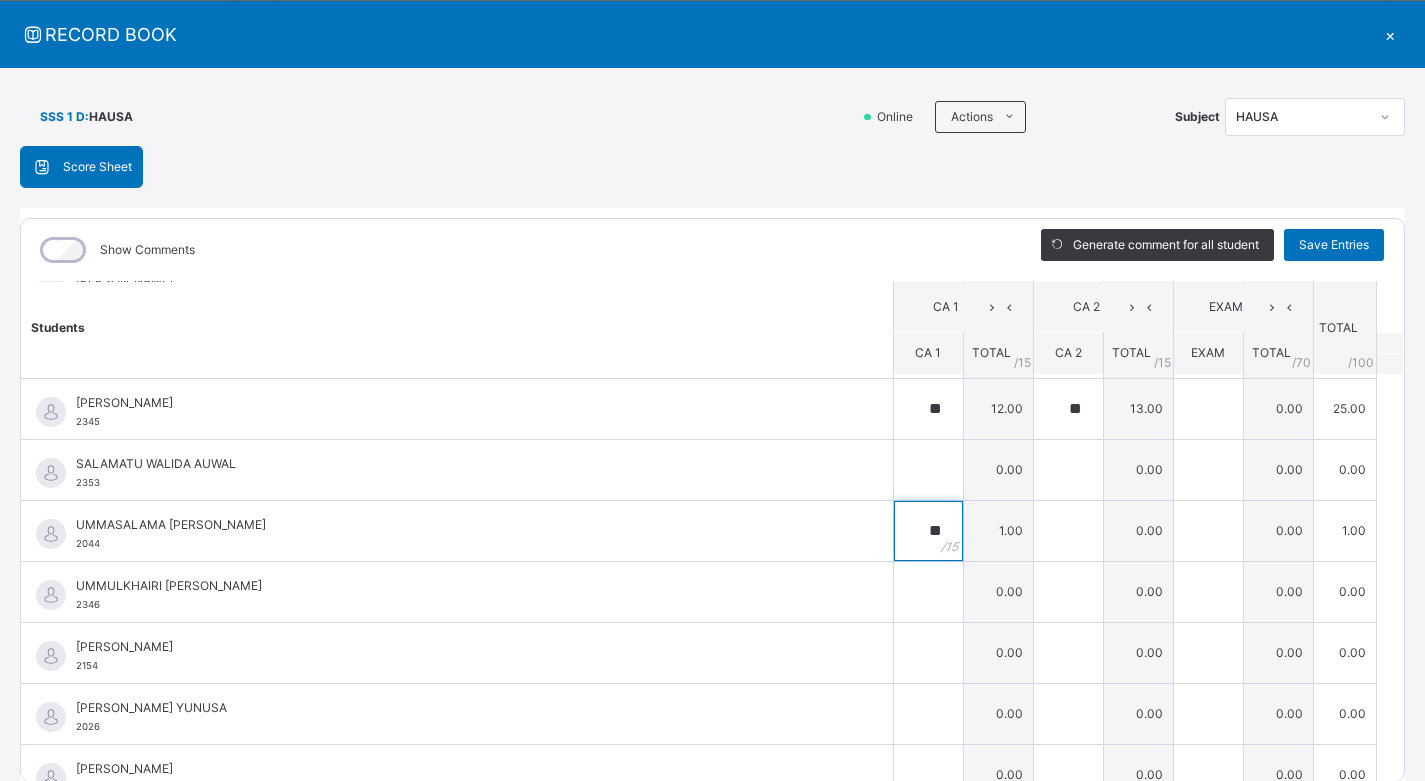 type on "**" 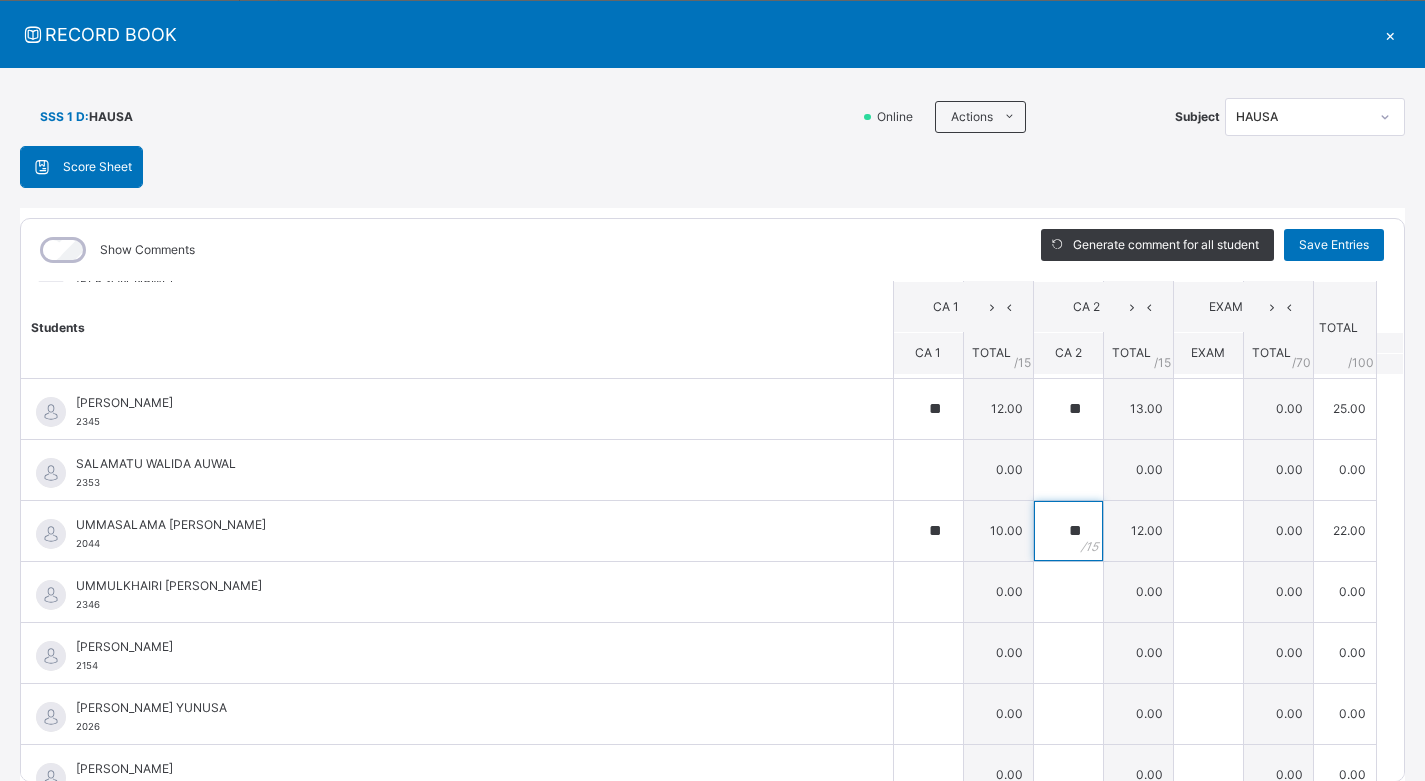 type on "**" 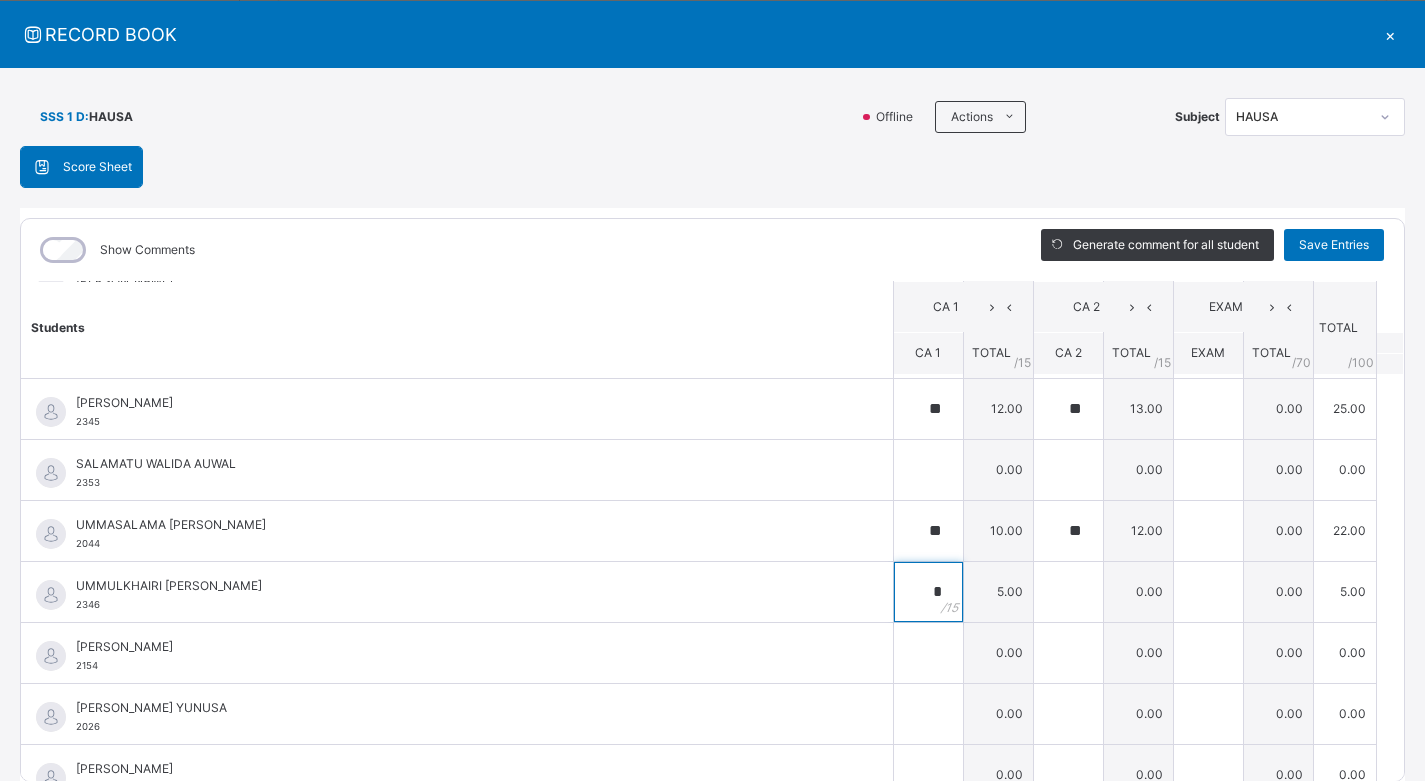 type on "*" 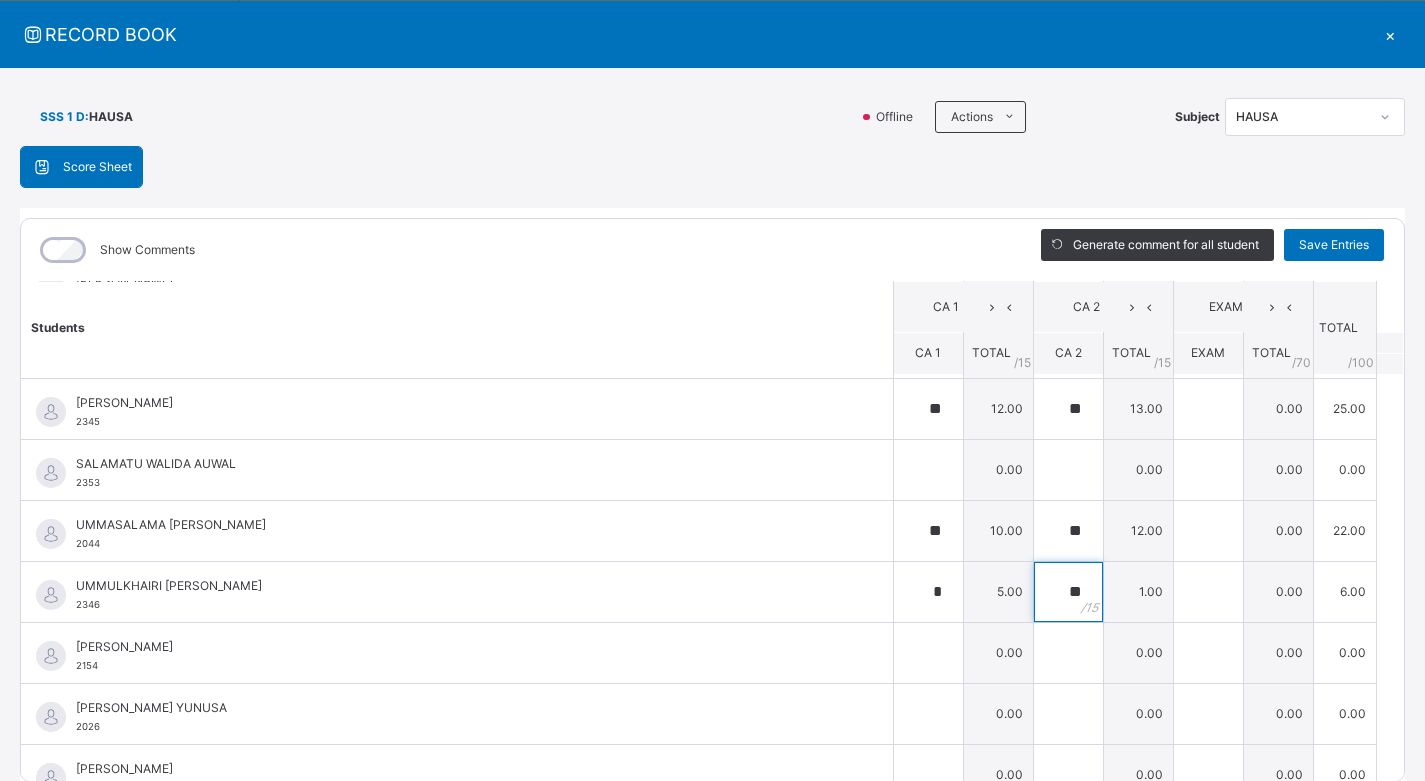 type on "**" 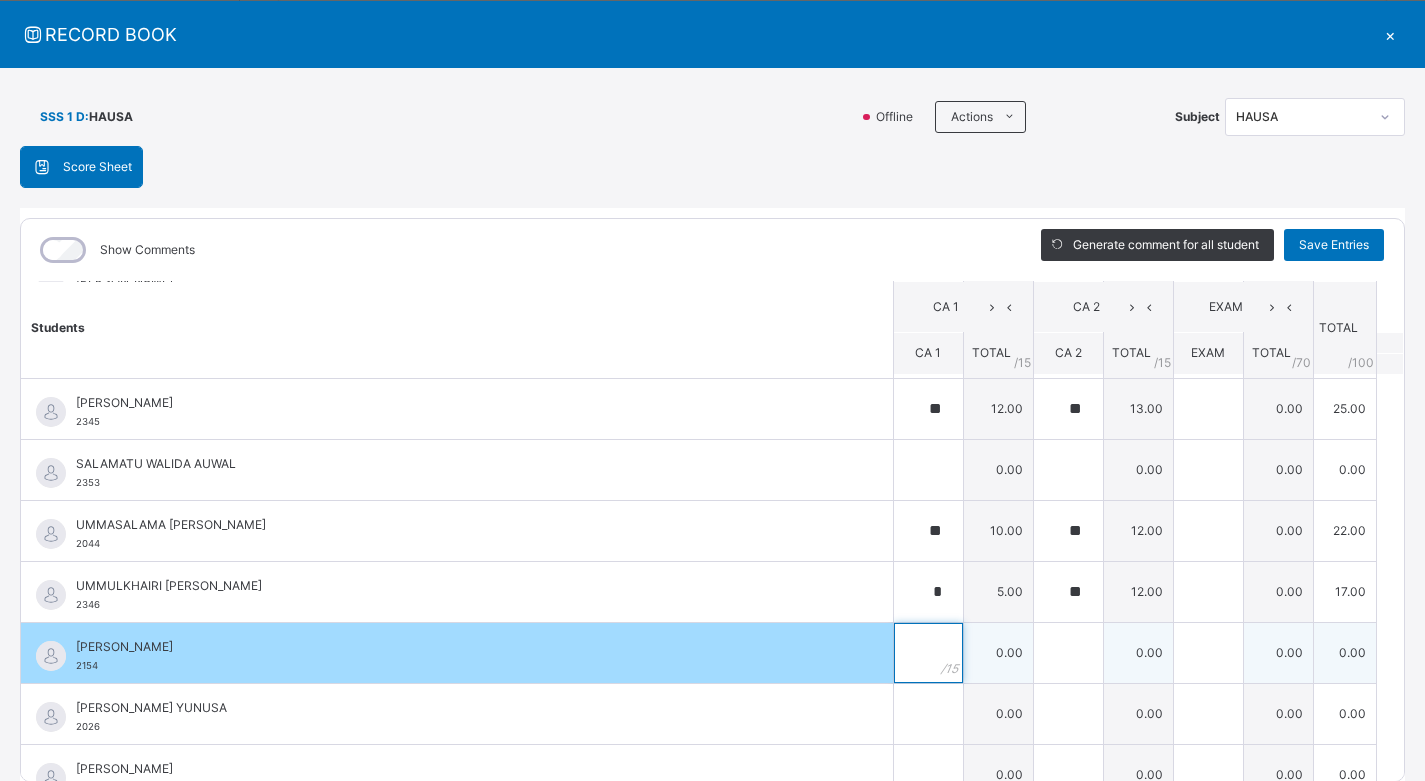 click at bounding box center [928, 653] 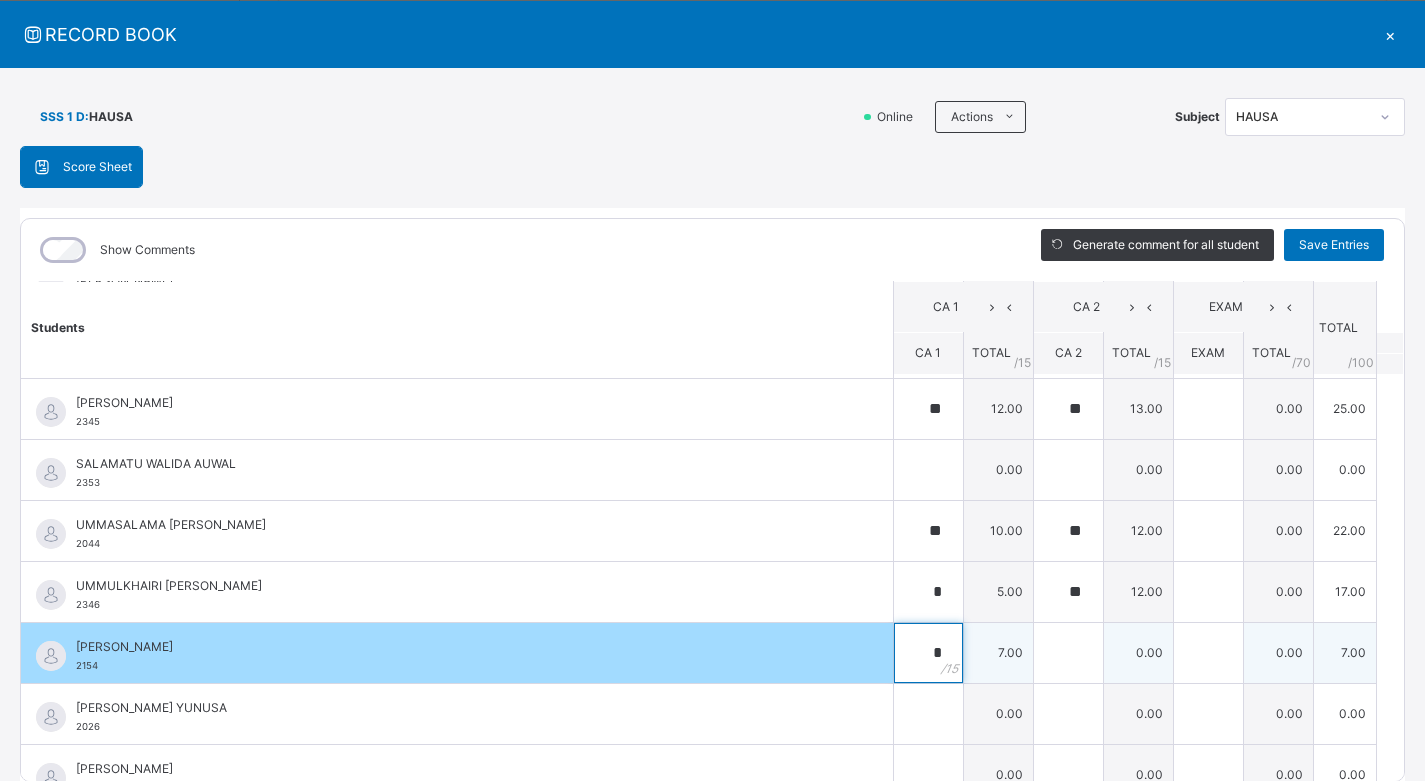 type on "*" 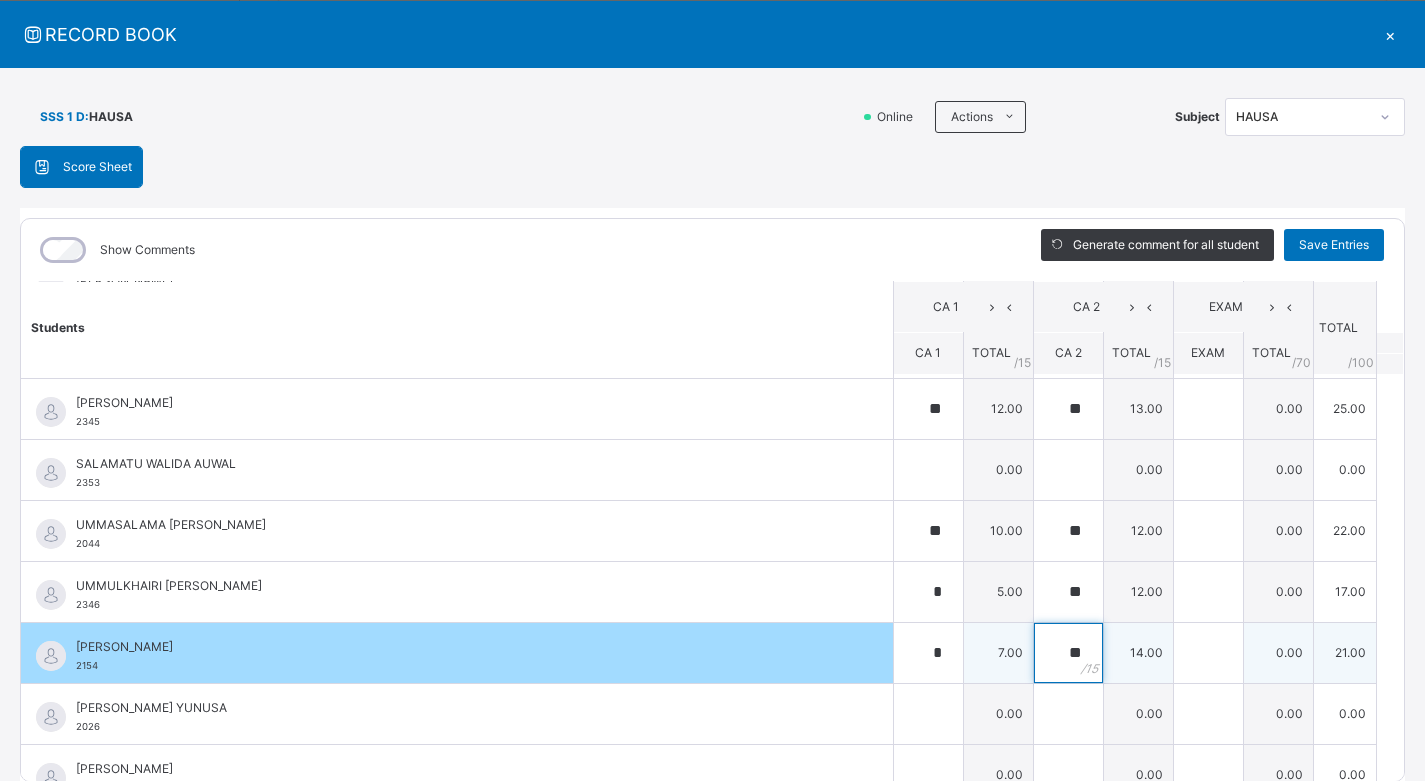 type on "**" 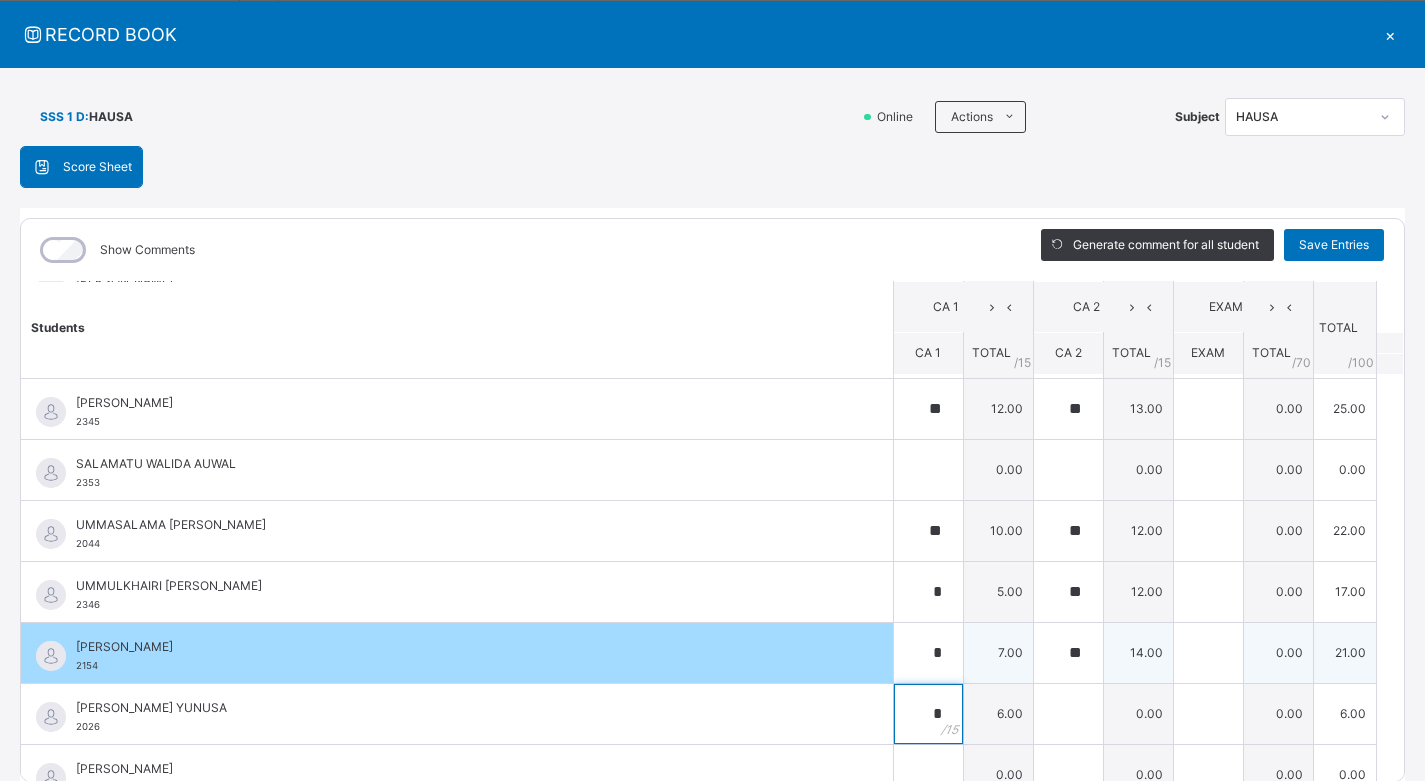 type on "*" 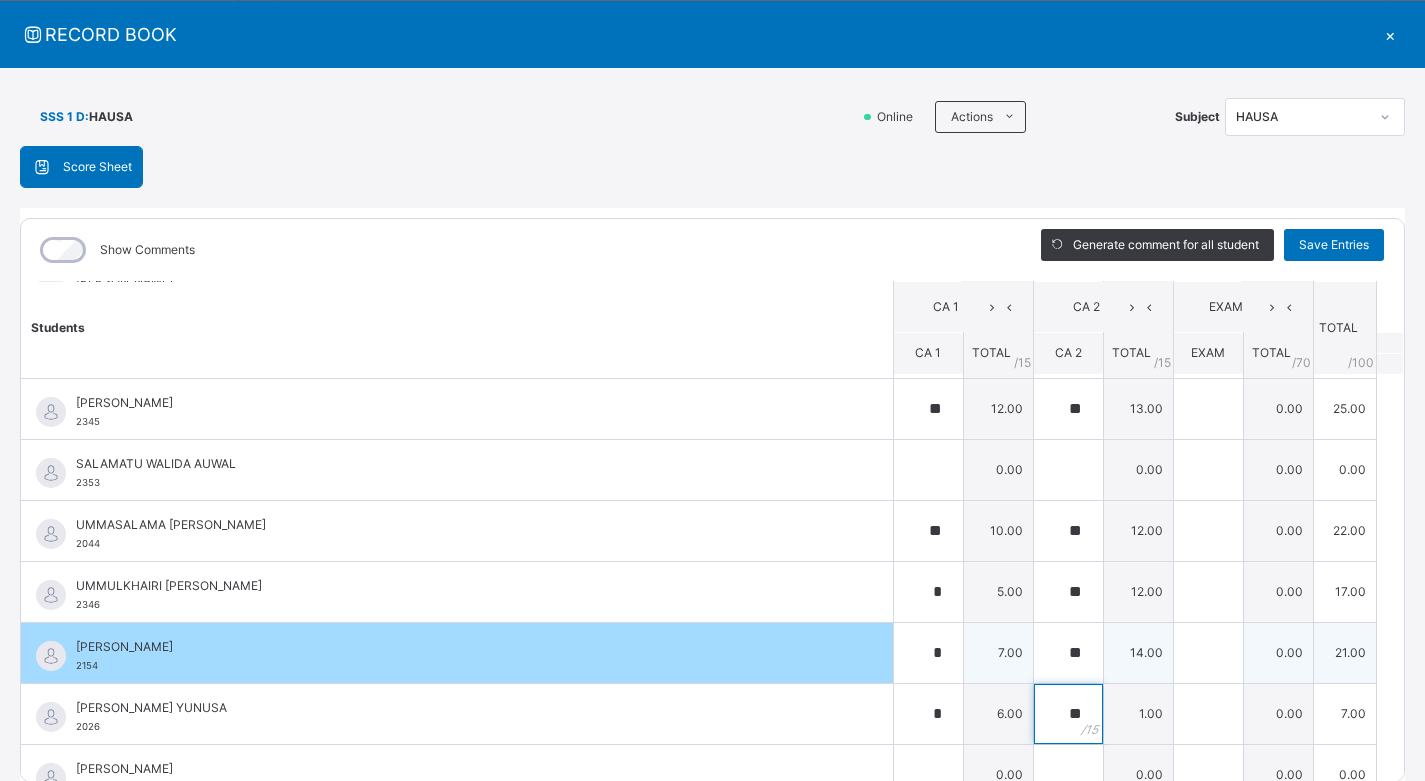 type on "**" 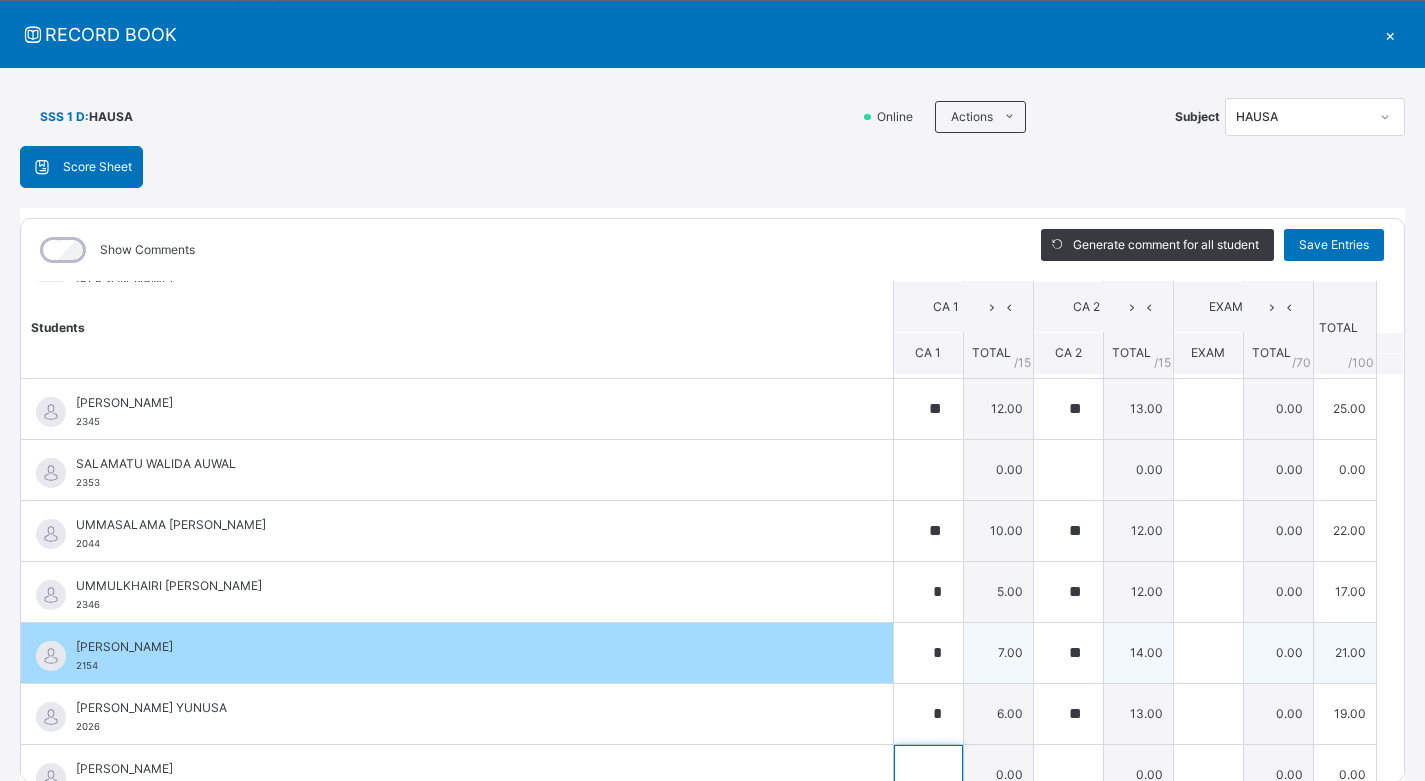scroll, scrollTop: 630, scrollLeft: 0, axis: vertical 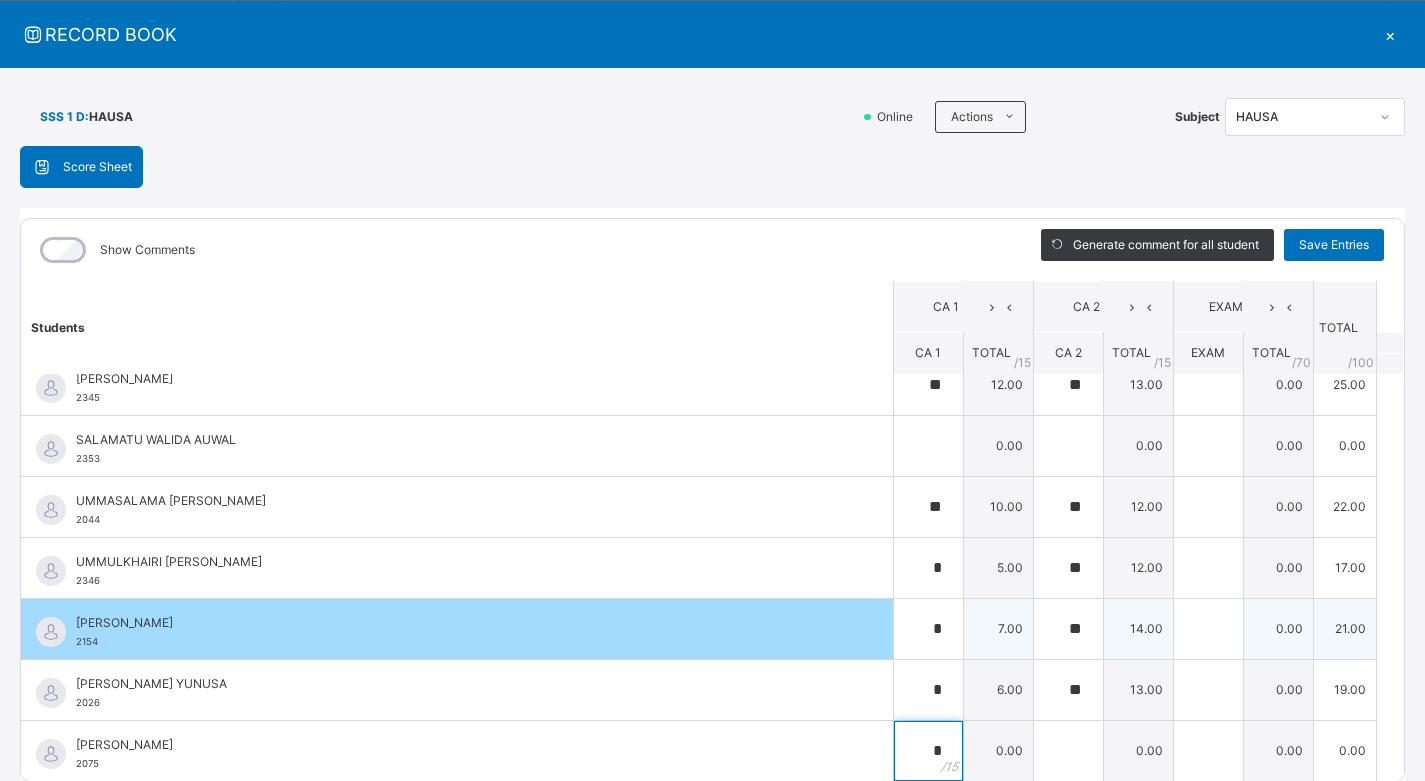 type on "*" 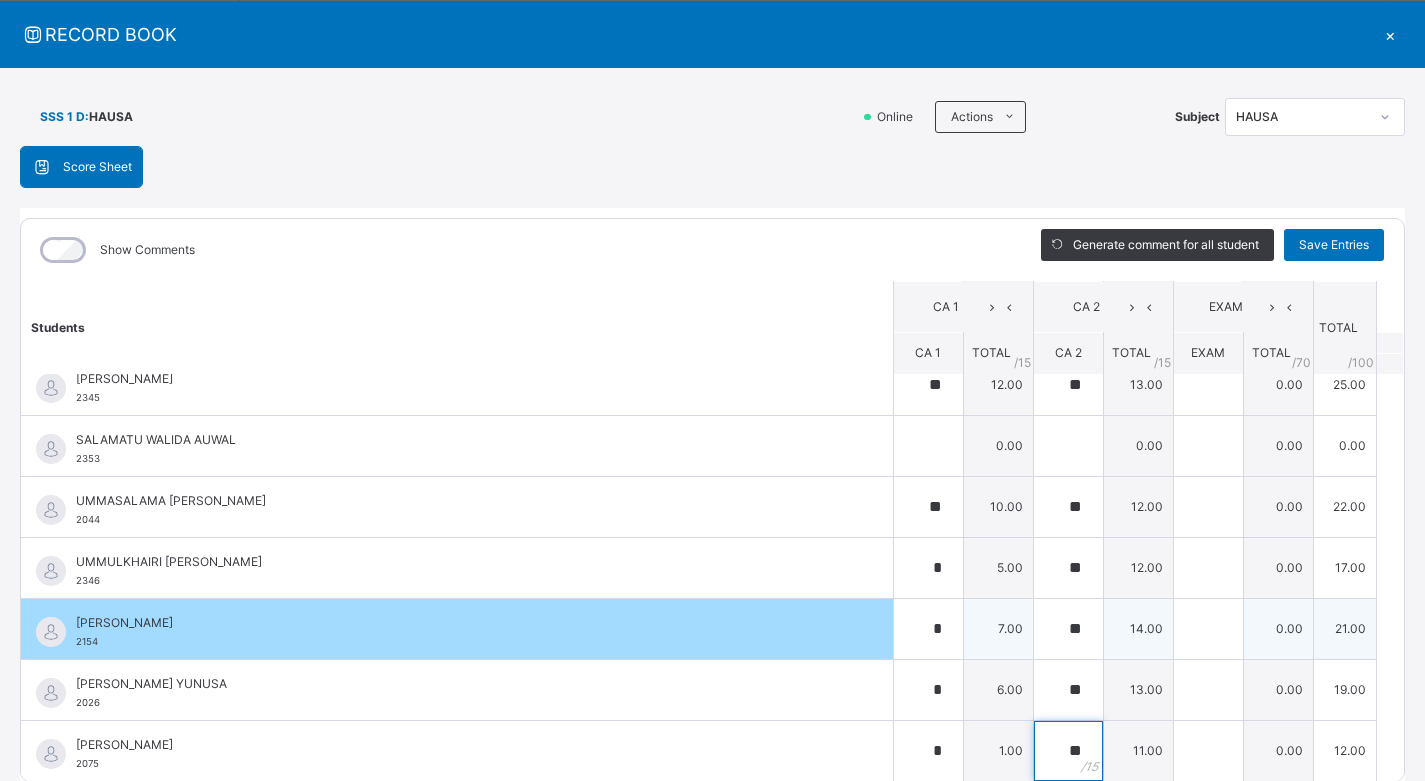 type on "**" 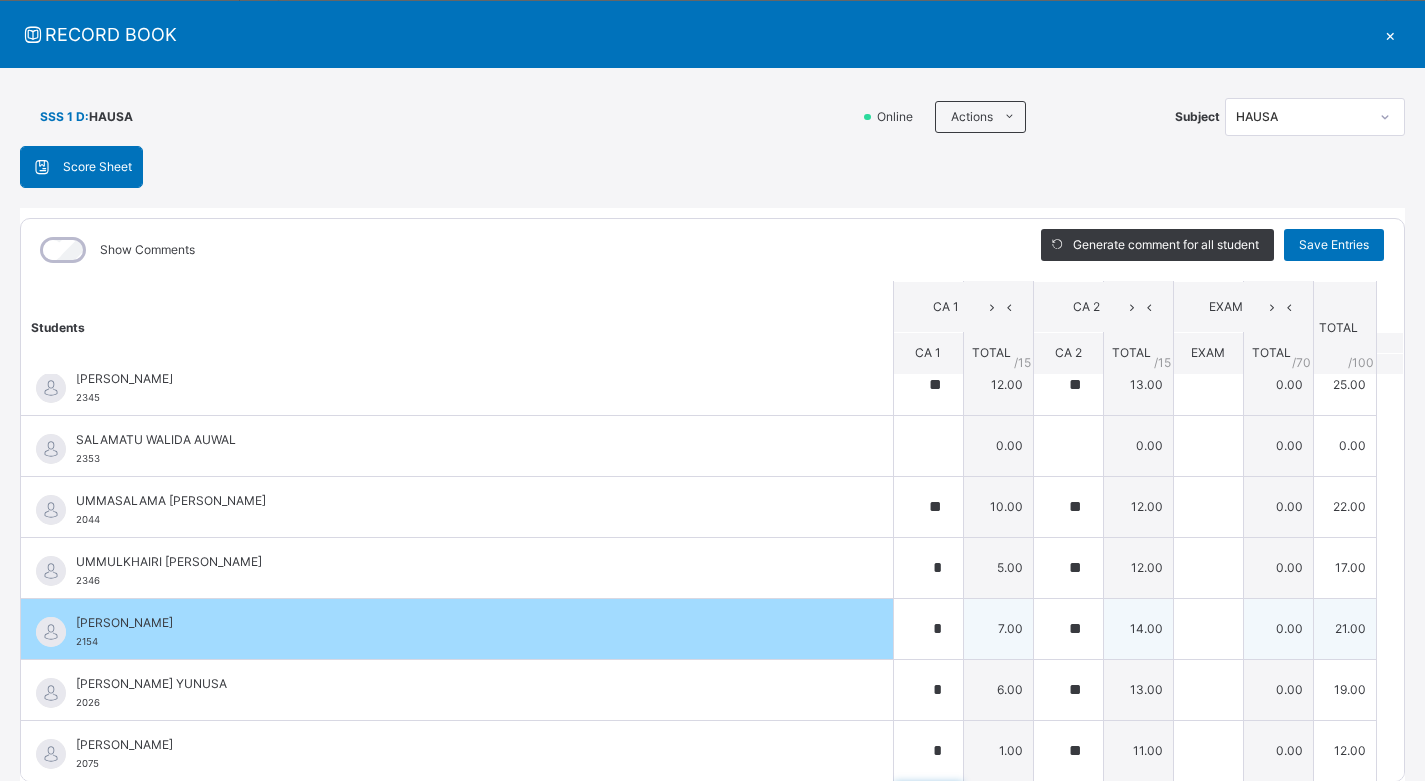 scroll, scrollTop: 692, scrollLeft: 0, axis: vertical 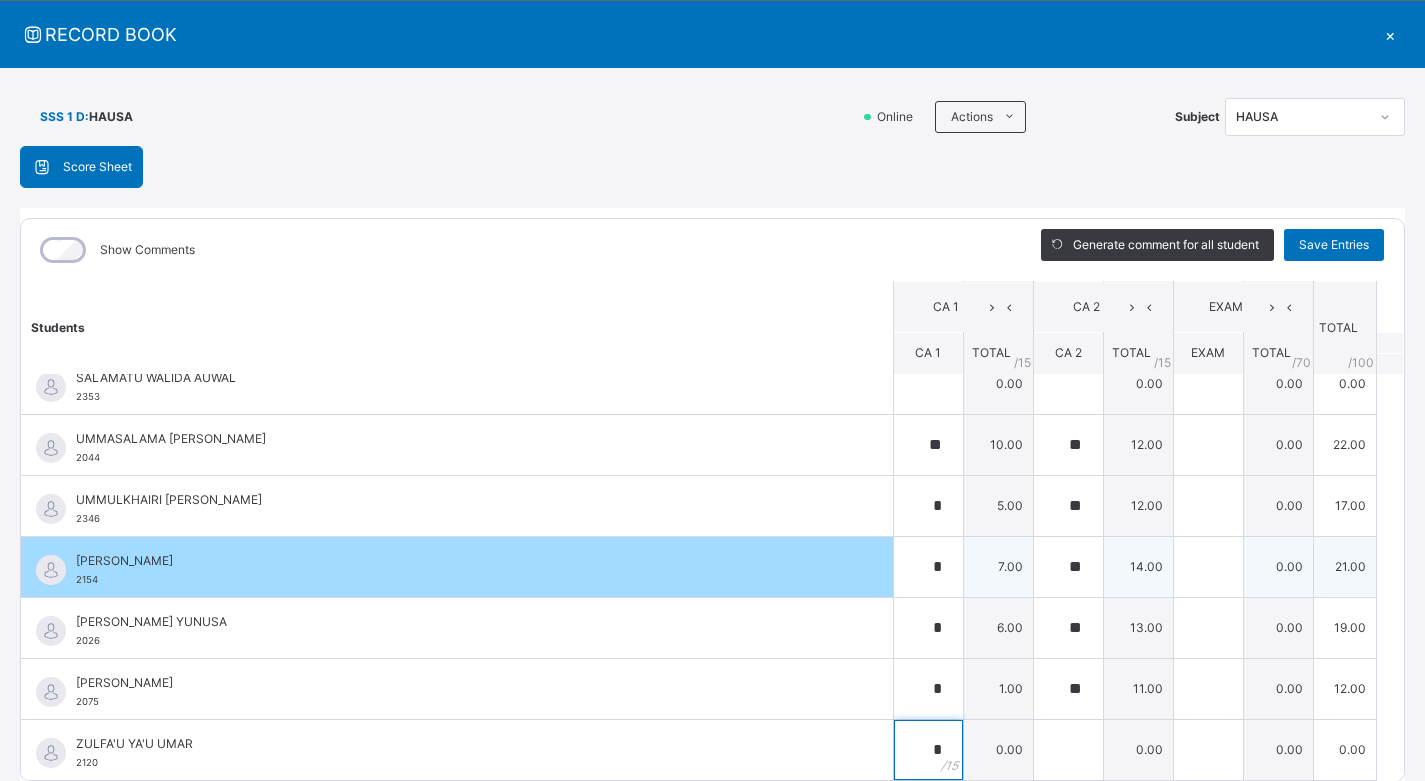 type on "*" 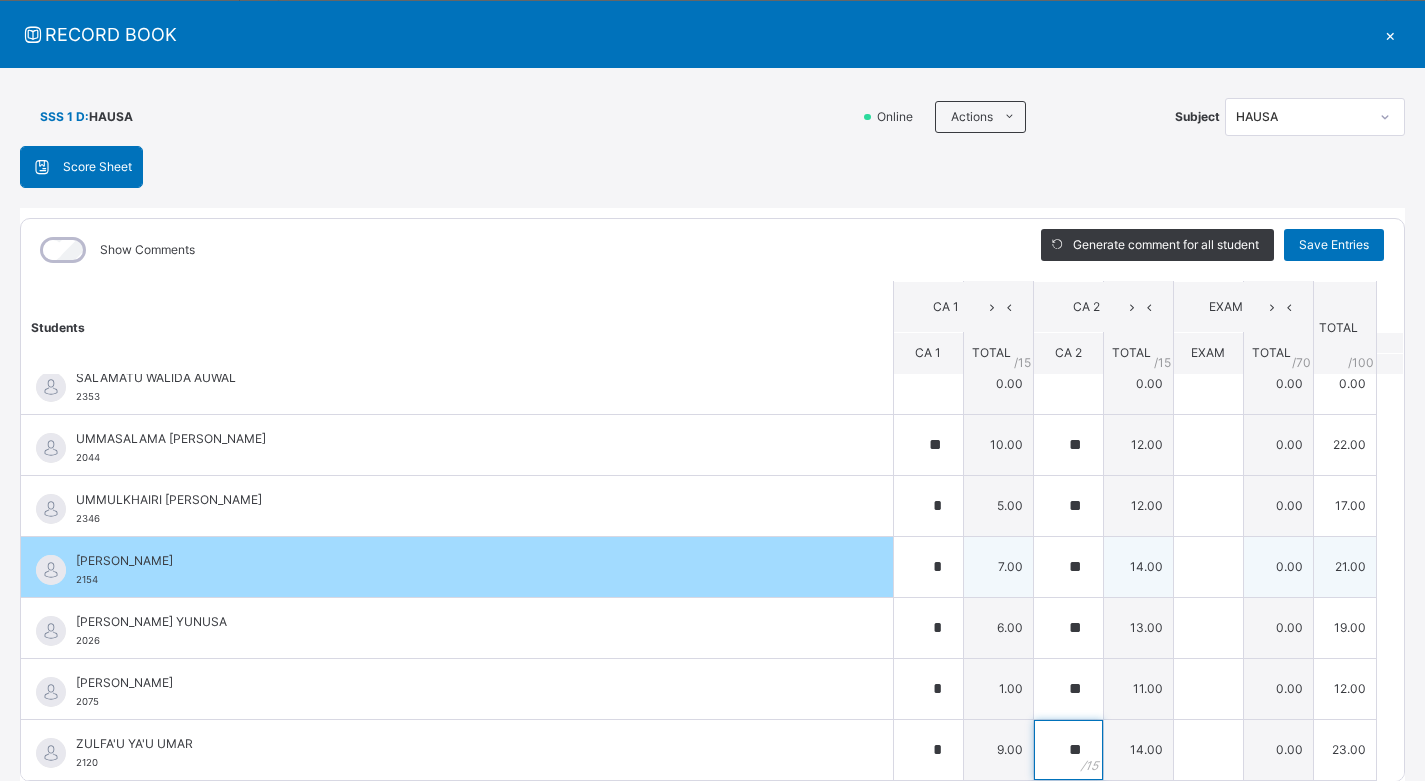 type on "**" 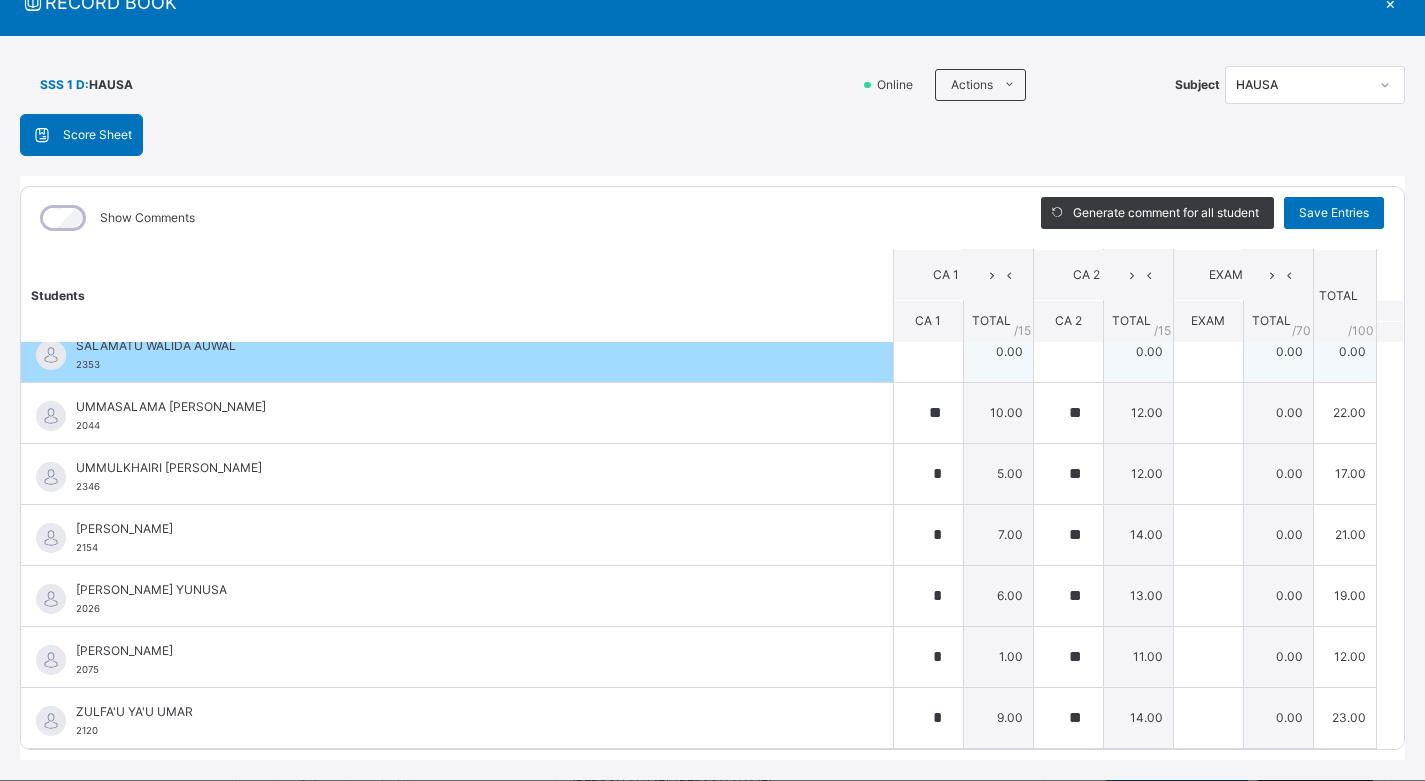 scroll, scrollTop: 0, scrollLeft: 0, axis: both 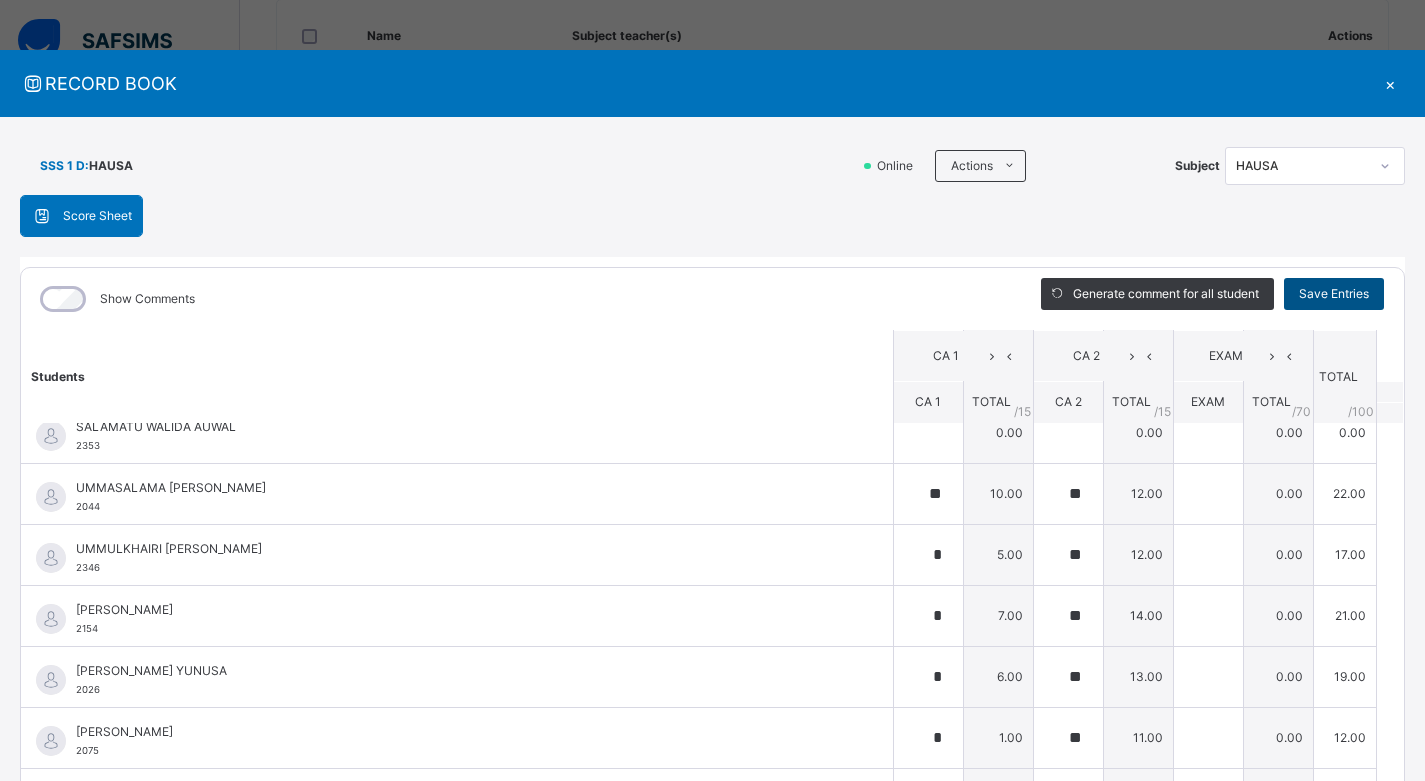 click on "Save Entries" at bounding box center [1334, 294] 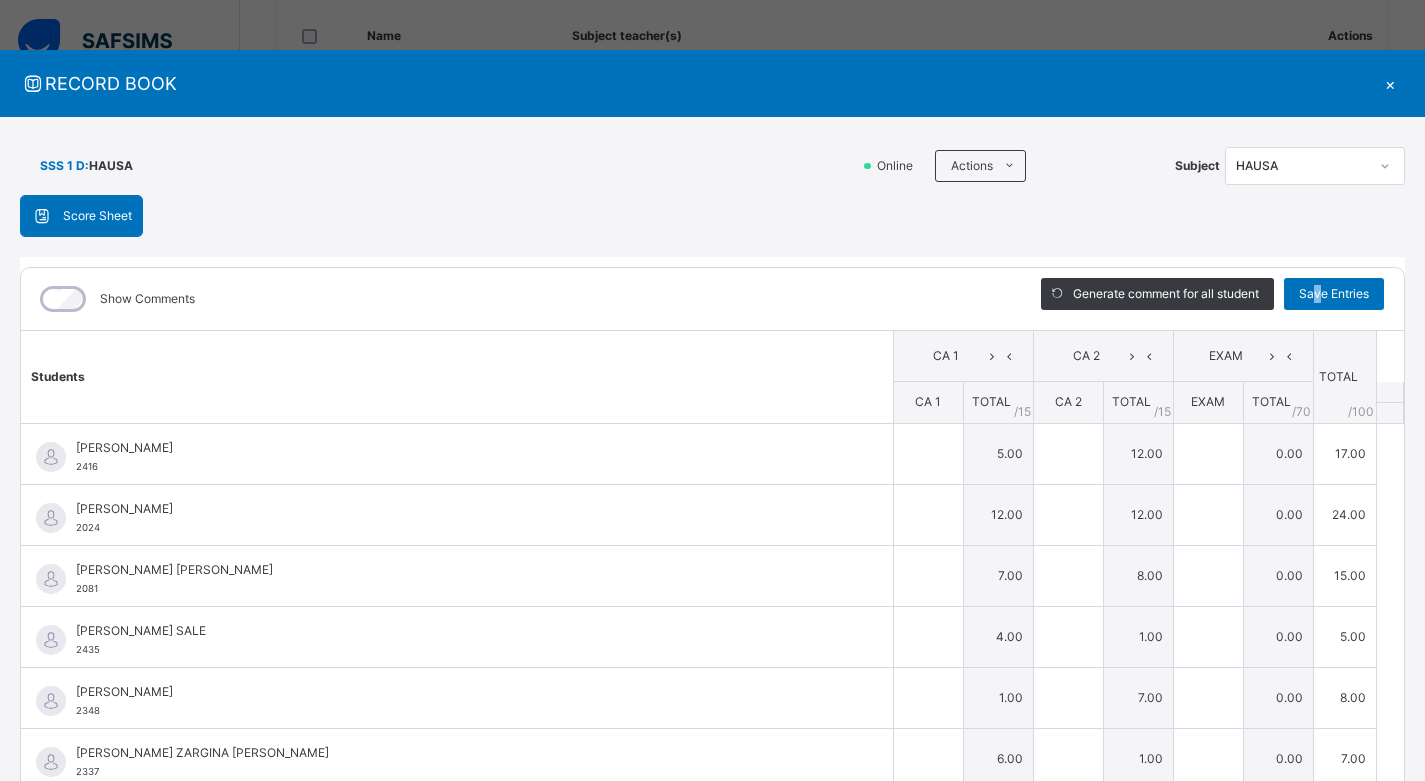 type on "*" 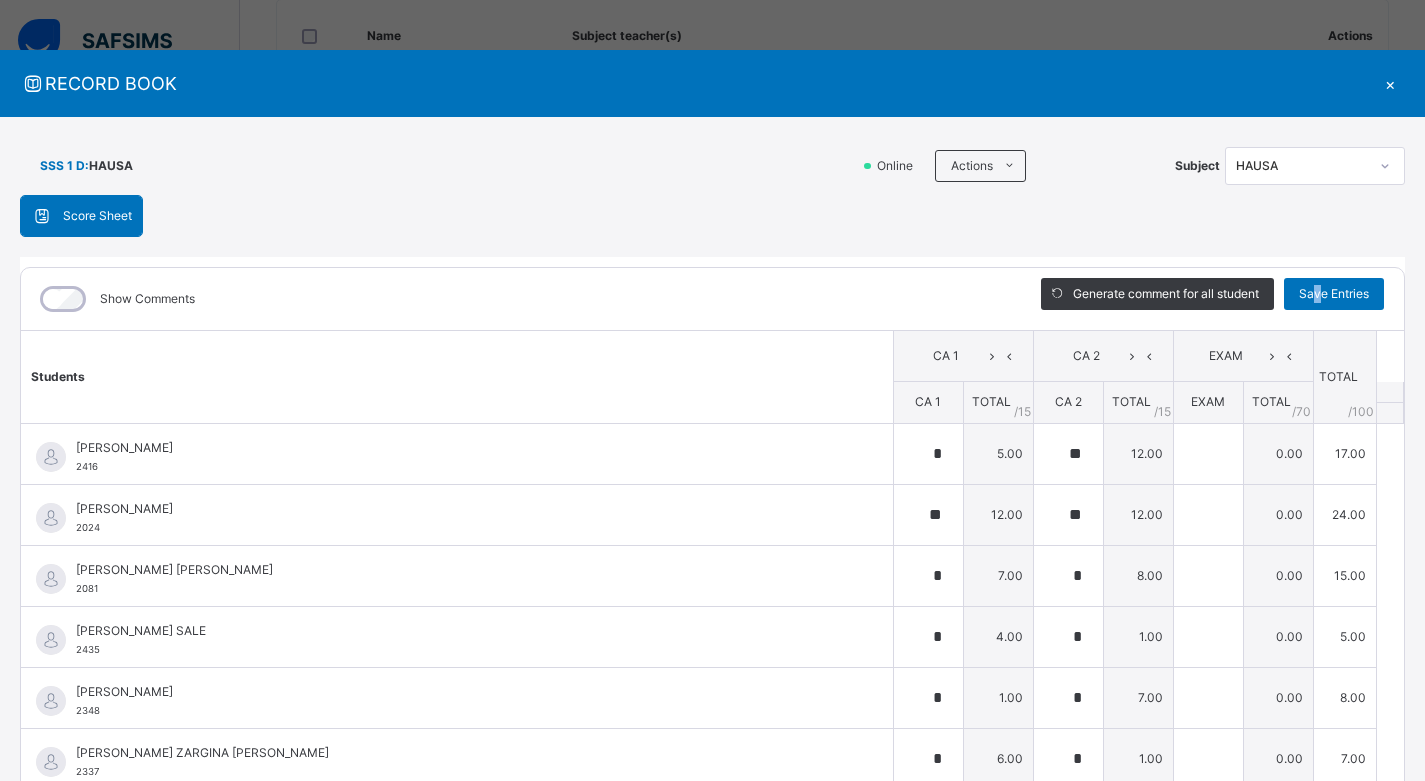 type on "**" 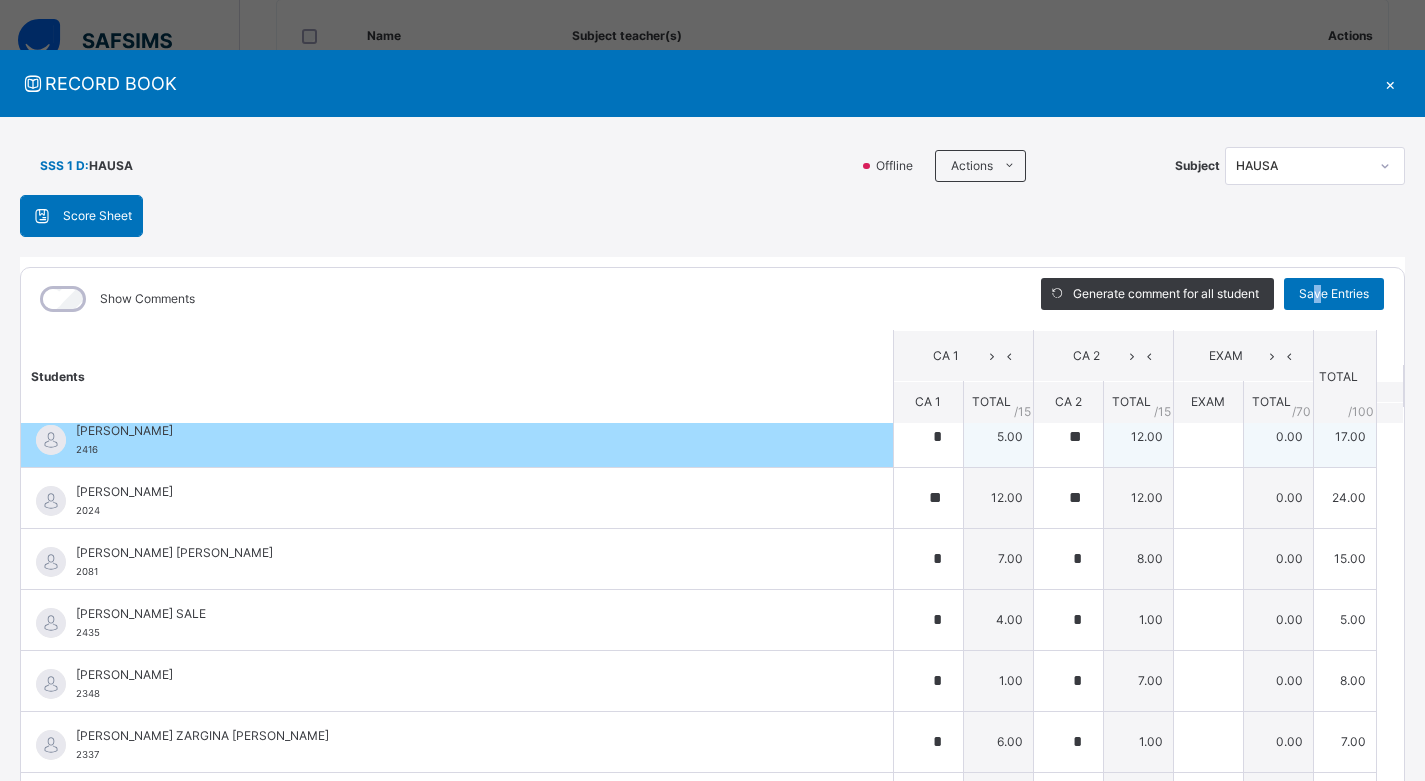 scroll, scrollTop: 0, scrollLeft: 0, axis: both 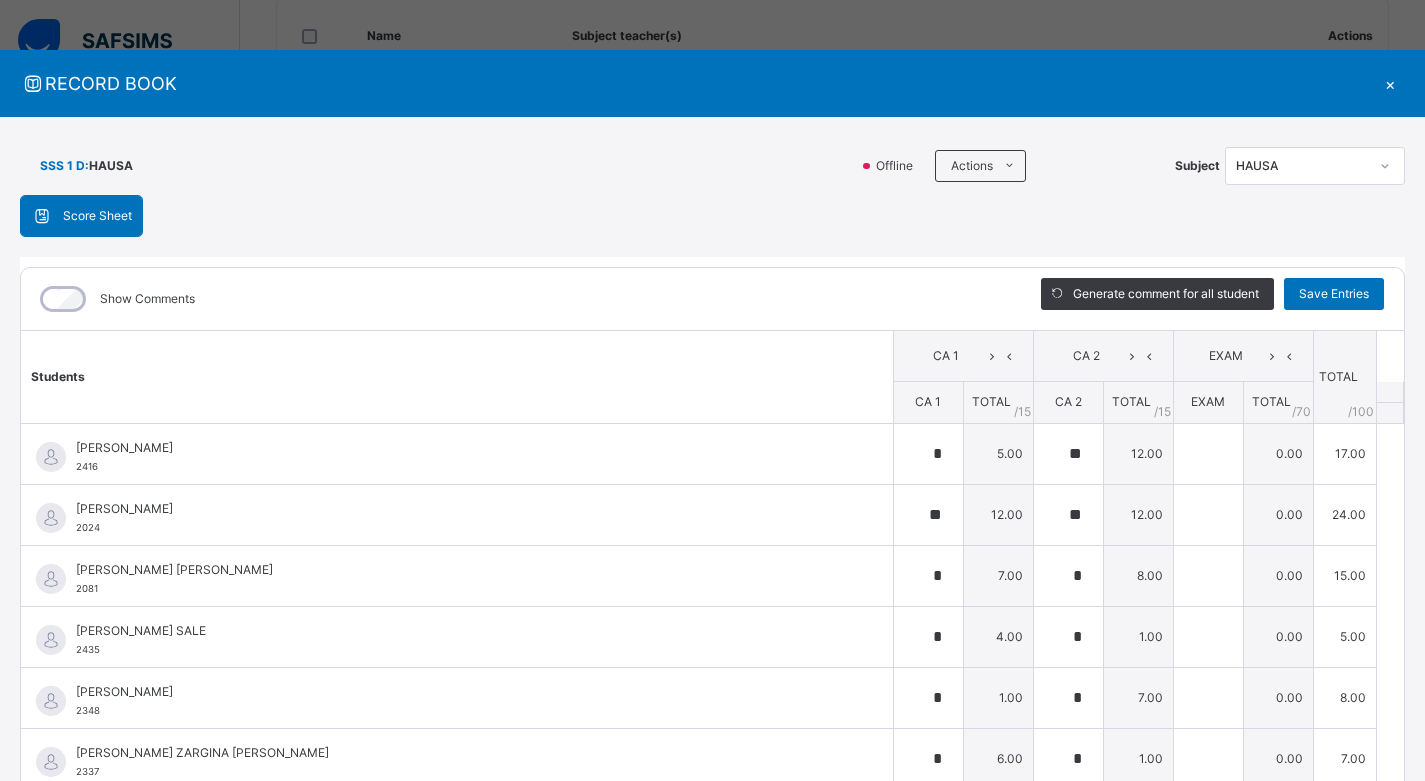 click on "×" at bounding box center [1390, 83] 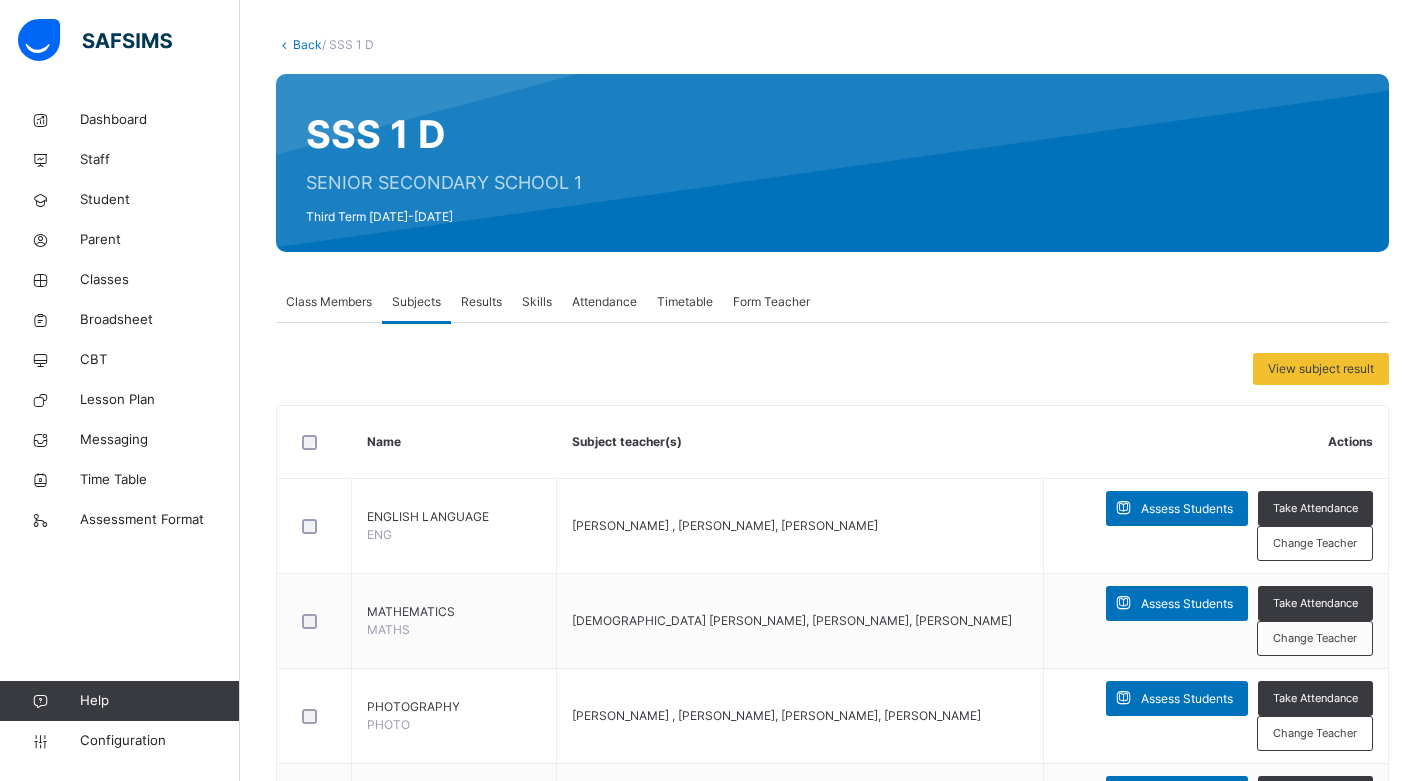 scroll, scrollTop: 0, scrollLeft: 0, axis: both 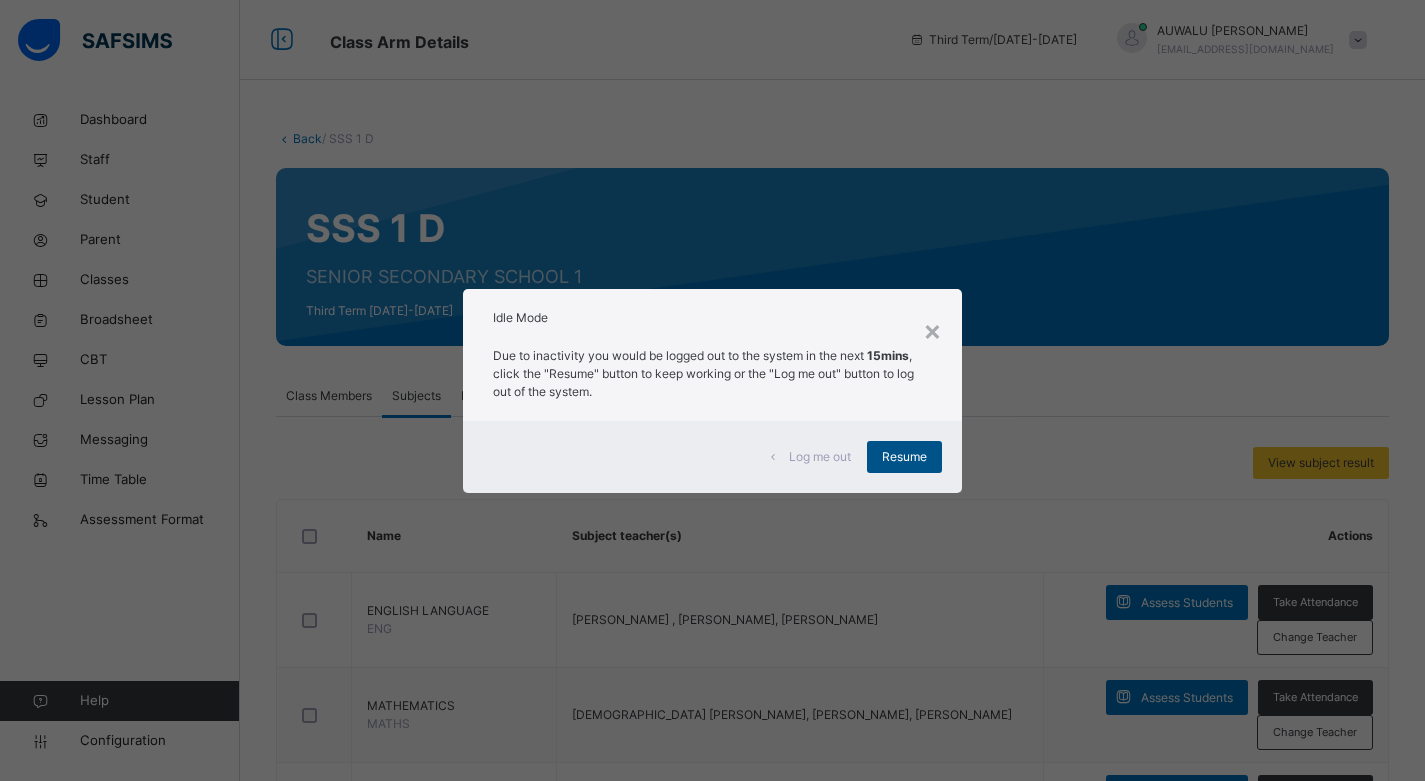 click on "Resume" at bounding box center [904, 457] 